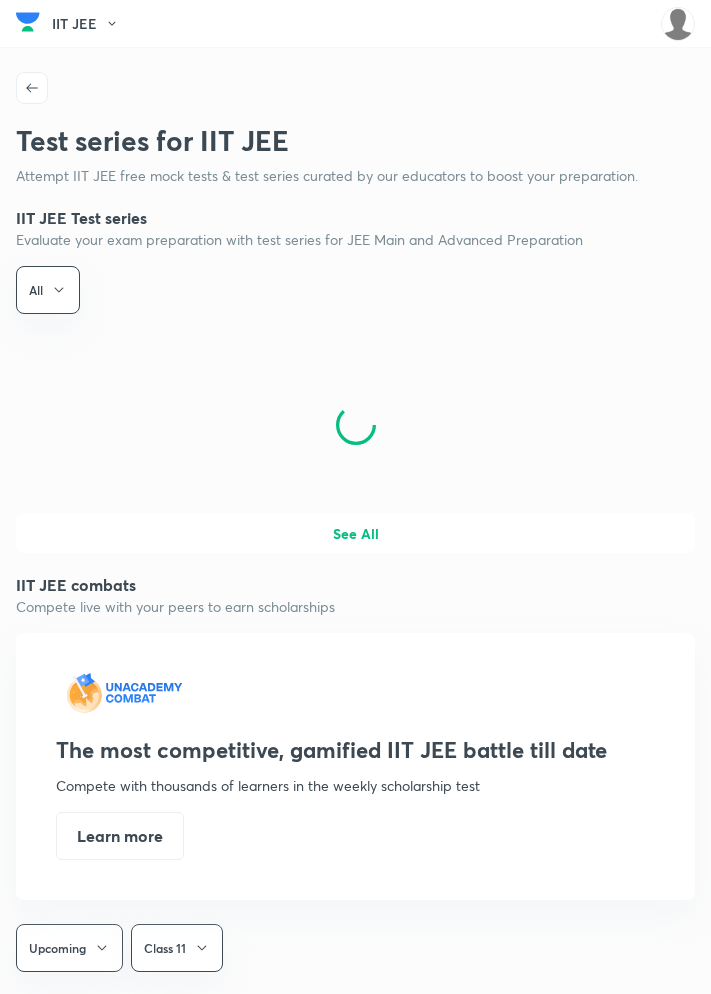 scroll, scrollTop: 76, scrollLeft: 0, axis: vertical 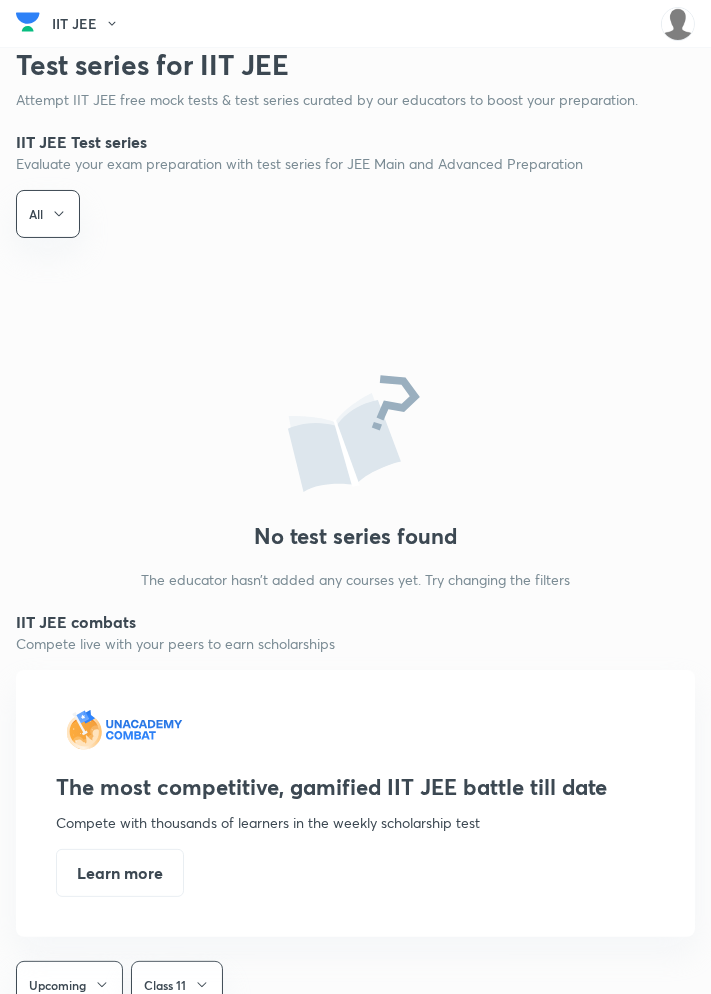 click on "All" at bounding box center [48, 214] 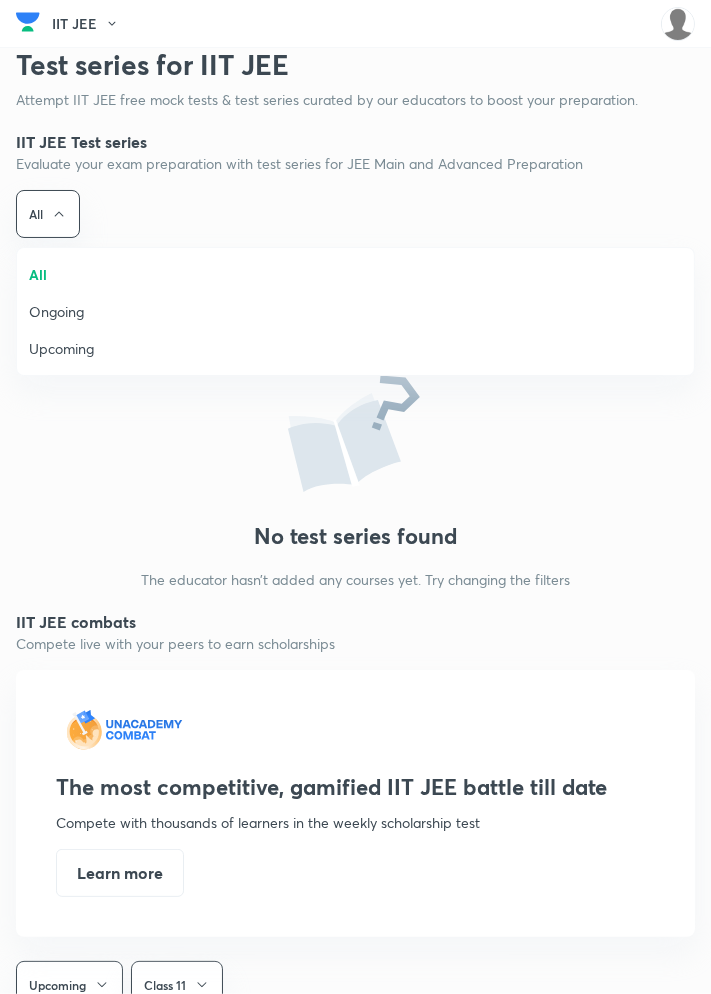 click on "All" at bounding box center [355, 274] 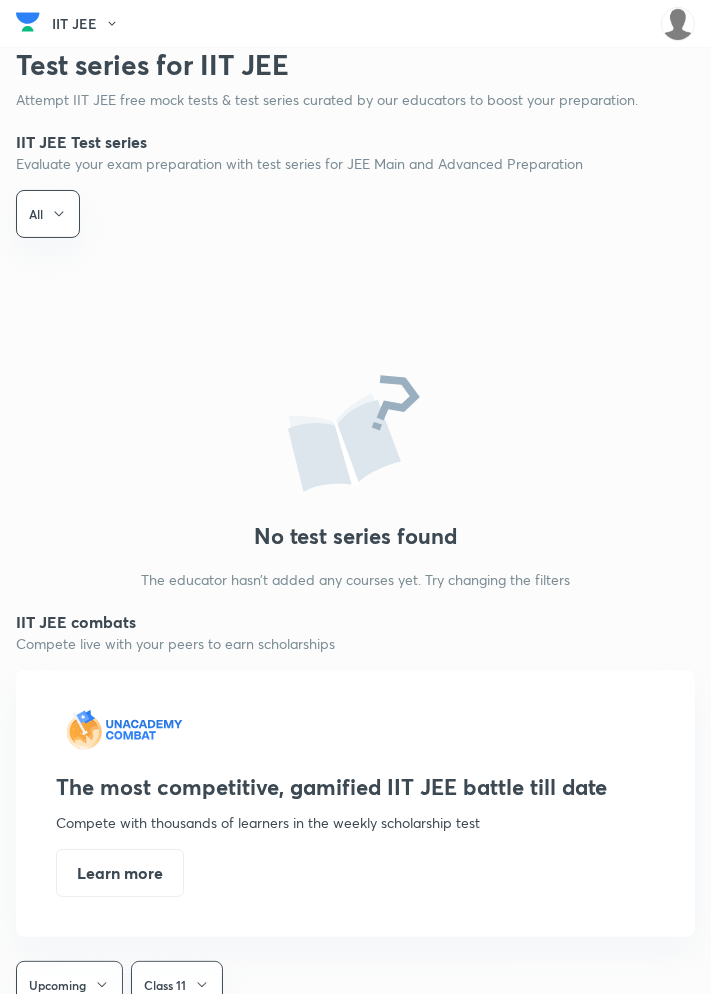 scroll, scrollTop: 0, scrollLeft: 0, axis: both 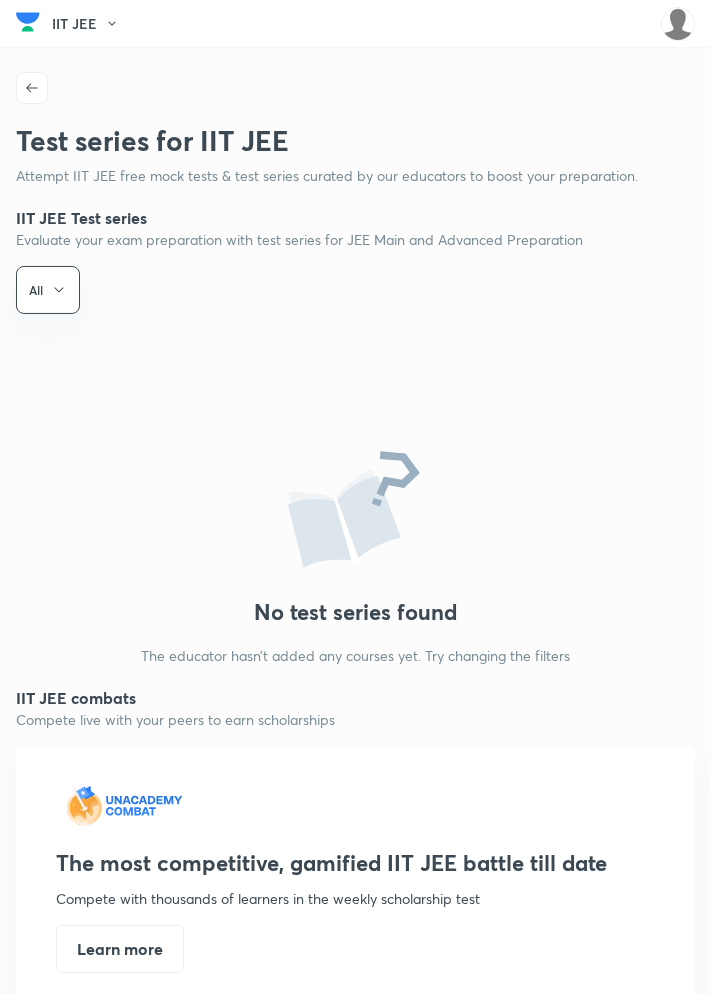 click 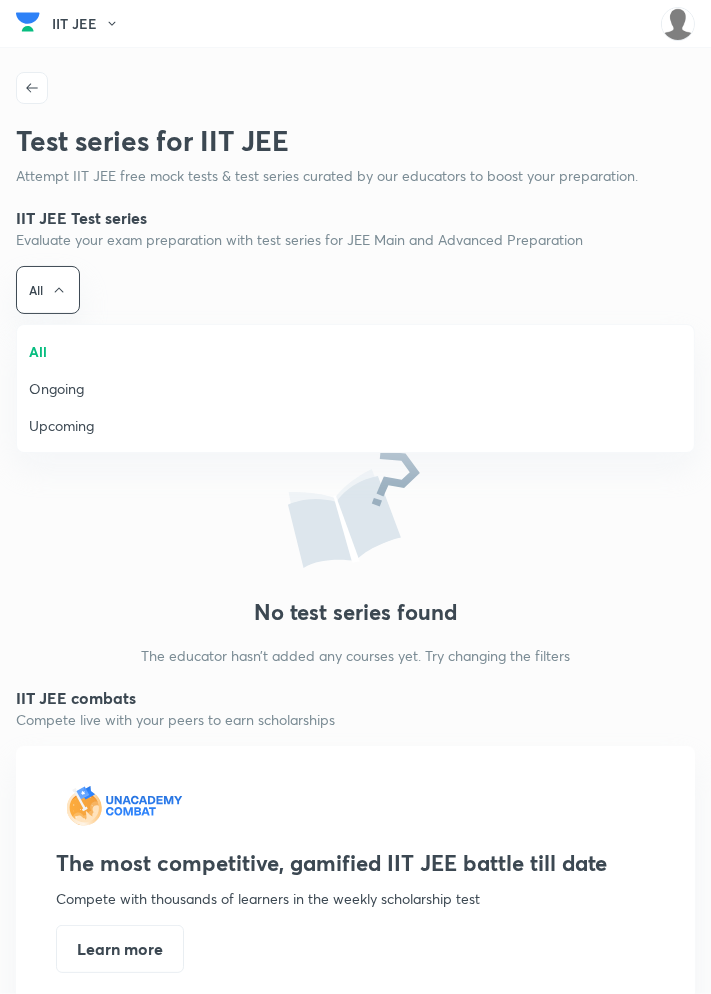 click on "Ongoing" at bounding box center (355, 388) 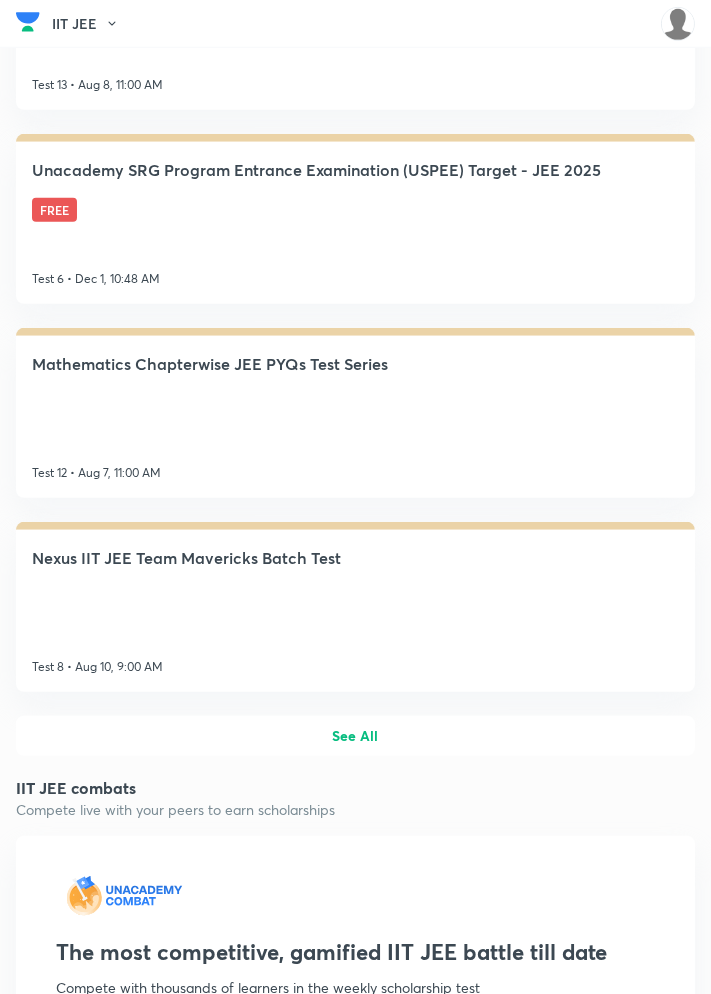 scroll, scrollTop: 812, scrollLeft: 0, axis: vertical 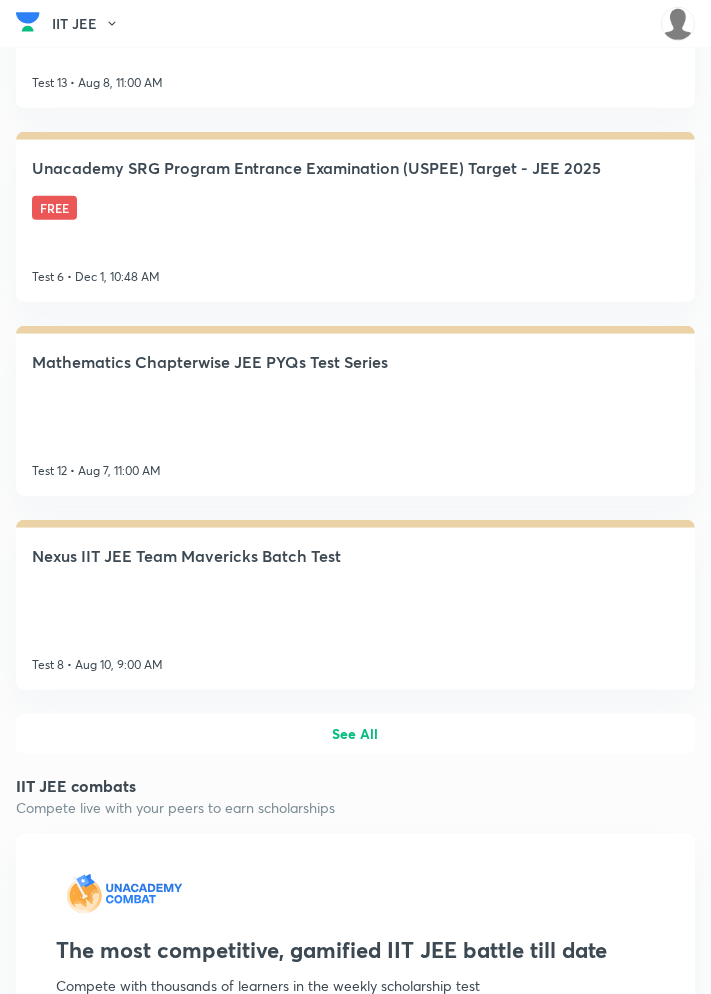 click on "See All" at bounding box center (356, 733) 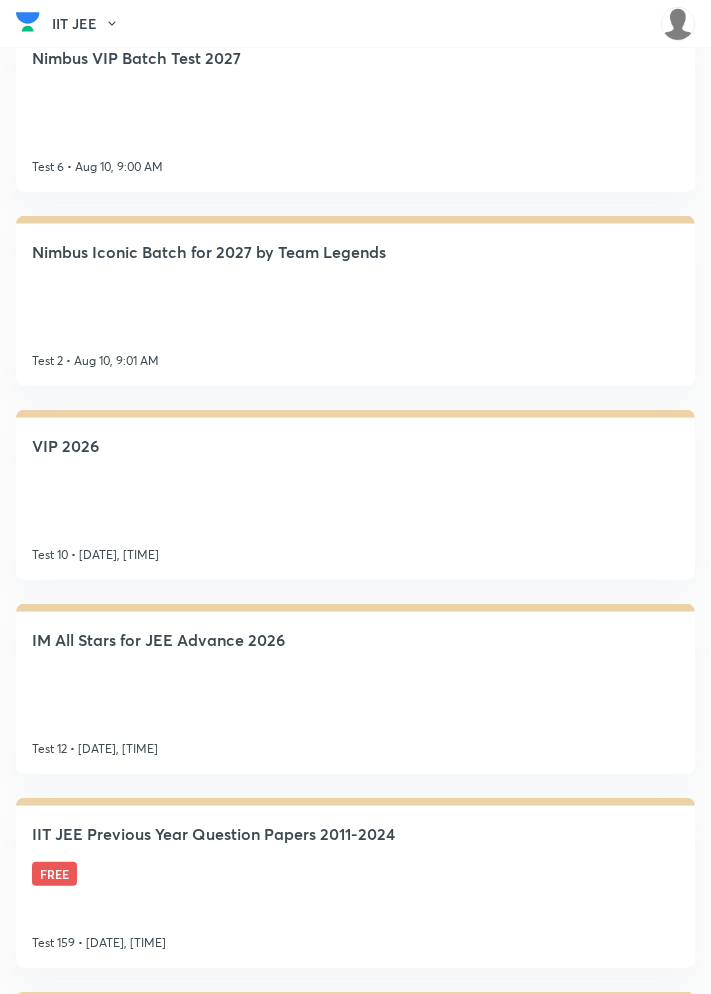 scroll, scrollTop: 771, scrollLeft: 0, axis: vertical 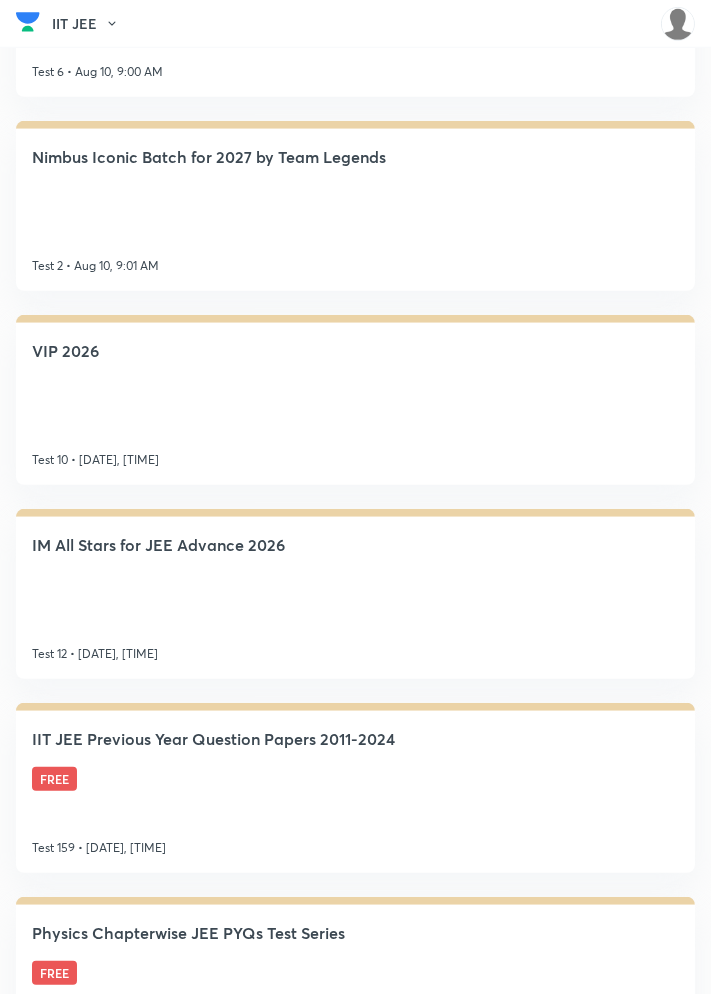 click on "IIT JEE Previous Year Question Papers 2011-2024 FREE Test 159 • Aug 6, 9:00 AM" at bounding box center [355, 788] 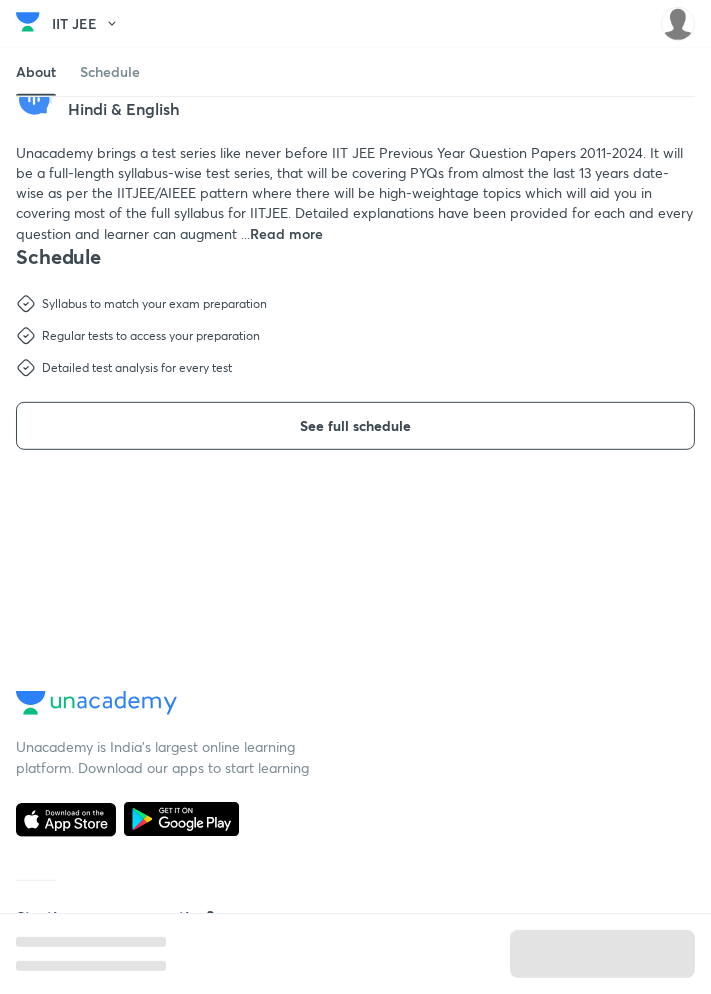 scroll, scrollTop: 0, scrollLeft: 0, axis: both 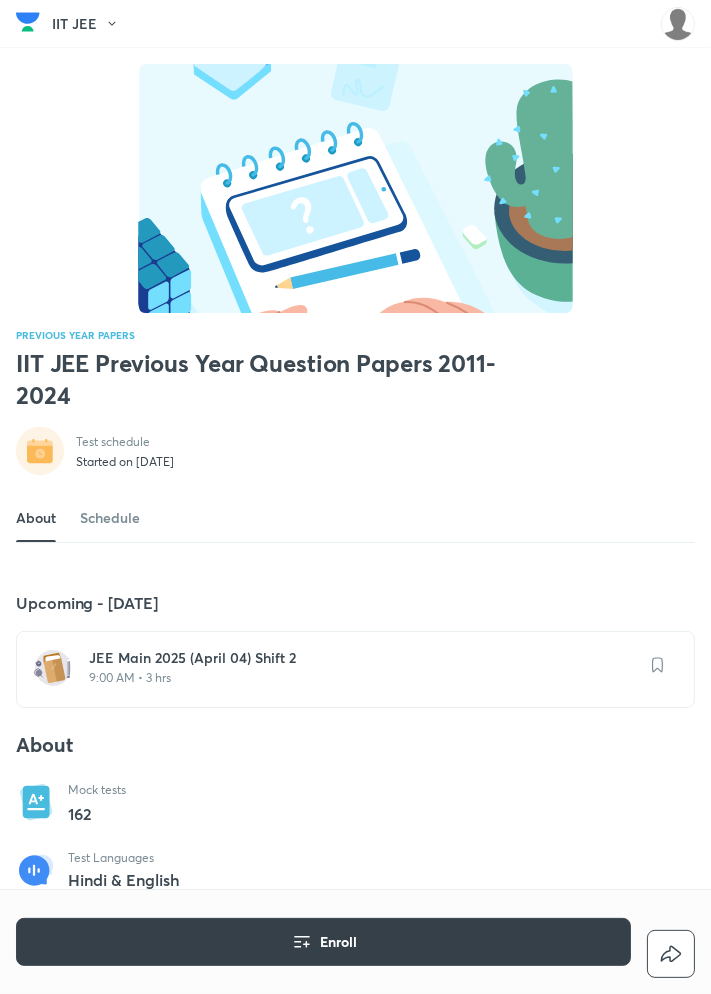 click on "Enroll" at bounding box center (323, 942) 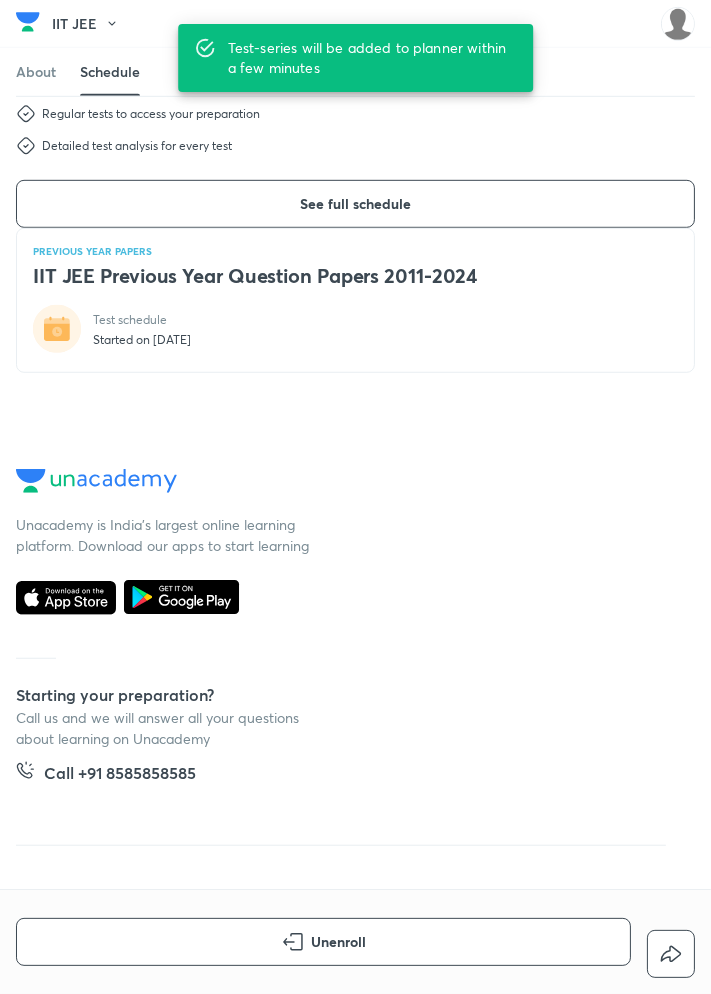scroll, scrollTop: 0, scrollLeft: 0, axis: both 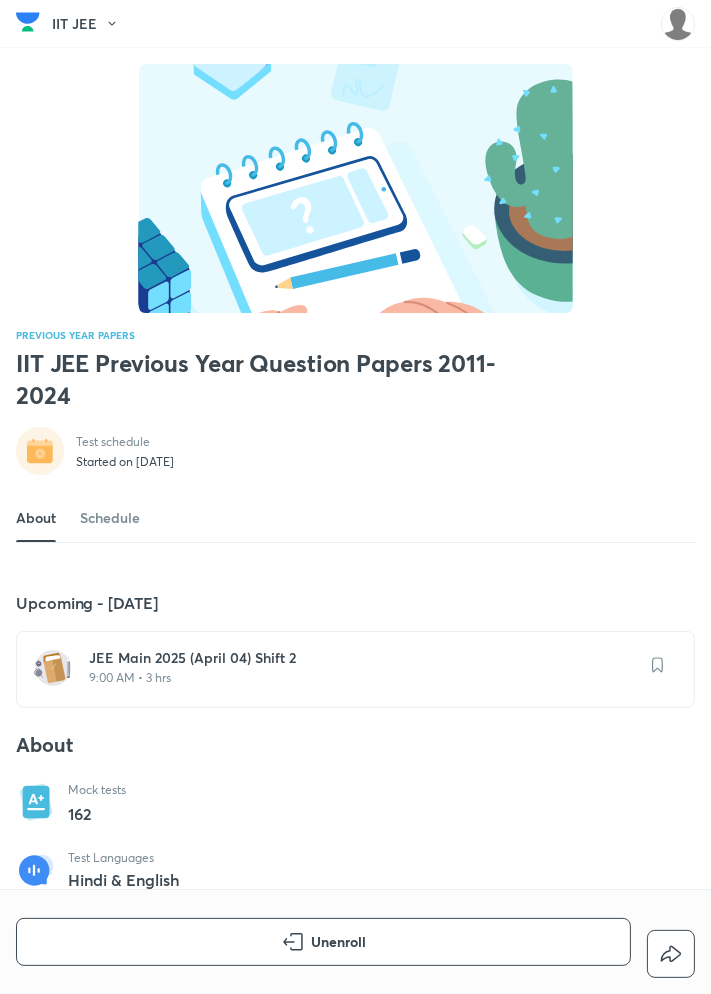 click at bounding box center (658, 665) 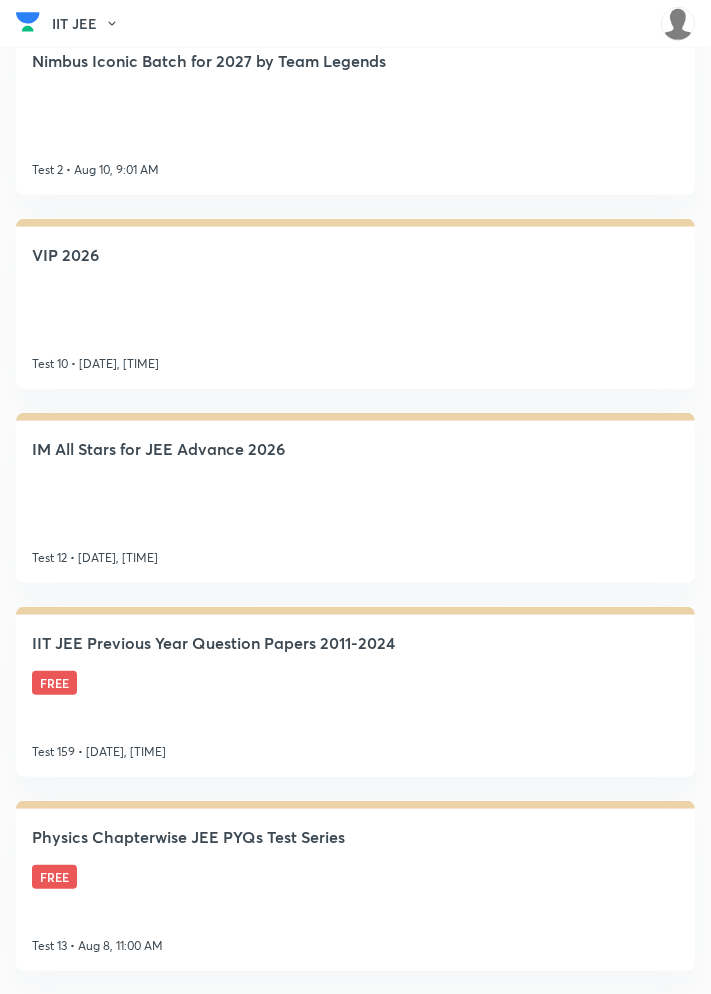 click on "IIT JEE Previous Year Question Papers 2011-2024 FREE Test 159 • Aug 6, 9:00 AM" at bounding box center (355, 692) 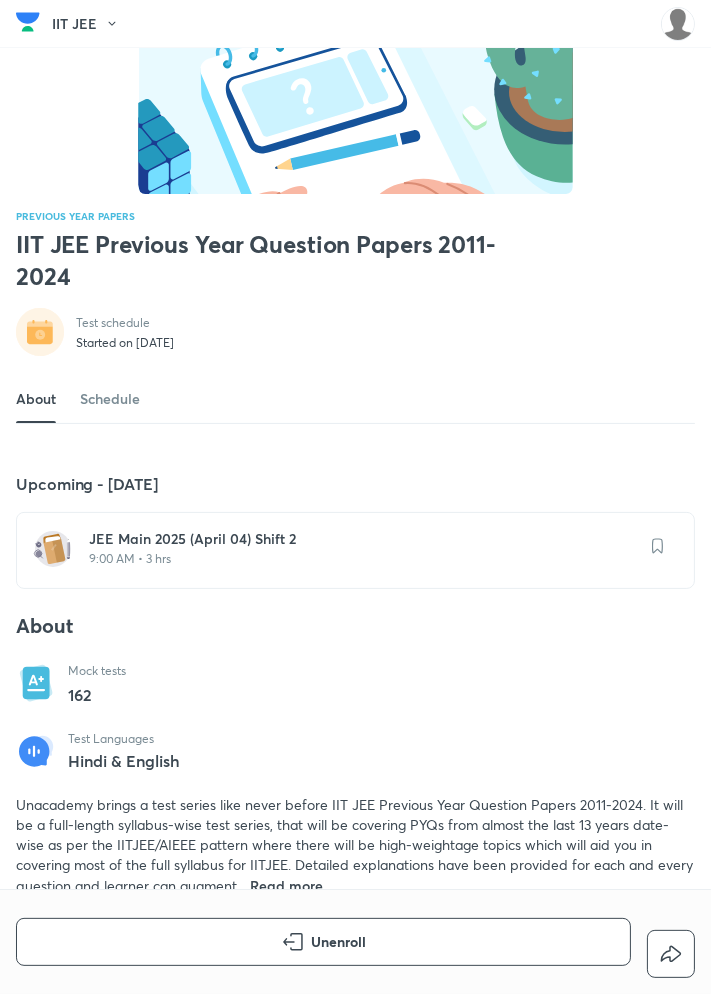 scroll, scrollTop: 120, scrollLeft: 0, axis: vertical 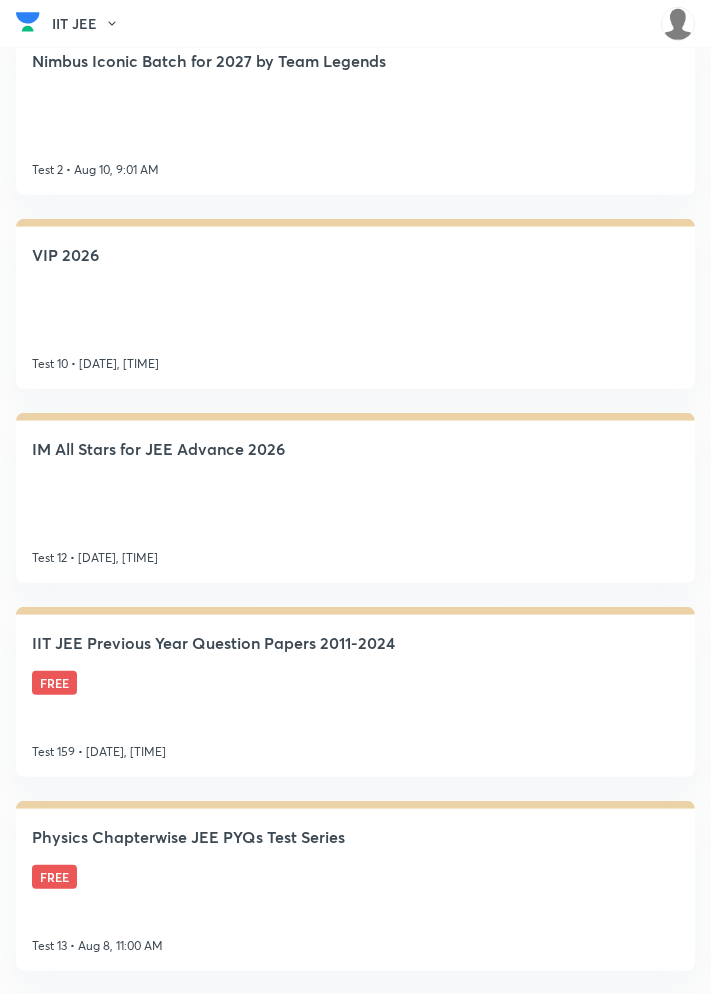click on "Physics Chapterwise JEE PYQs Test Series FREE Test 13 • Aug 8, 11:00 AM" at bounding box center (355, 886) 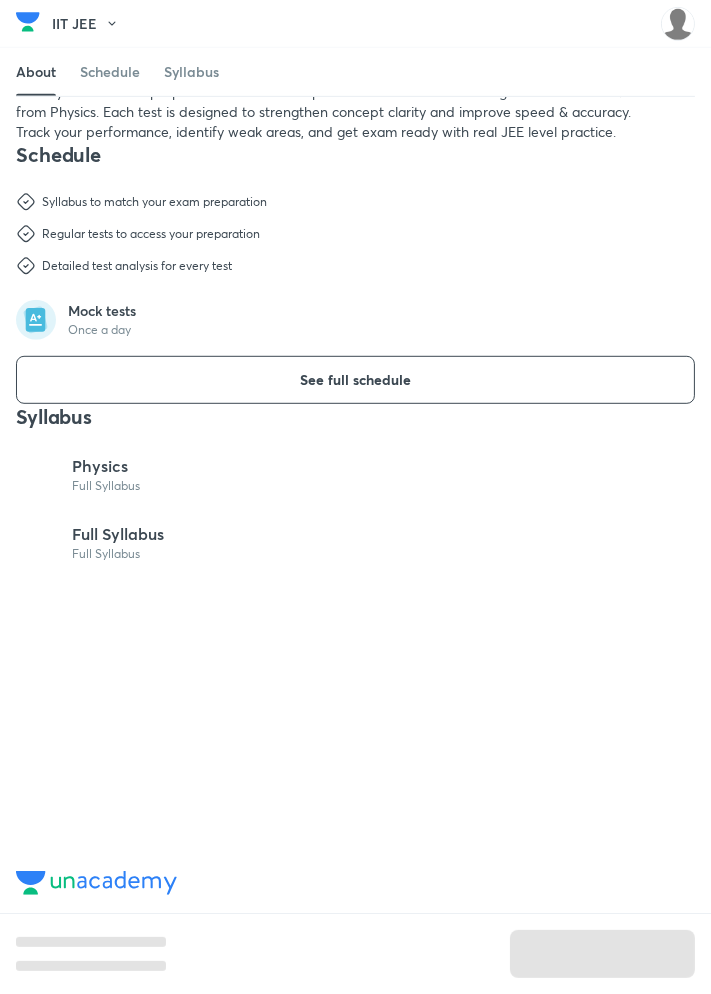 scroll, scrollTop: 0, scrollLeft: 0, axis: both 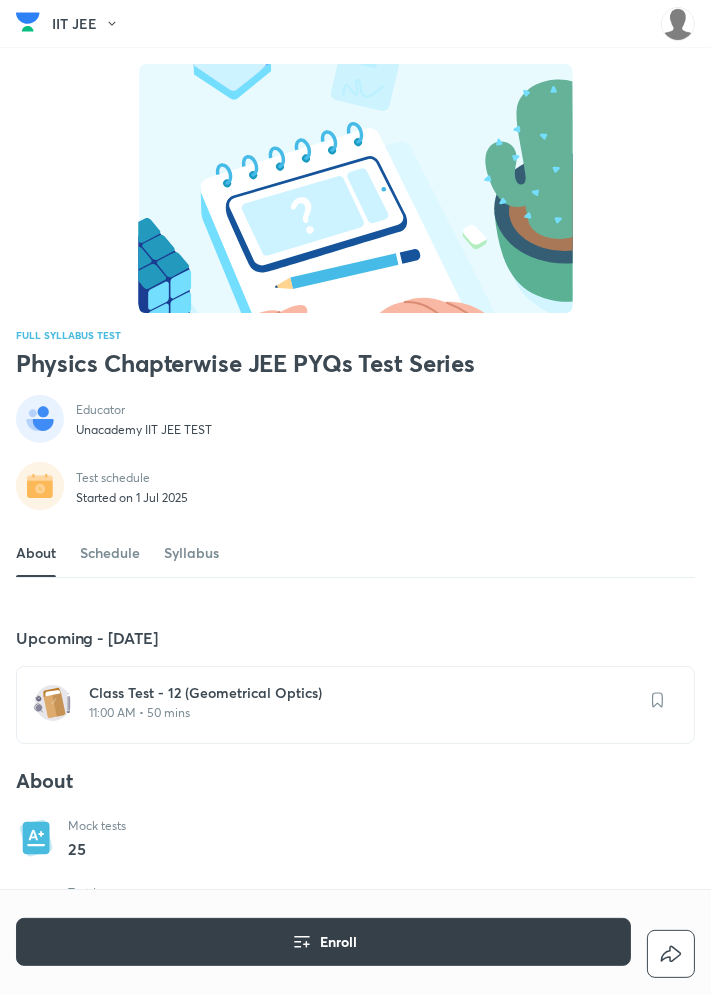 click on "Enroll" at bounding box center [323, 942] 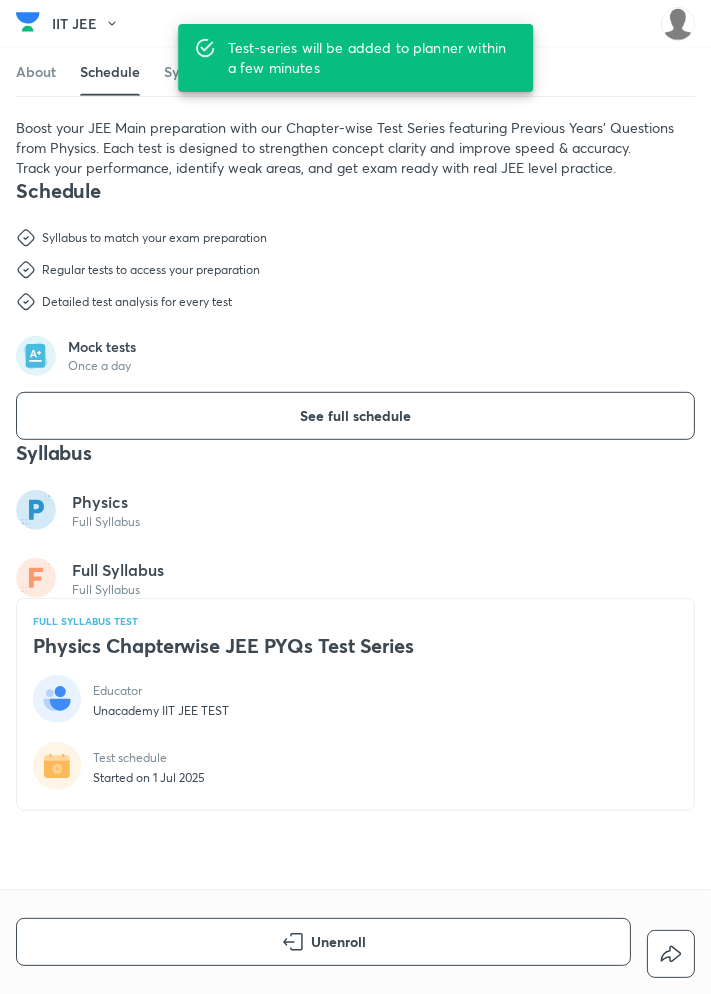 scroll, scrollTop: 841, scrollLeft: 0, axis: vertical 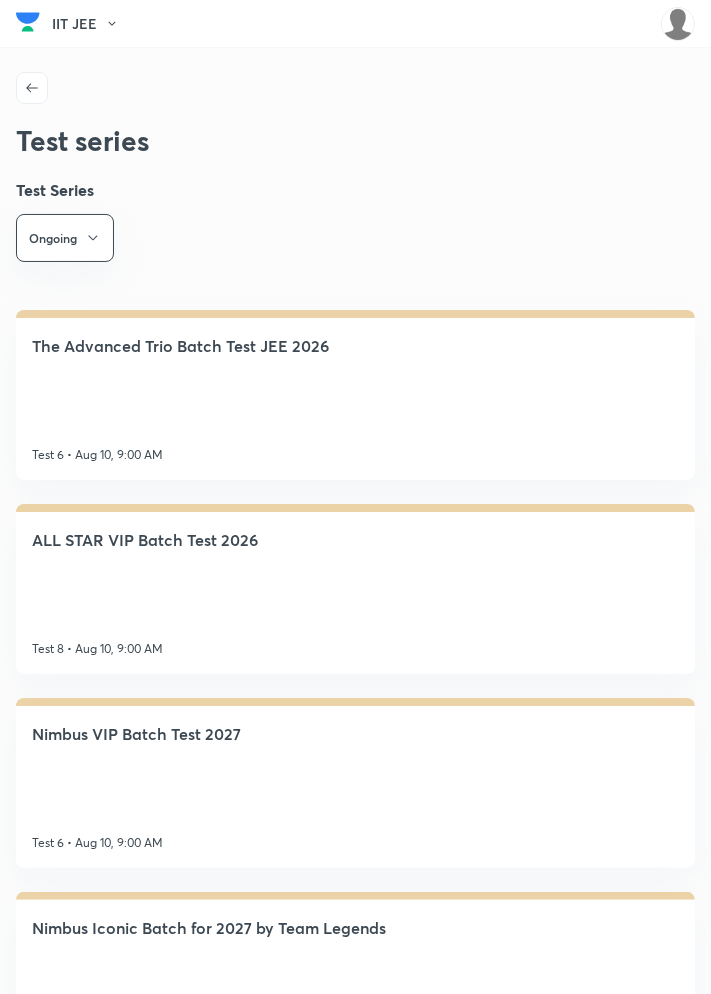 click on "Ongoing" at bounding box center (65, 238) 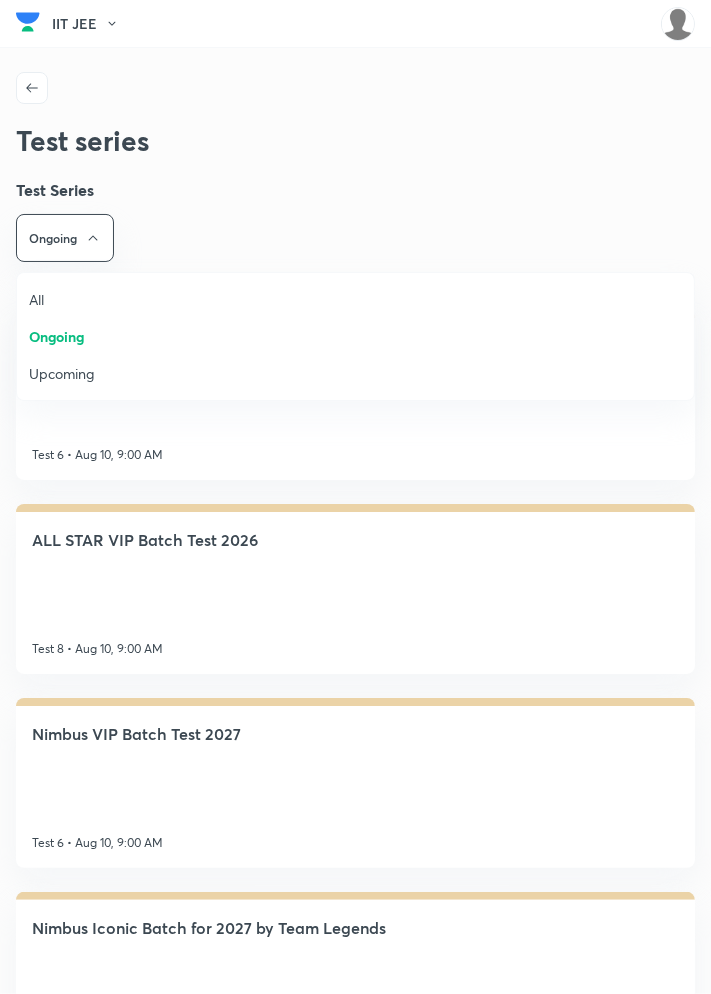 click on "Upcoming" at bounding box center [355, 373] 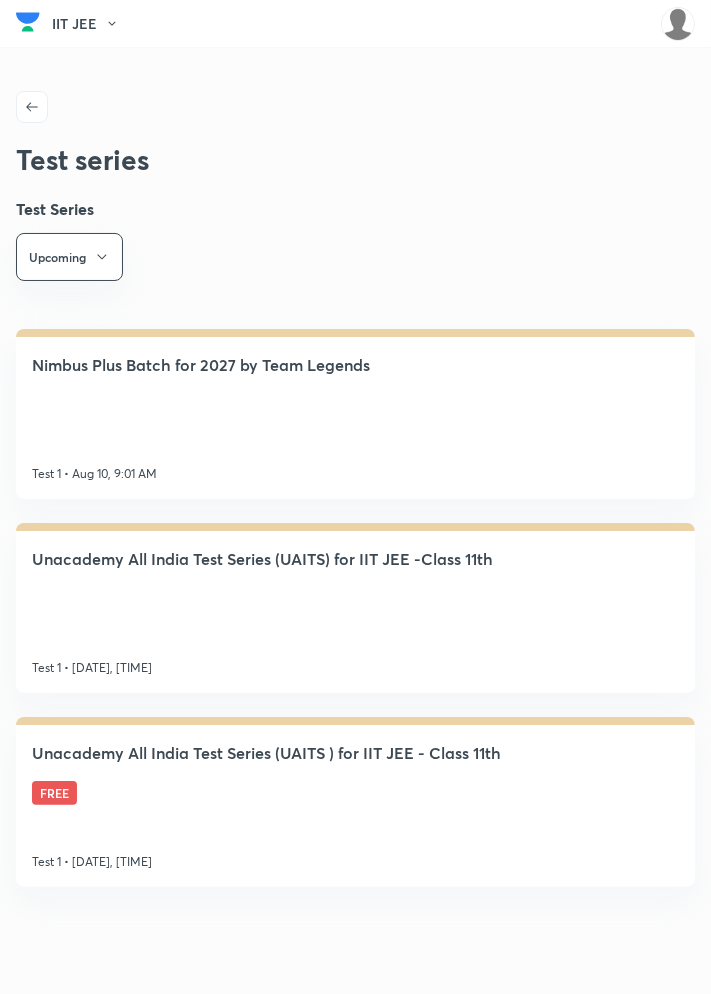 scroll, scrollTop: 0, scrollLeft: 0, axis: both 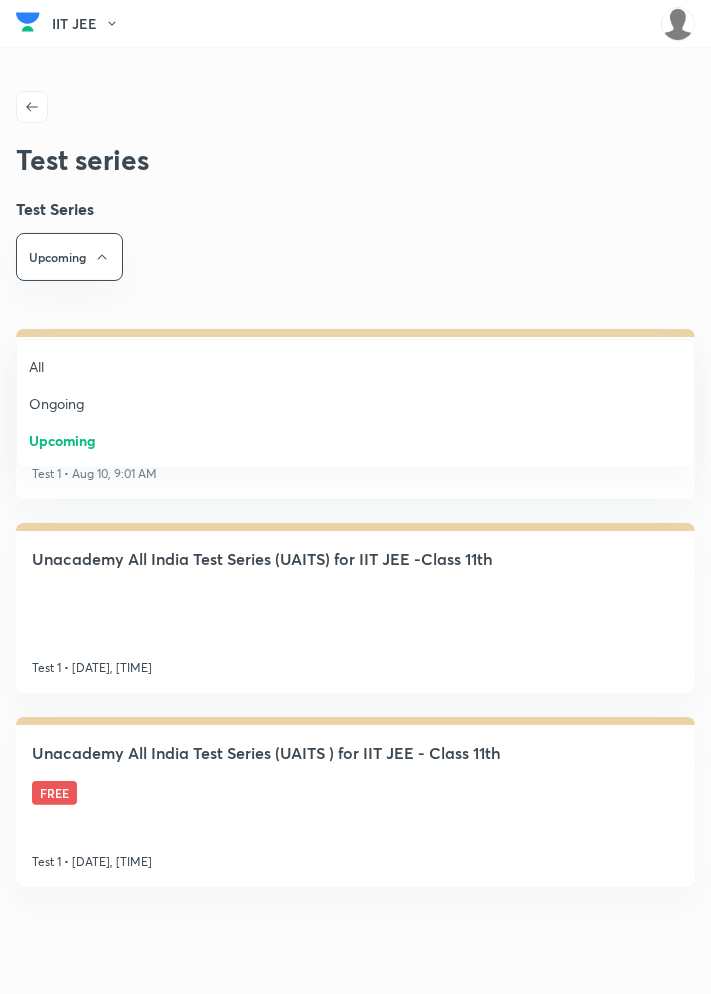 click at bounding box center (355, 497) 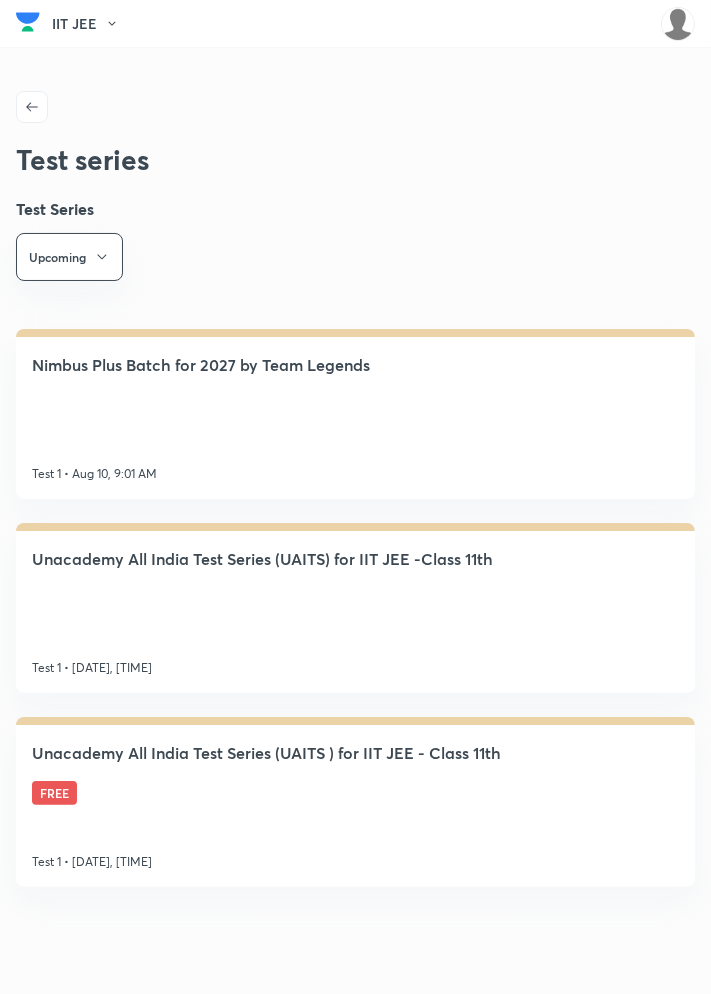 click 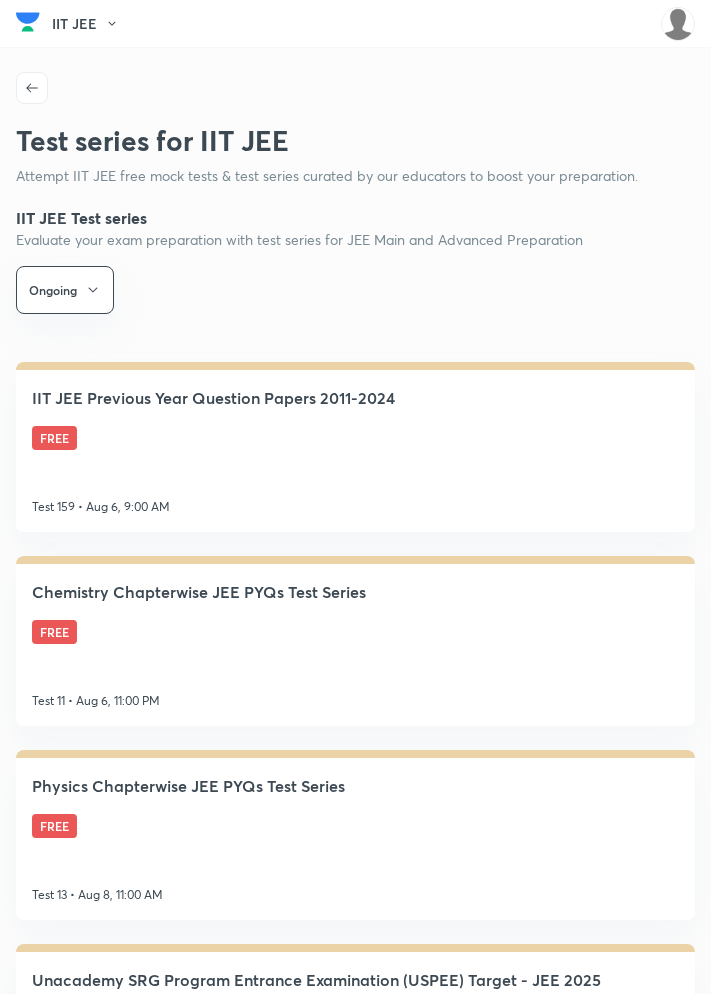 scroll, scrollTop: 0, scrollLeft: 0, axis: both 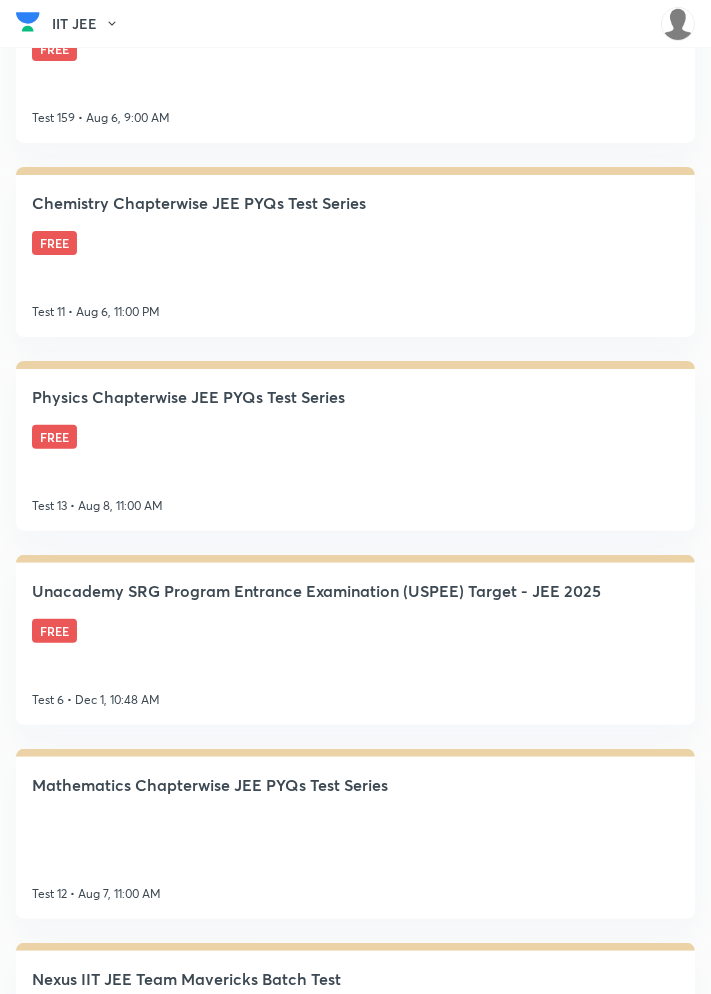click on "Unacademy SRG Program Entrance Examination (USPEE) Target - JEE 2025 FREE Test 6 • Dec 1, 10:48 AM" at bounding box center [355, 640] 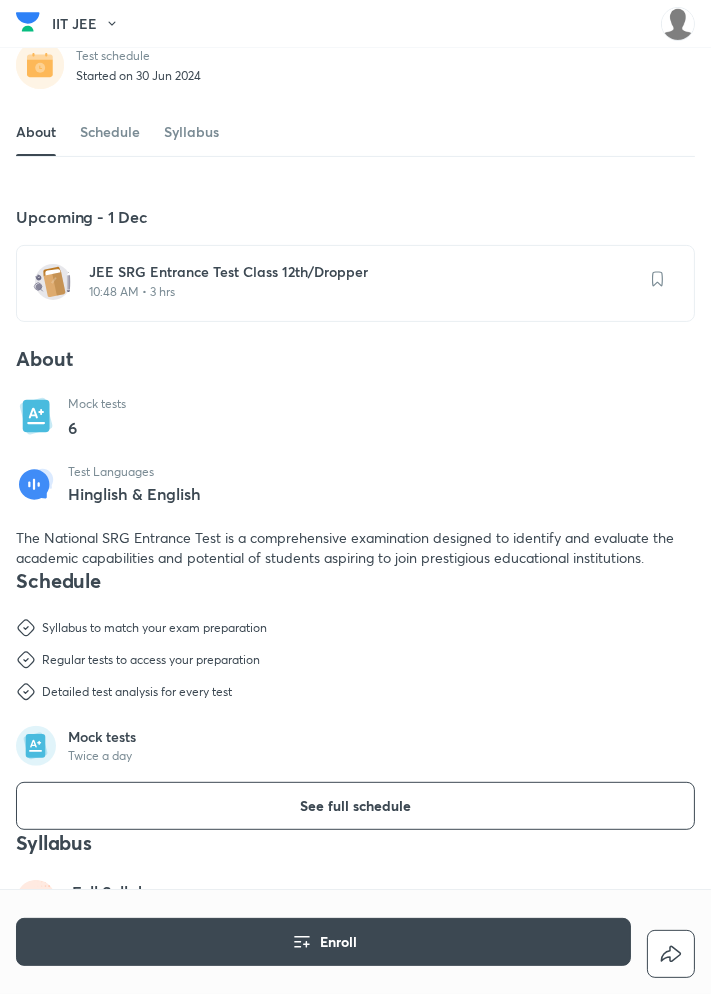 scroll, scrollTop: 387, scrollLeft: 0, axis: vertical 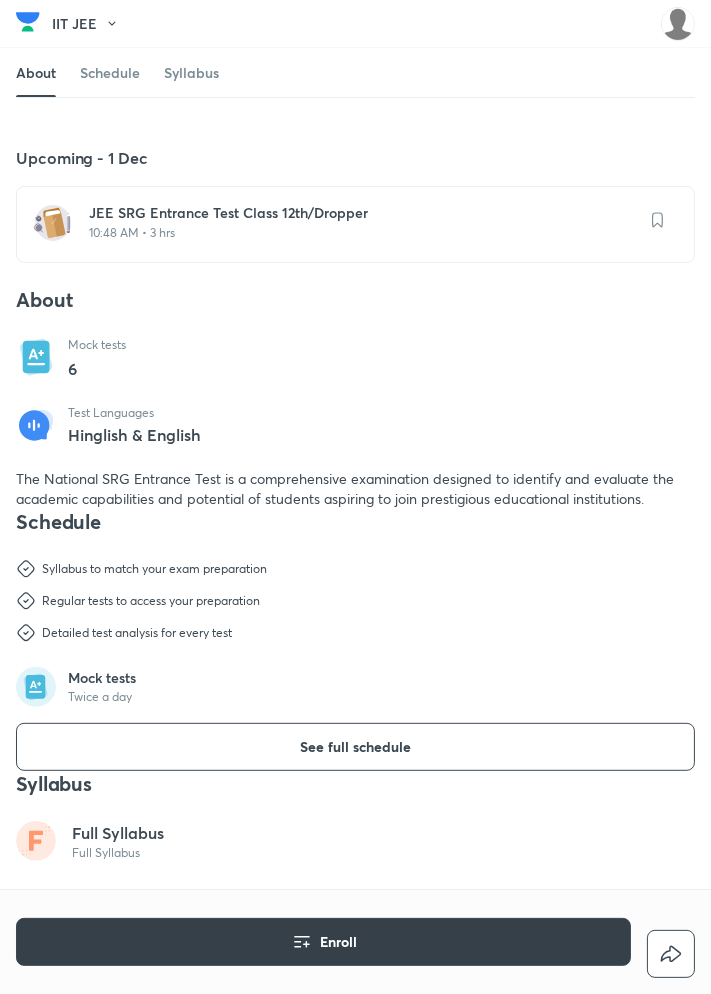 click on "Enroll" at bounding box center [323, 942] 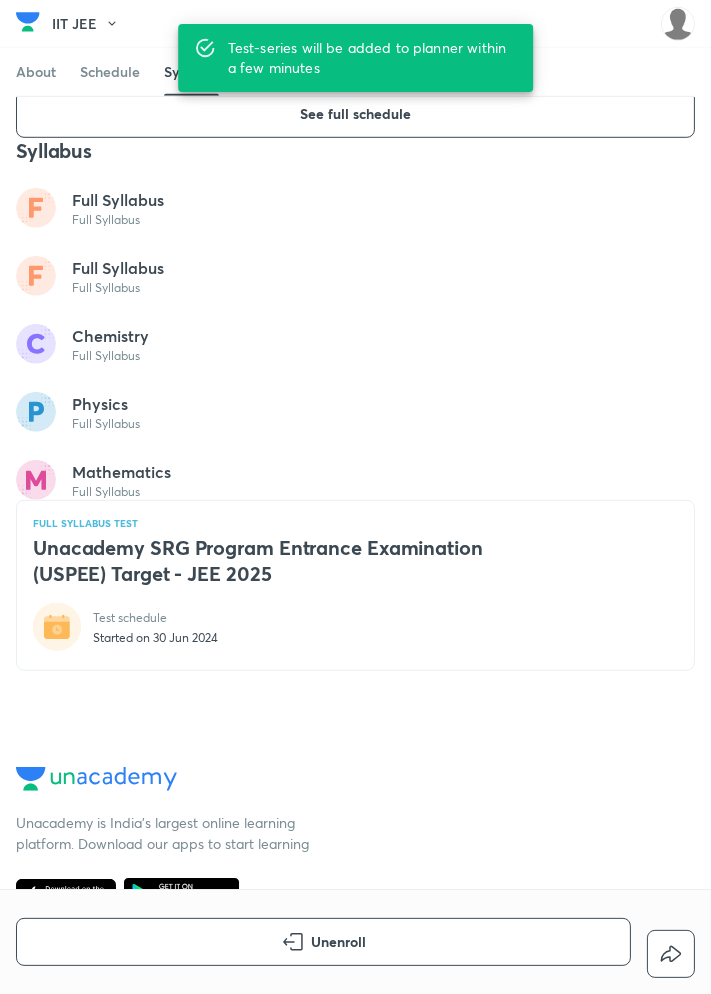 scroll, scrollTop: 1081, scrollLeft: 0, axis: vertical 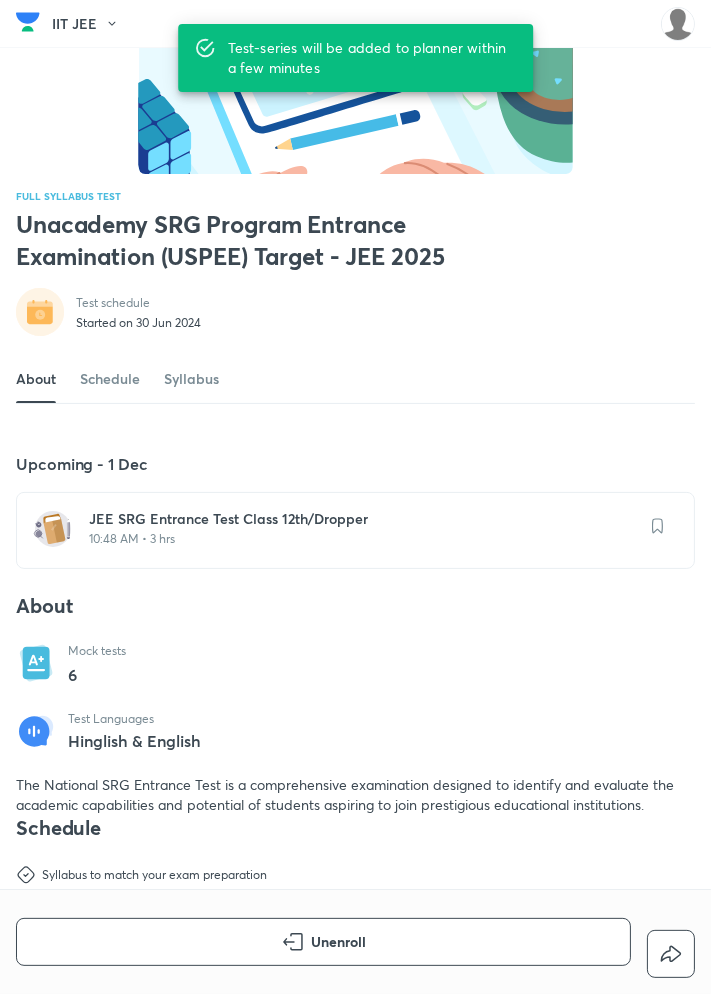 click on "Schedule" at bounding box center [110, 379] 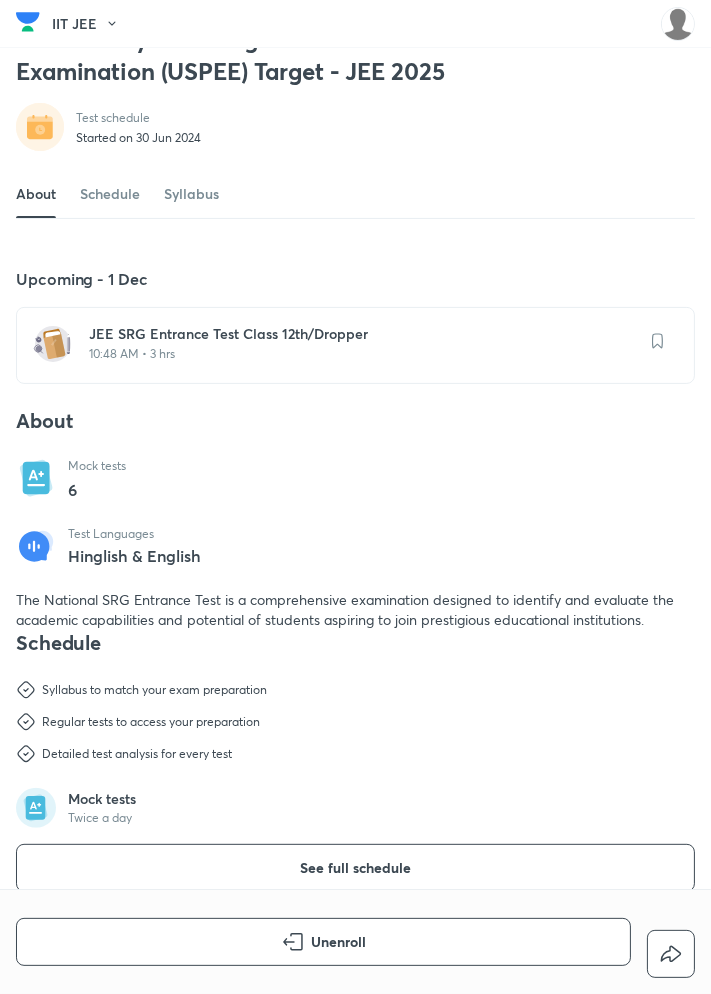 click on "Syllabus" at bounding box center (191, 194) 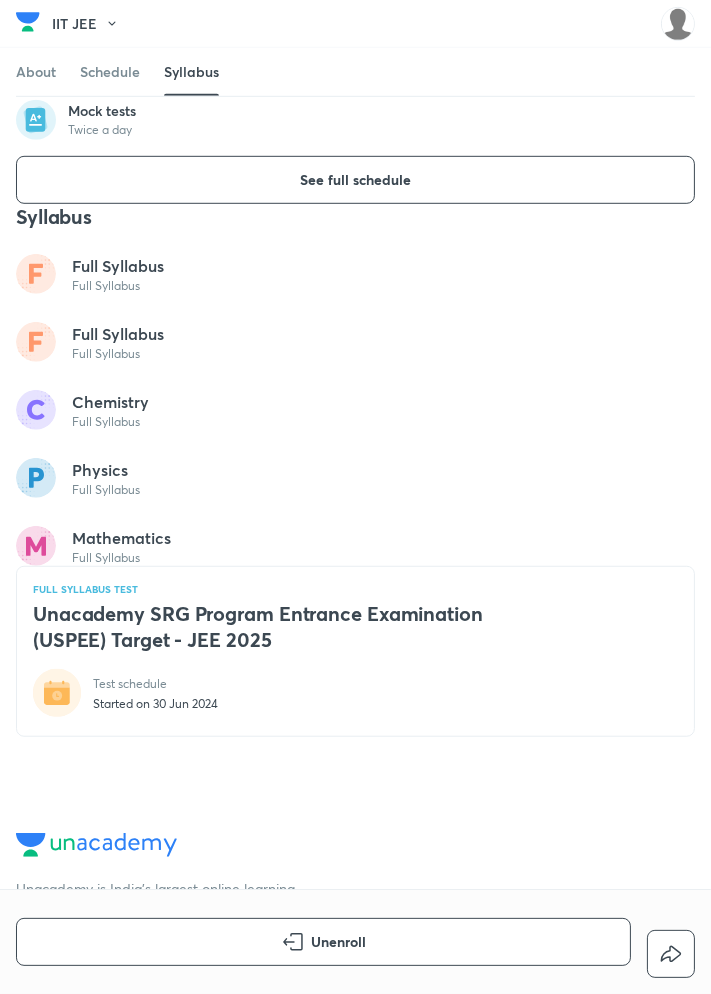 scroll, scrollTop: 1099, scrollLeft: 0, axis: vertical 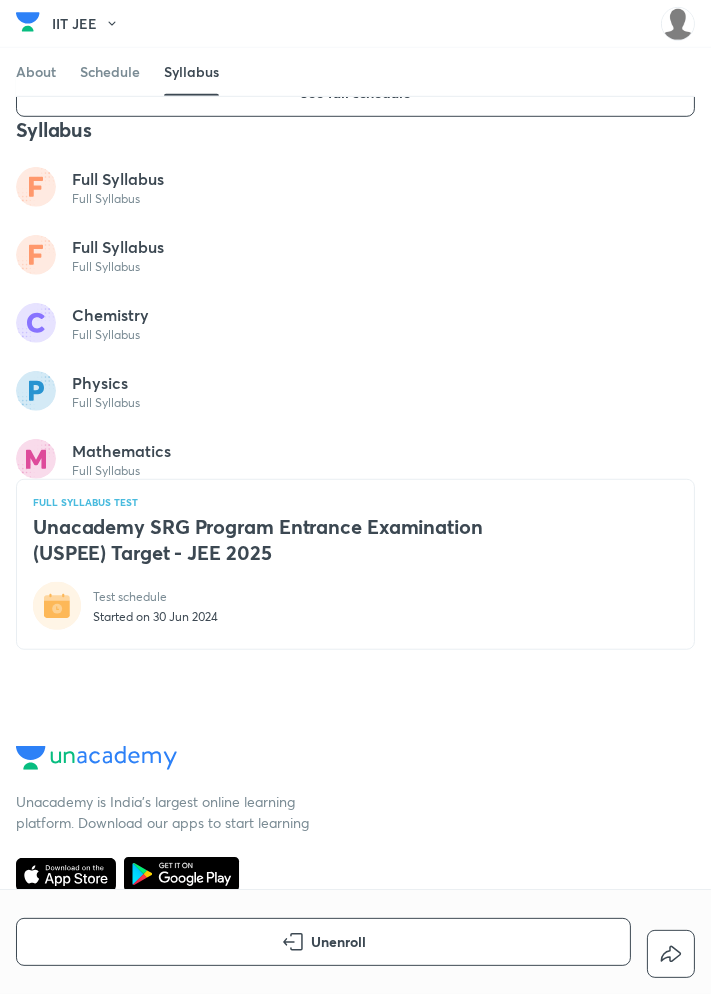 click 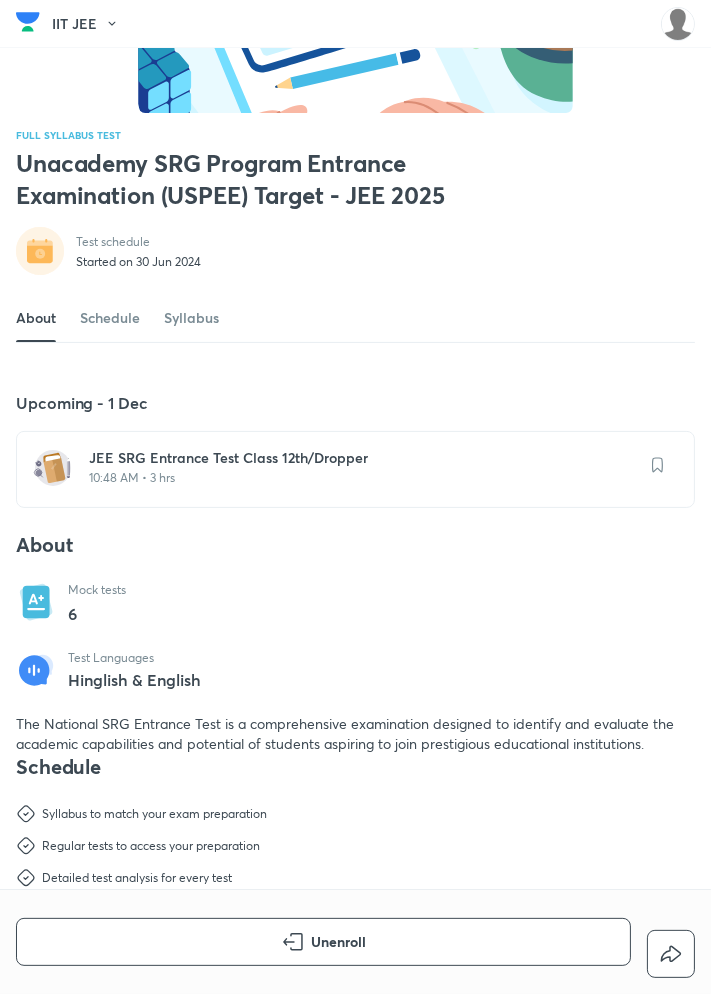scroll, scrollTop: 200, scrollLeft: 0, axis: vertical 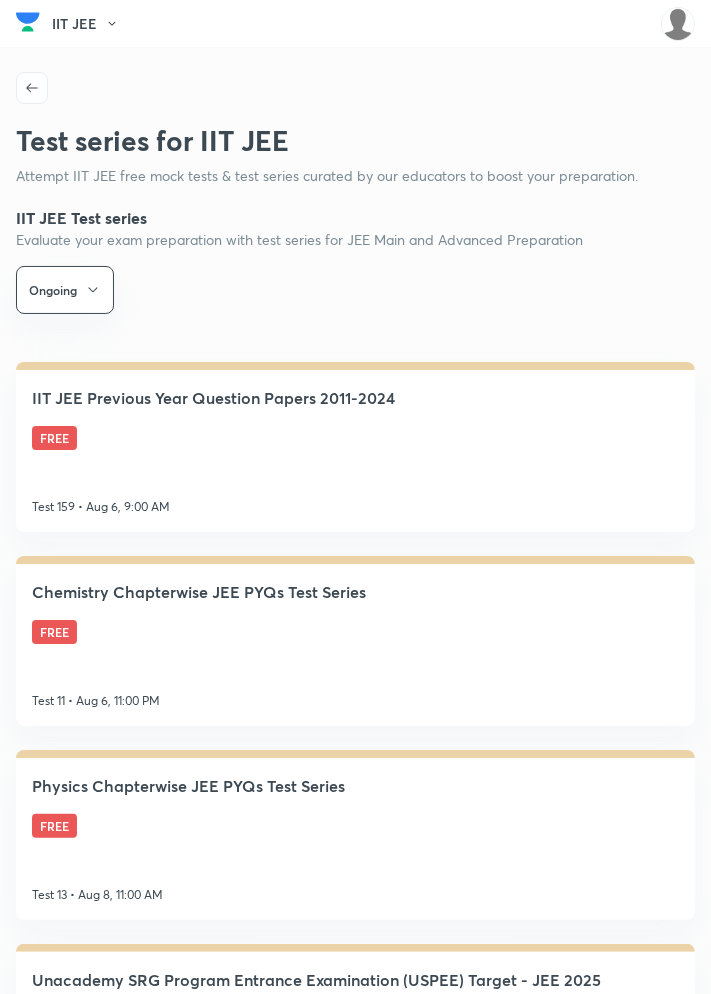 click on "Chemistry Chapterwise JEE PYQs Test Series FREE Test 11 • Aug 6, 11:00 PM" at bounding box center (355, 641) 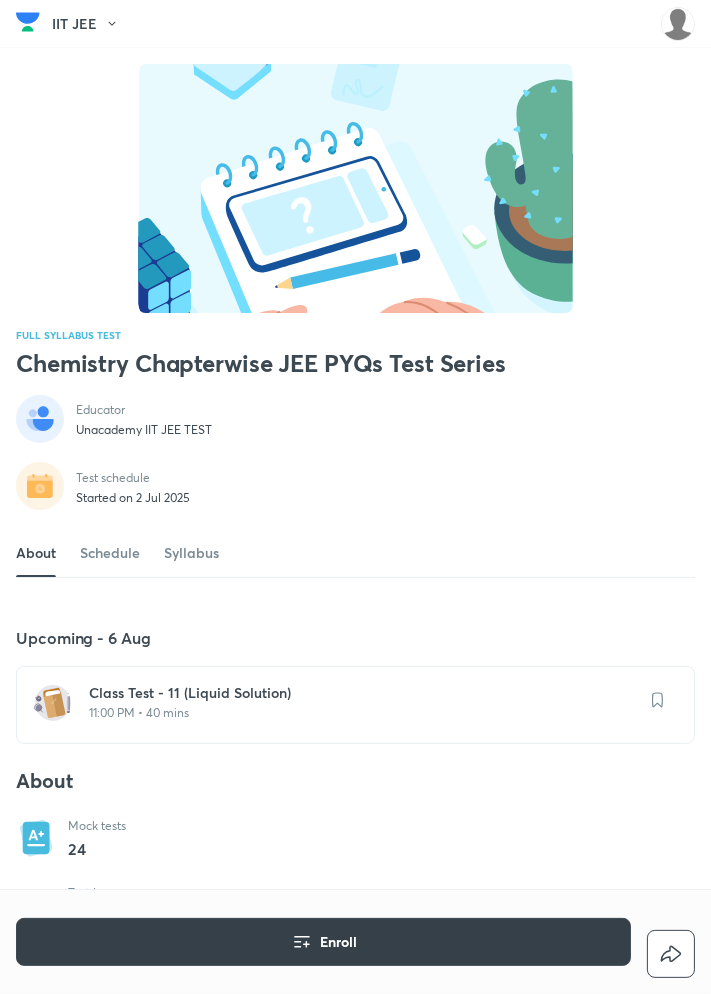 click on "Enroll" at bounding box center (323, 942) 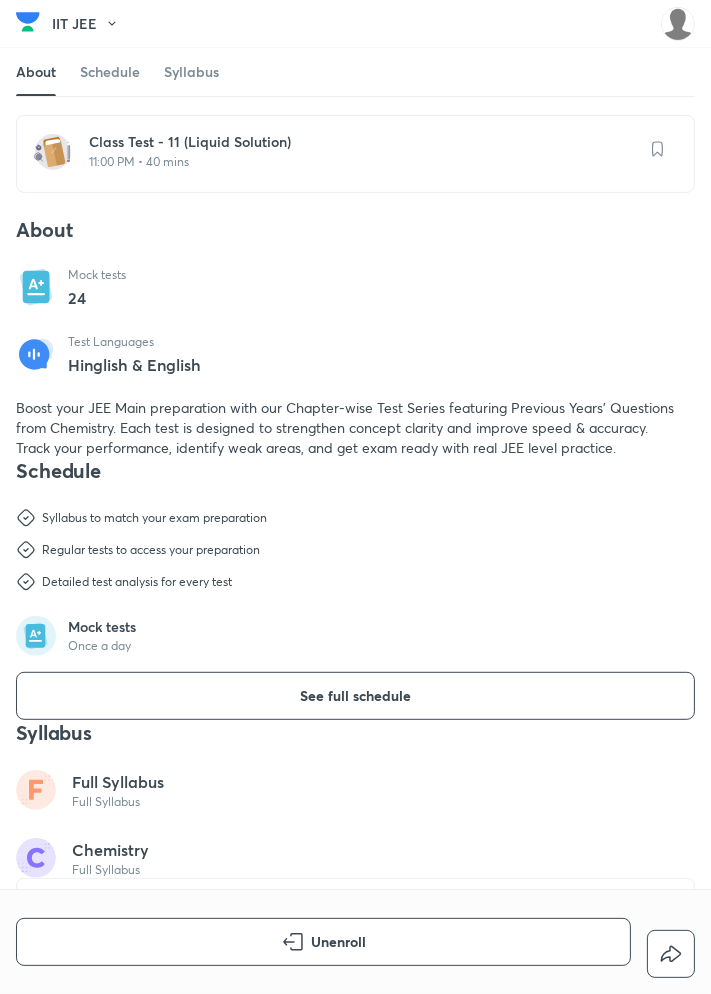 scroll, scrollTop: 553, scrollLeft: 0, axis: vertical 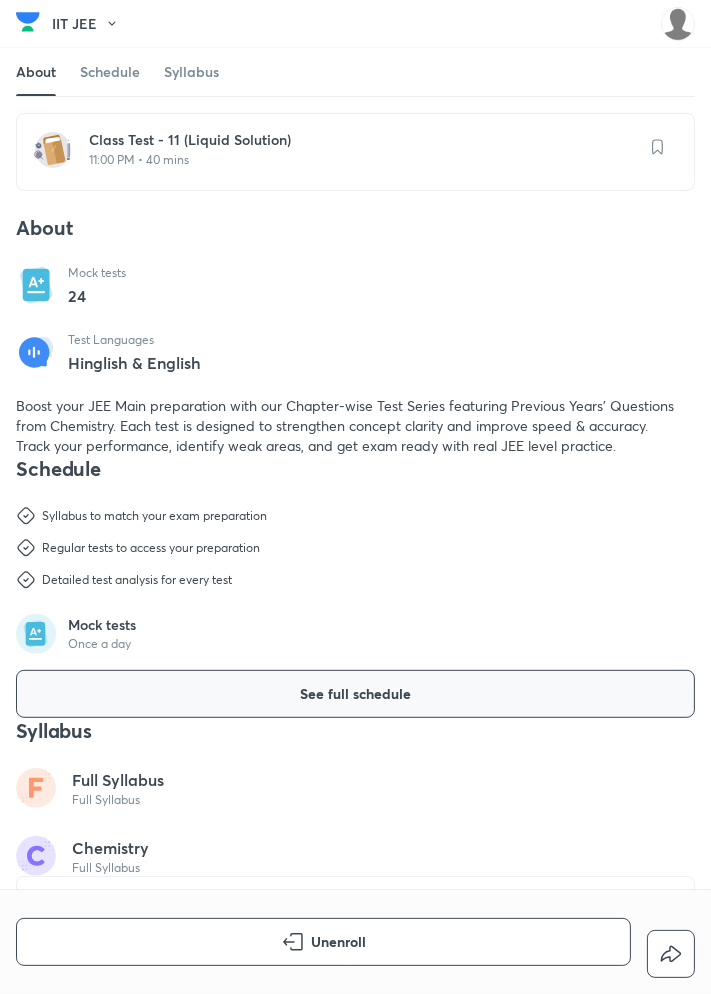 click on "See full schedule" at bounding box center (355, 694) 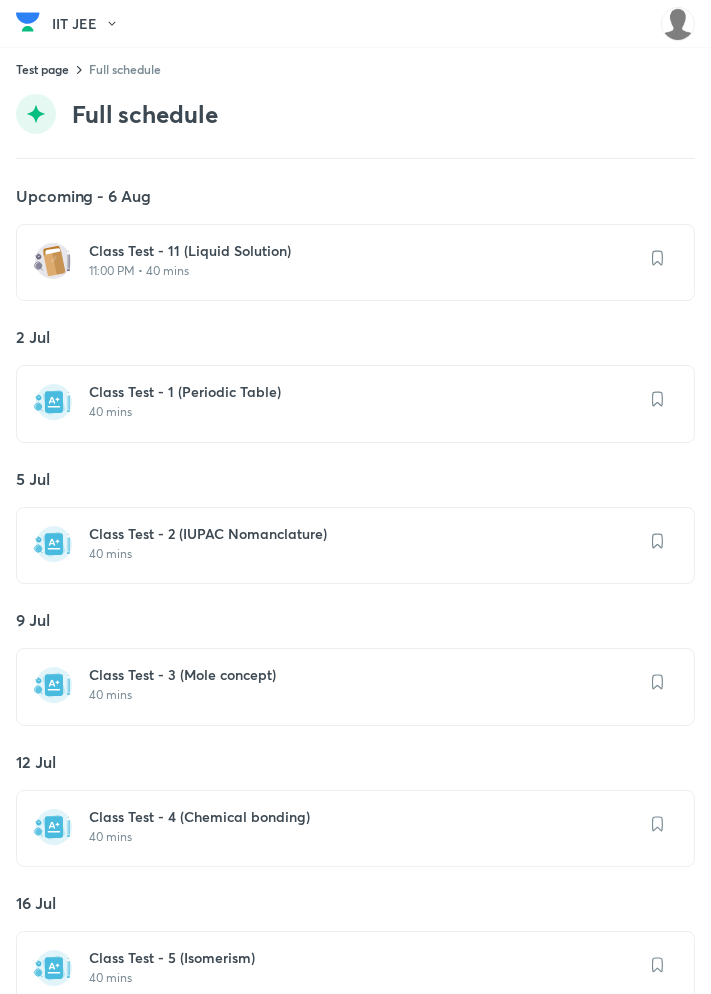 scroll, scrollTop: 0, scrollLeft: 0, axis: both 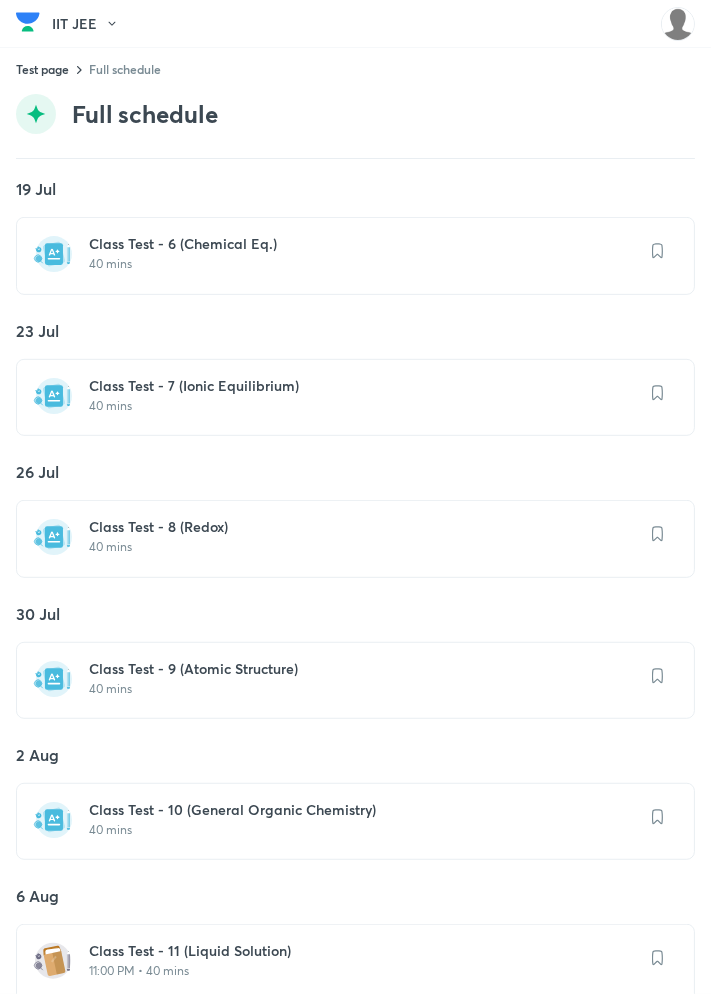 click on "40 mins" at bounding box center [367, 689] 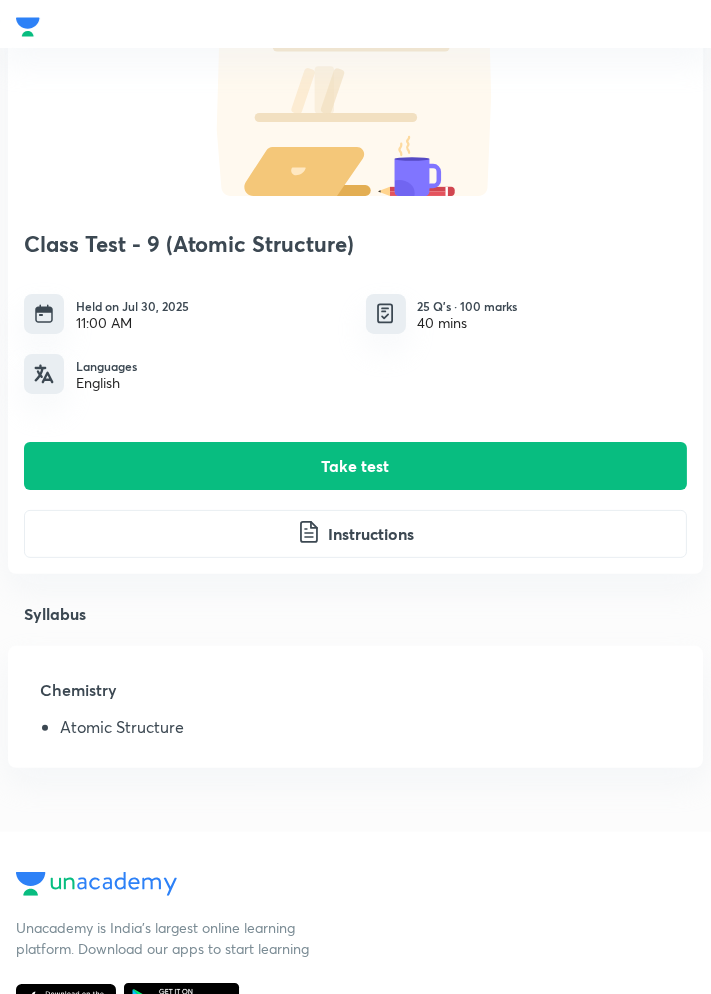 scroll, scrollTop: 257, scrollLeft: 0, axis: vertical 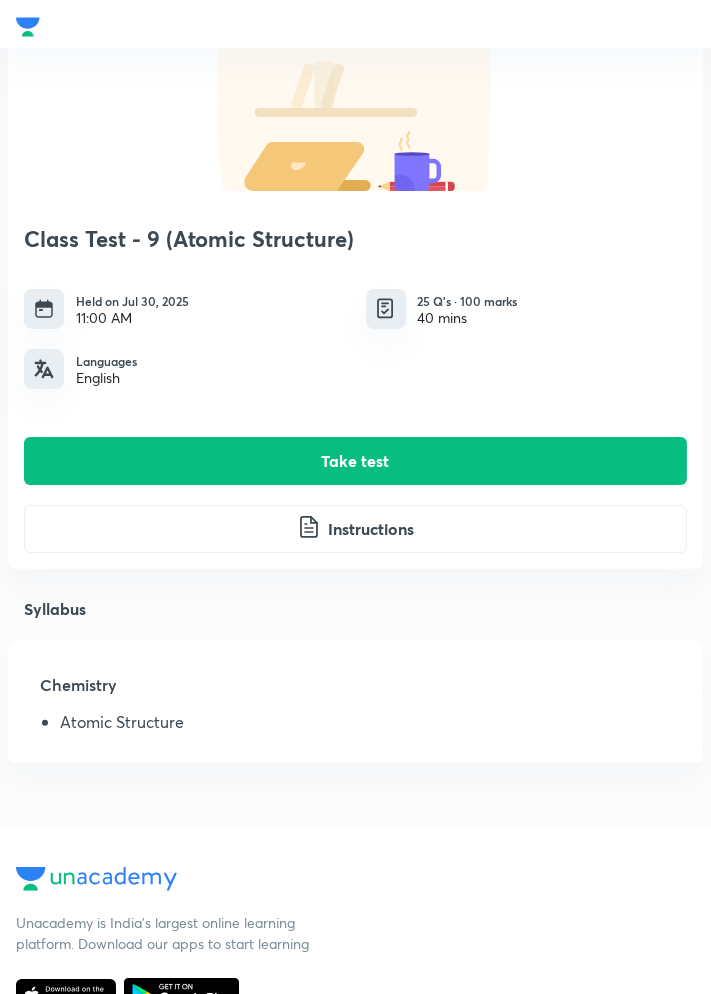 click on "Take test" at bounding box center [355, 461] 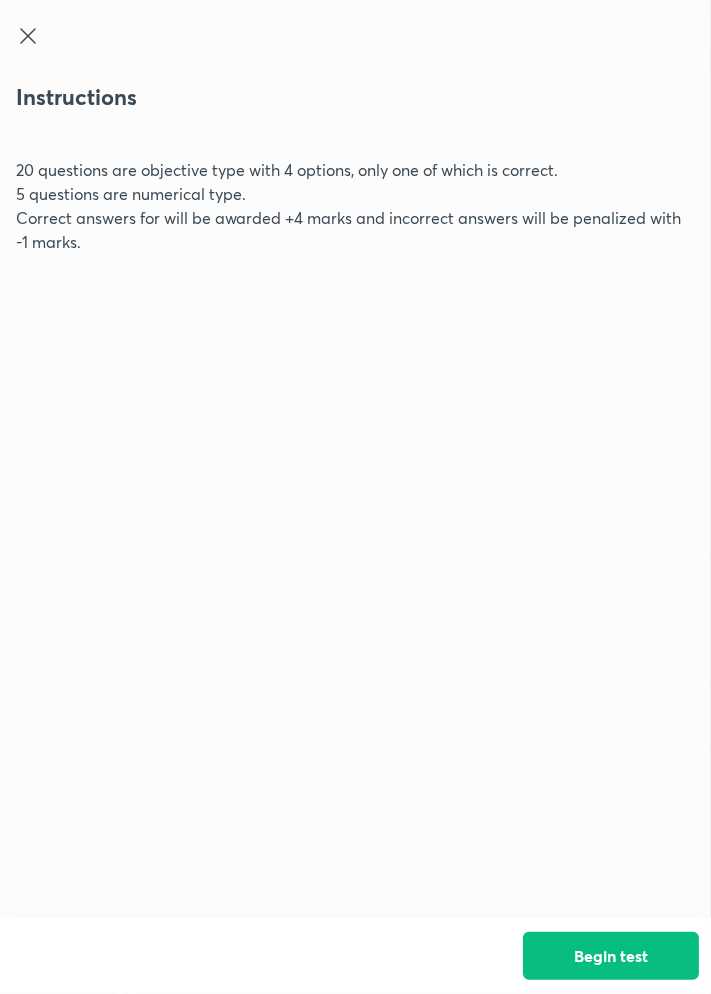 click on "Begin test" at bounding box center [611, 956] 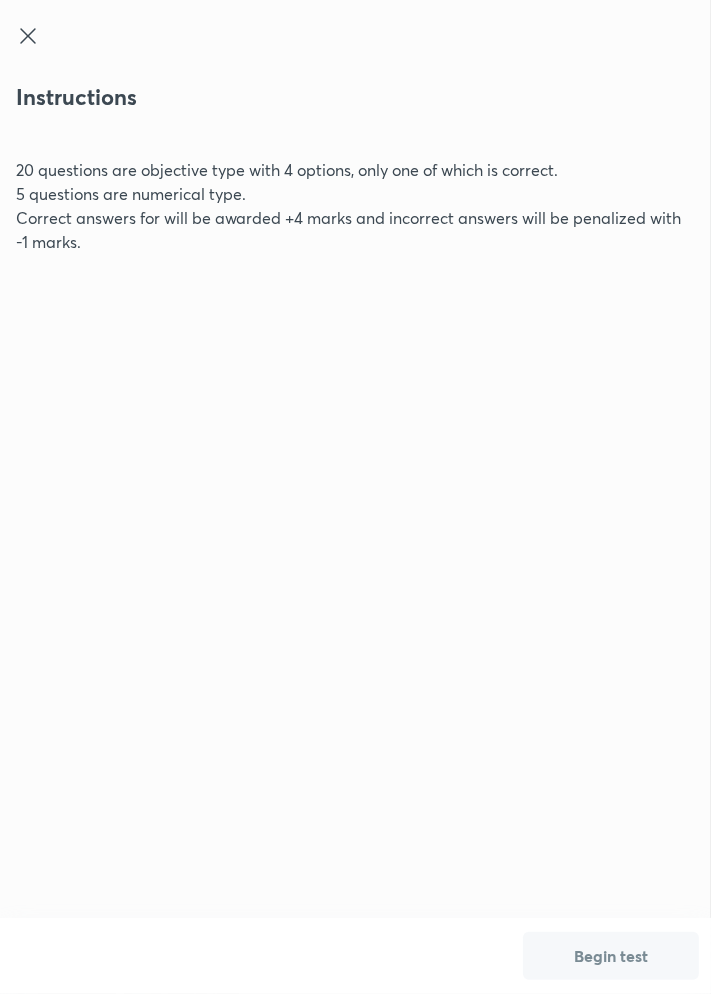 scroll, scrollTop: 0, scrollLeft: 0, axis: both 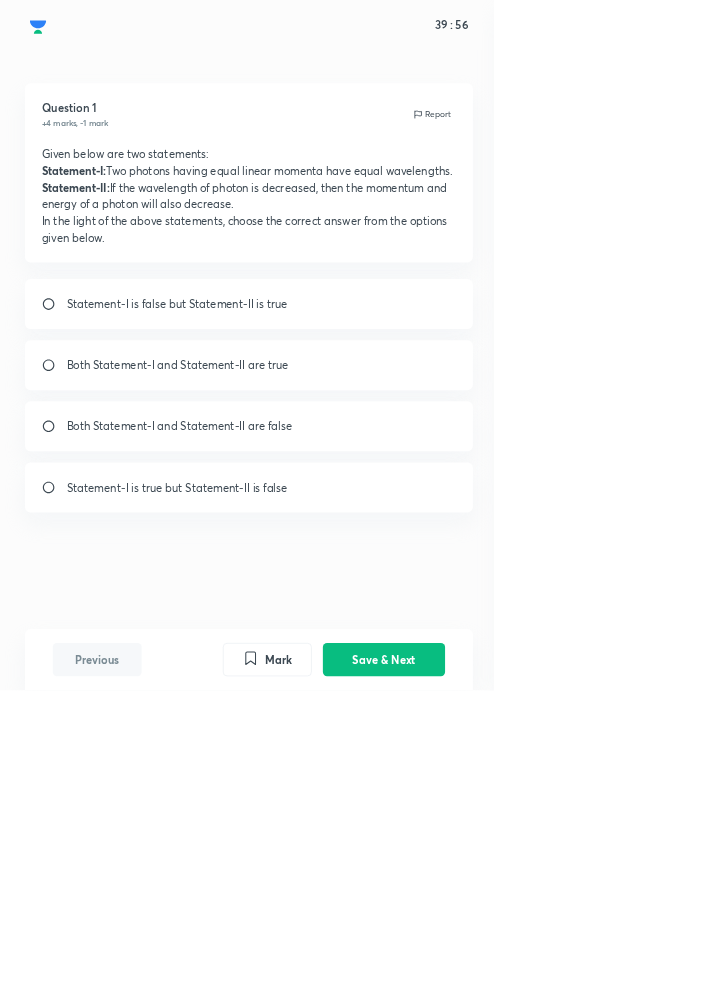 click on "19" at bounding box center [889, 474] 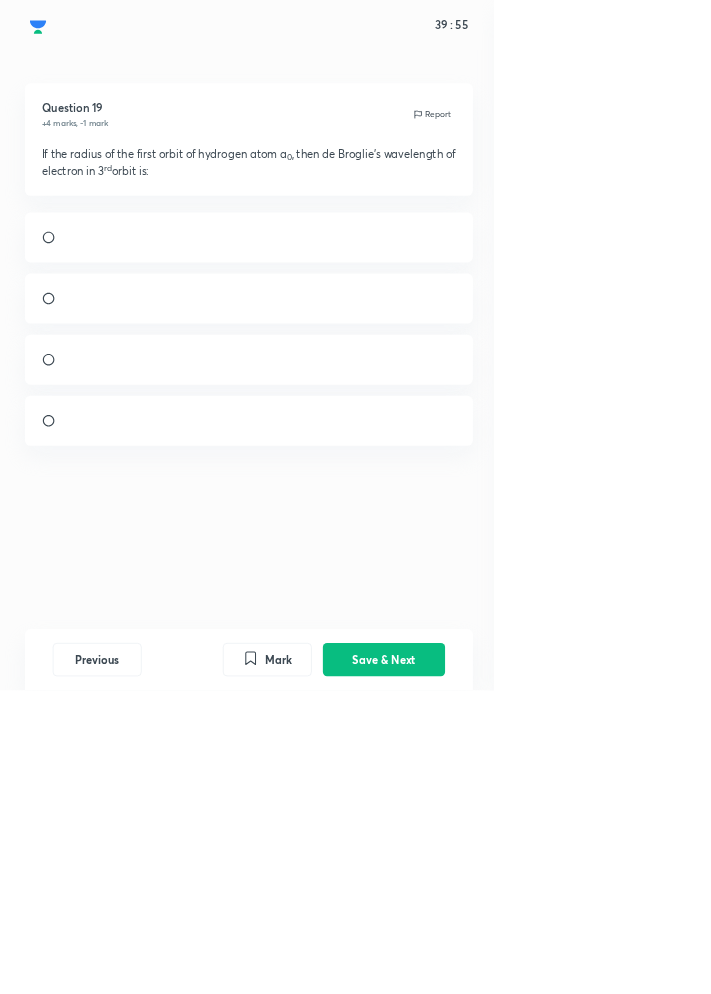 click on "18" at bounding box center (825, 474) 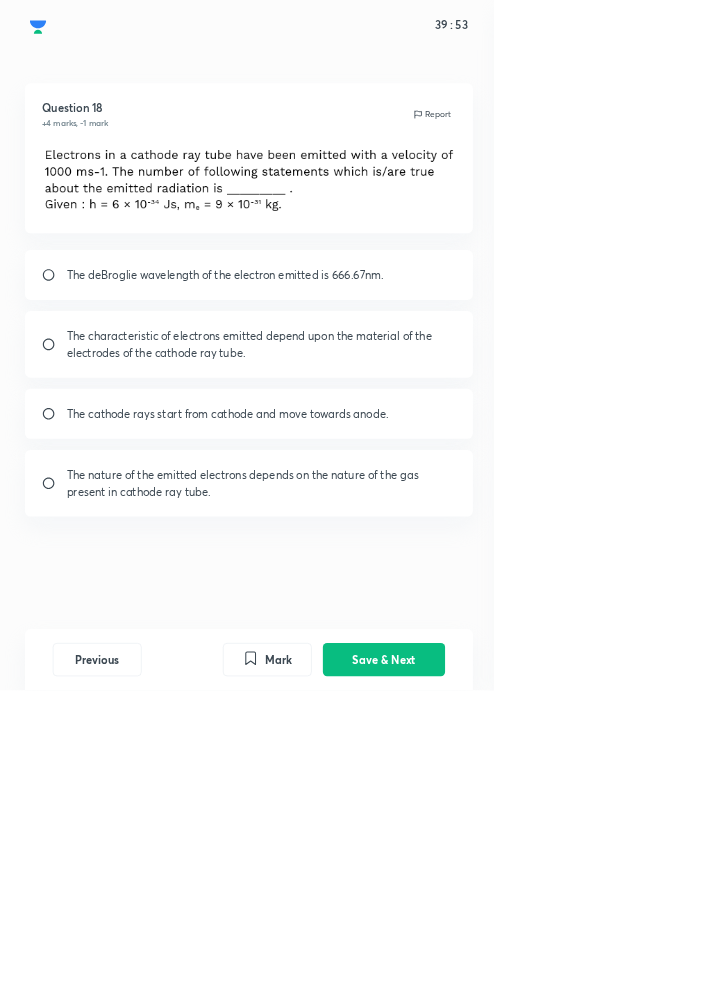 click on "20" at bounding box center [953, 474] 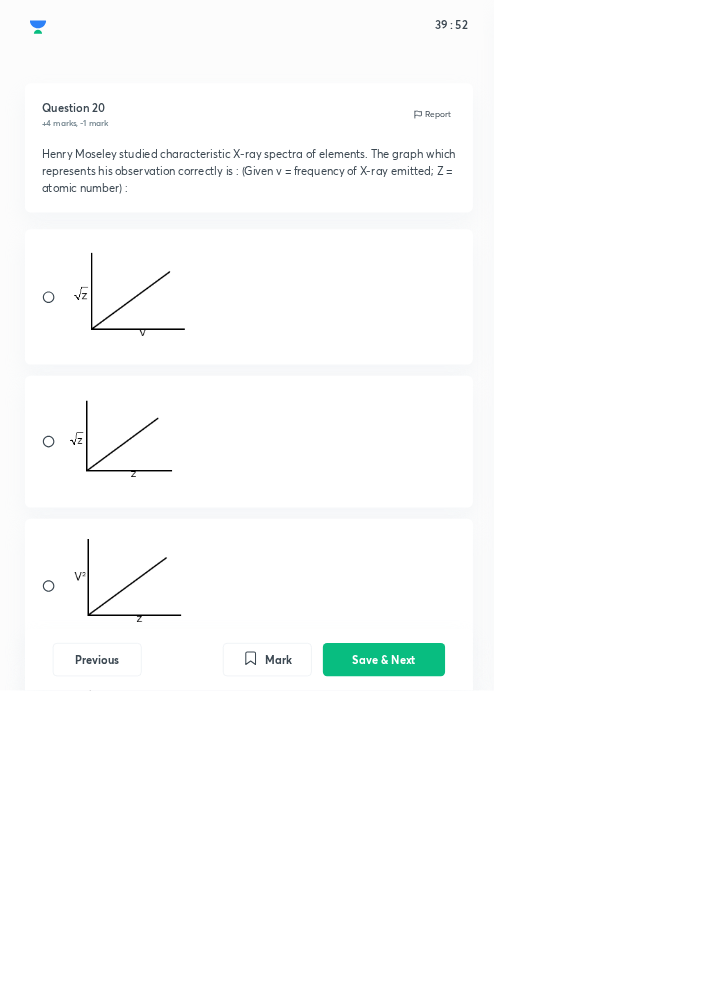 click on "24" at bounding box center (953, 538) 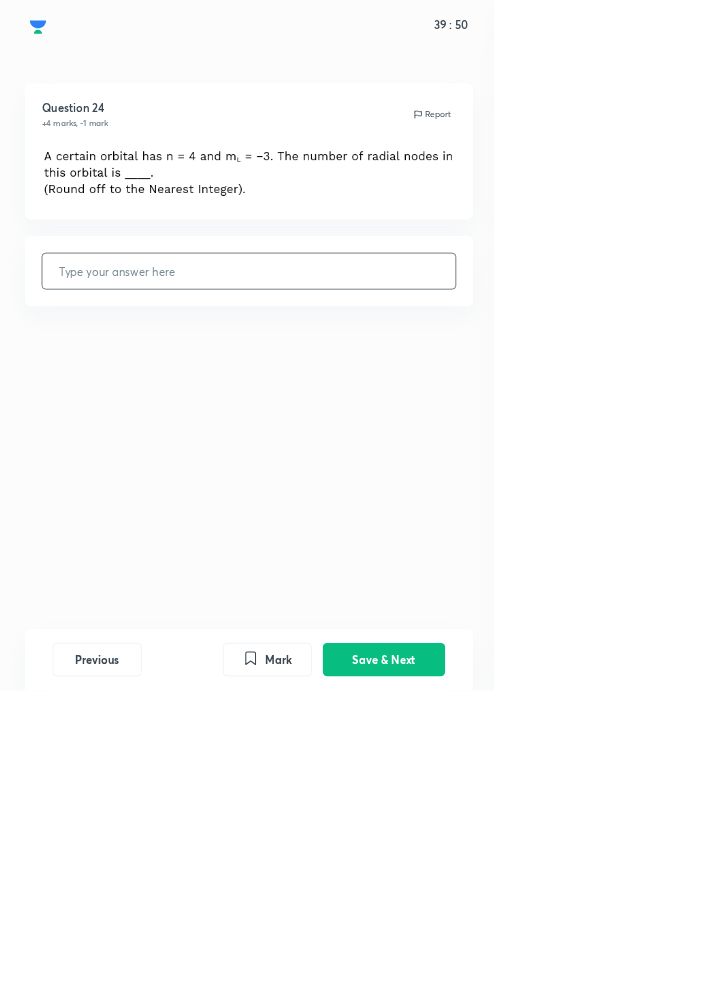 click on "25" at bounding box center (761, 602) 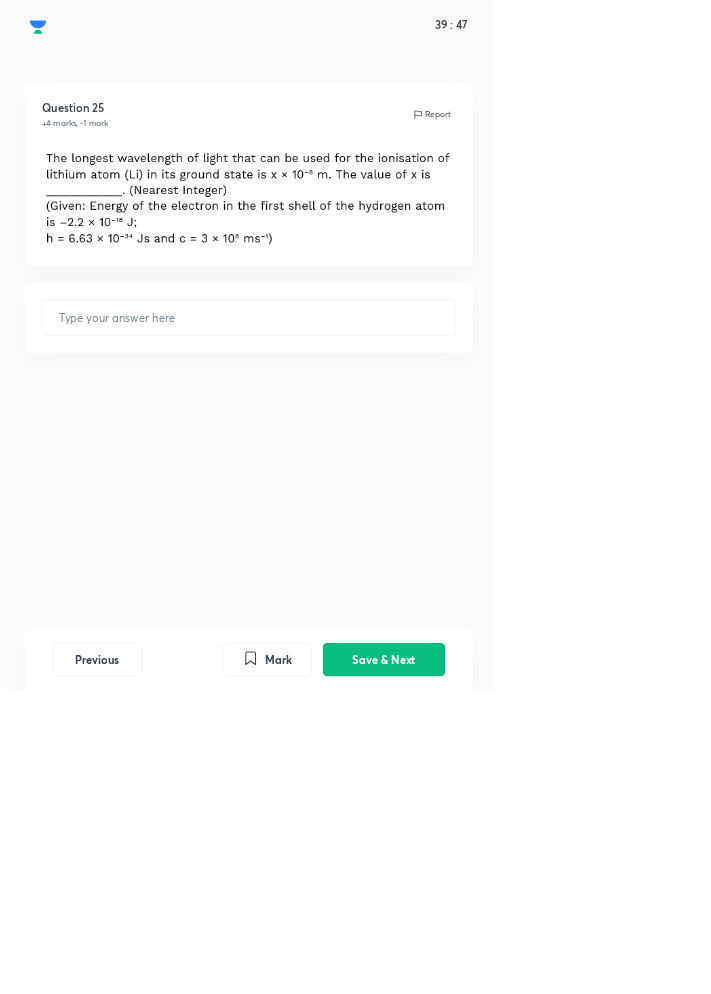 click on "21" at bounding box center (761, 538) 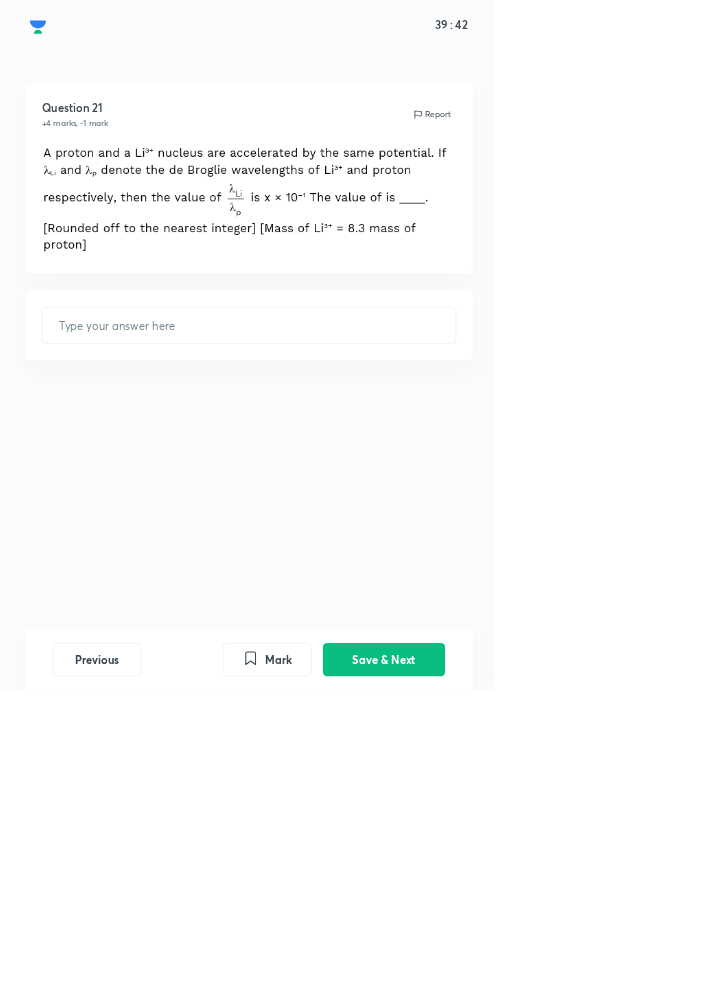 click on "End test" at bounding box center [951, 36] 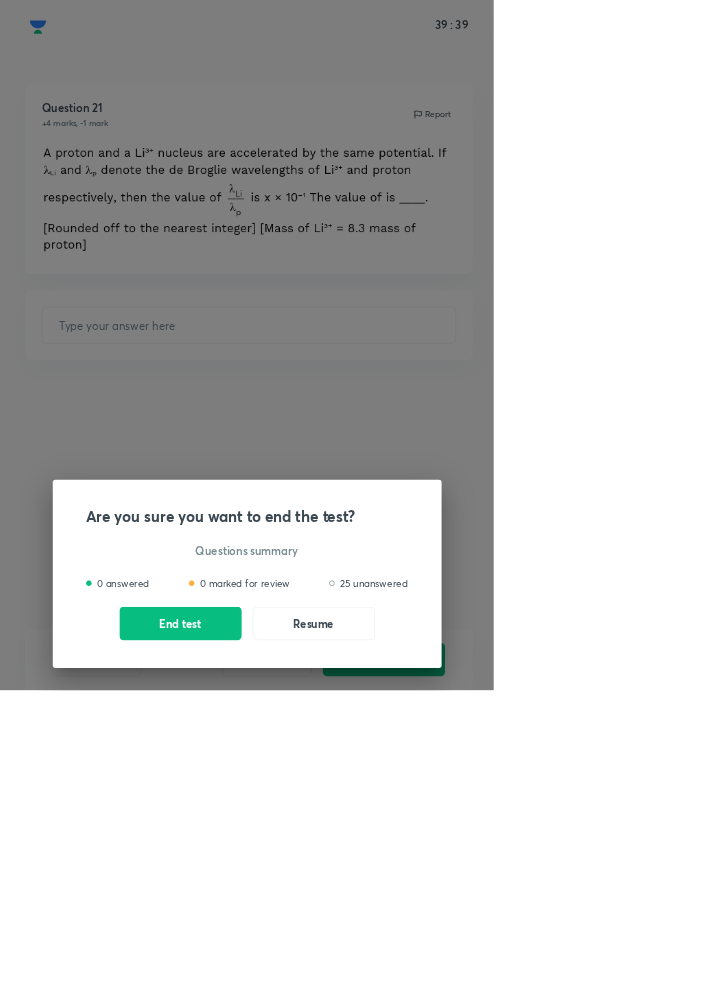 click on "End test" at bounding box center [260, 898] 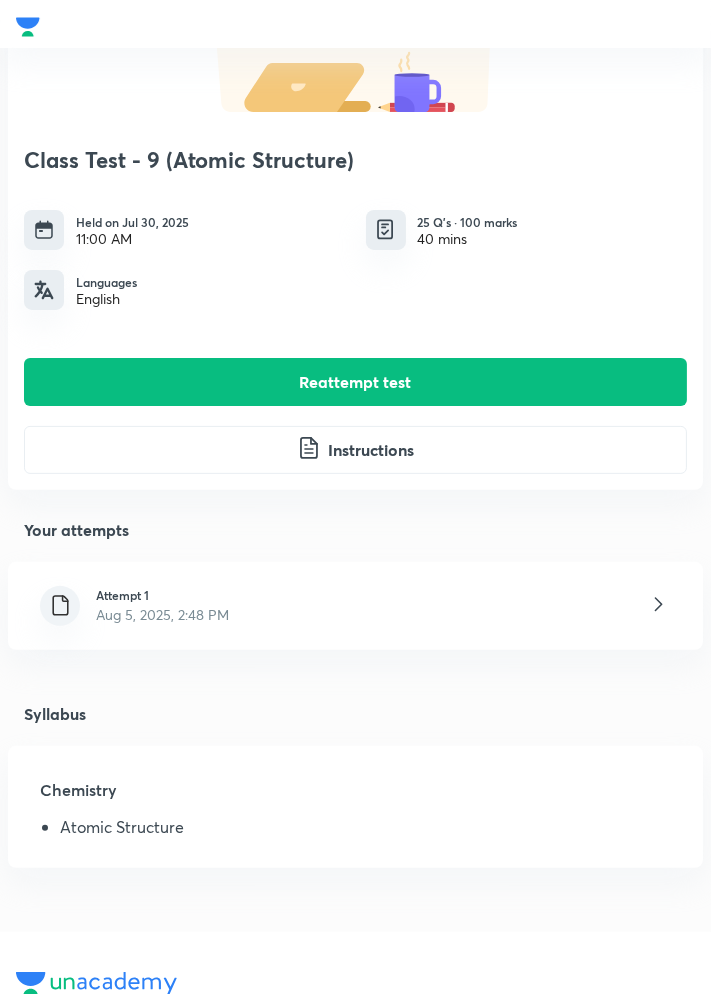 scroll, scrollTop: 339, scrollLeft: 0, axis: vertical 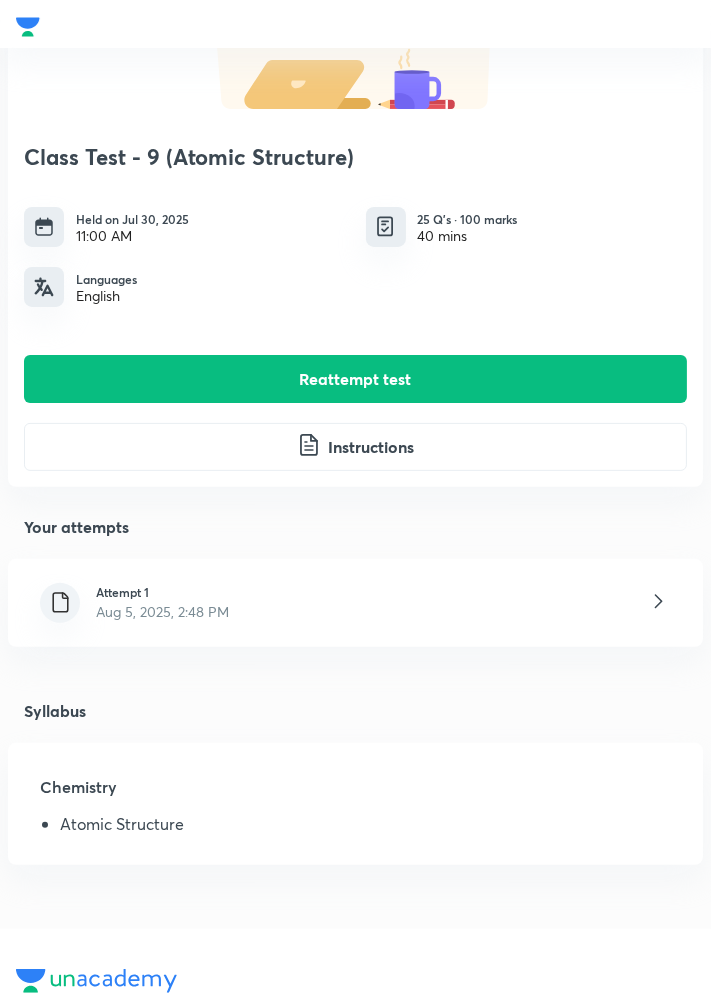 click on "Atomic Structure" at bounding box center (355, 828) 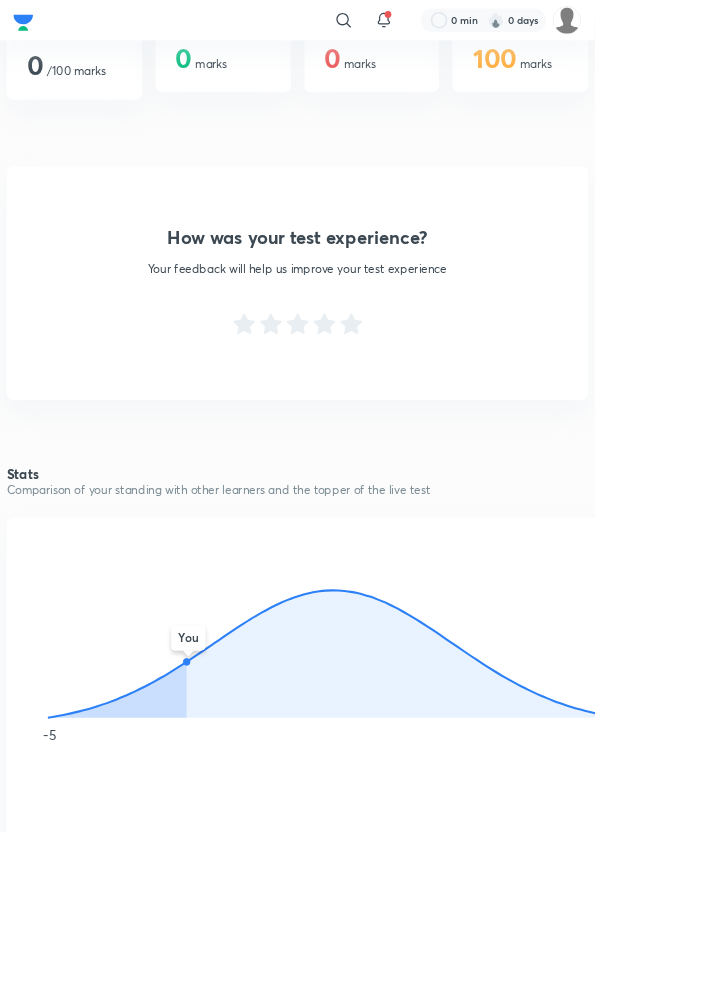 scroll, scrollTop: 525, scrollLeft: 0, axis: vertical 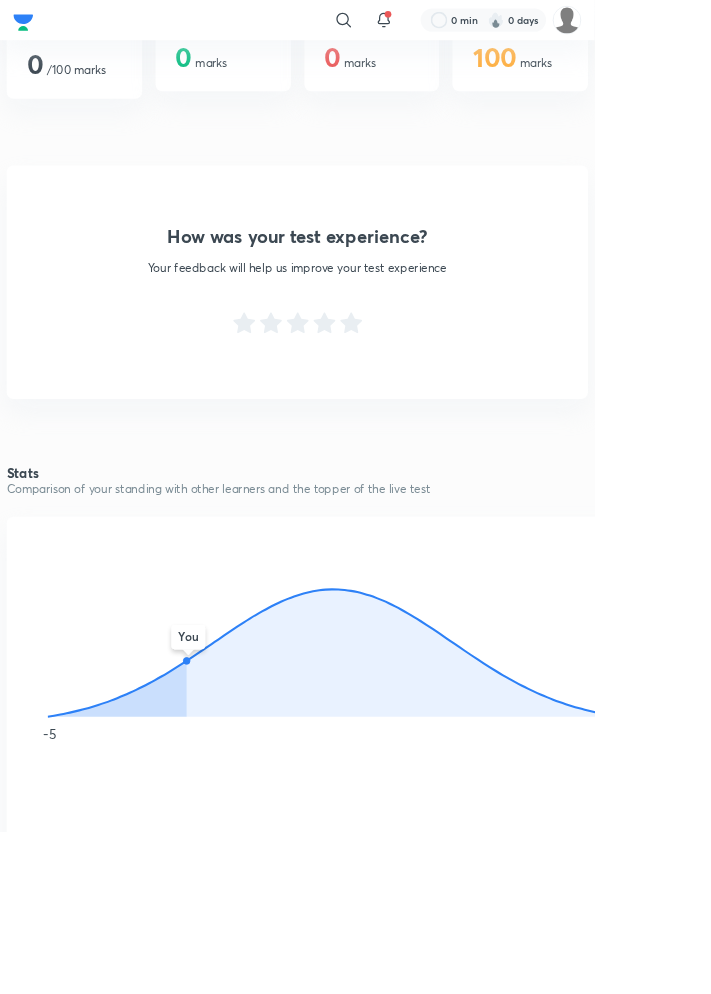 click on "You" 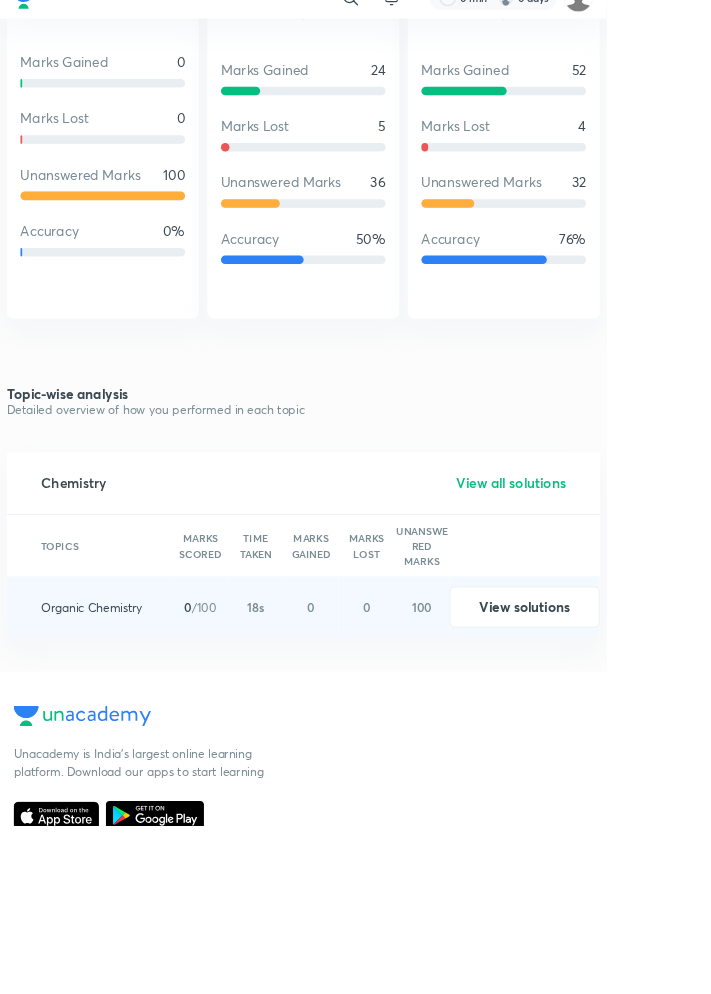 scroll, scrollTop: 3309, scrollLeft: 0, axis: vertical 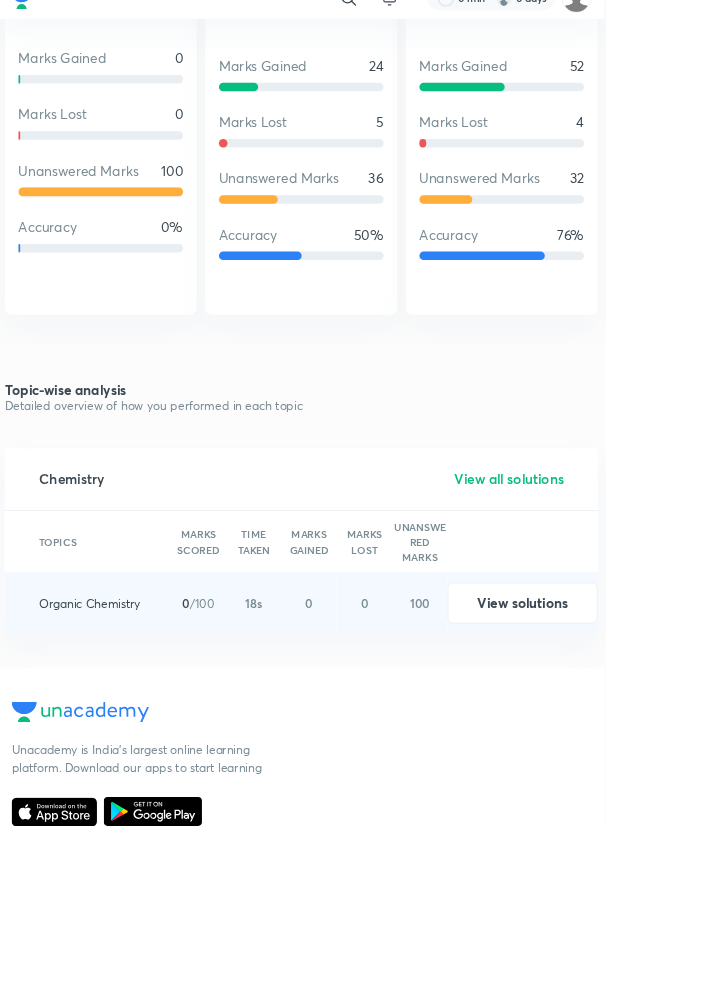 click on "View solutions" at bounding box center (615, 733) 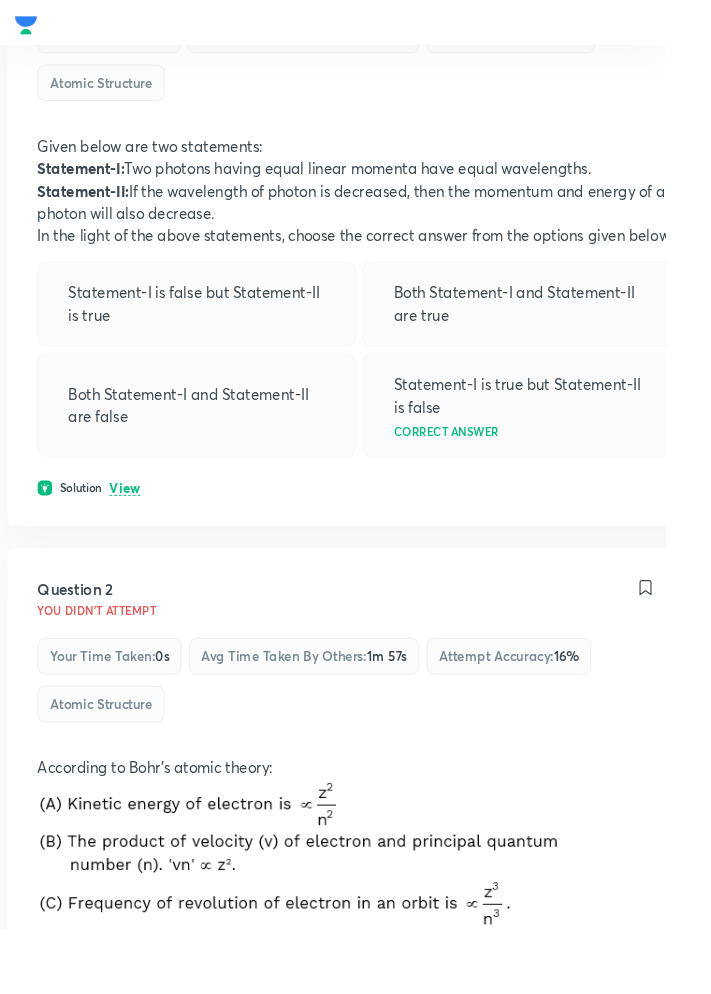 scroll, scrollTop: 346, scrollLeft: 0, axis: vertical 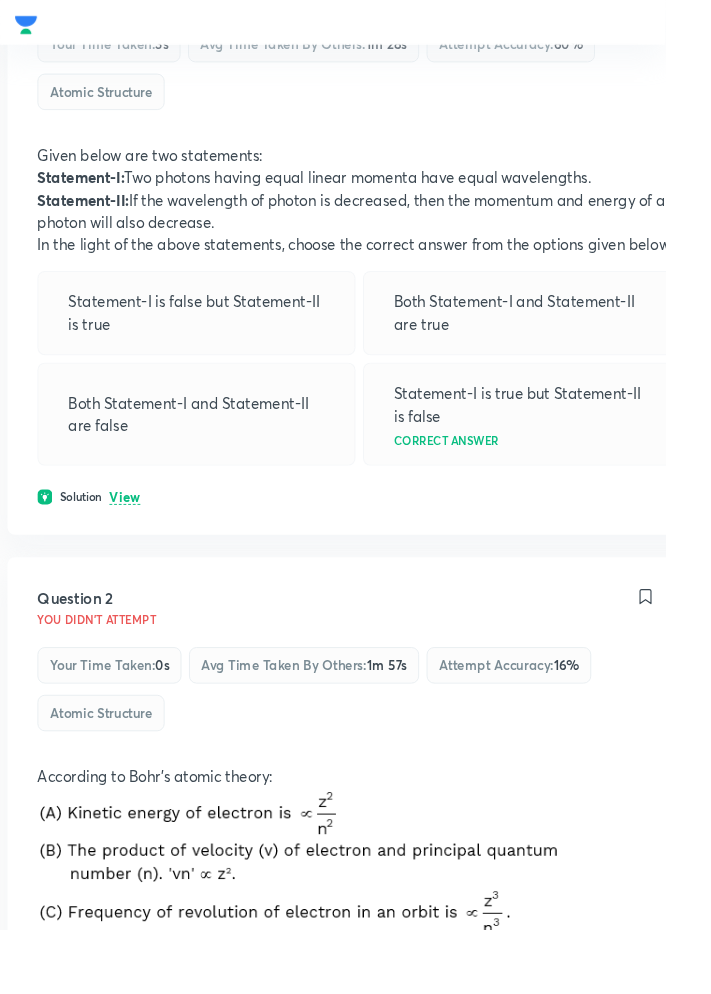 click on "View" at bounding box center (133, 532) 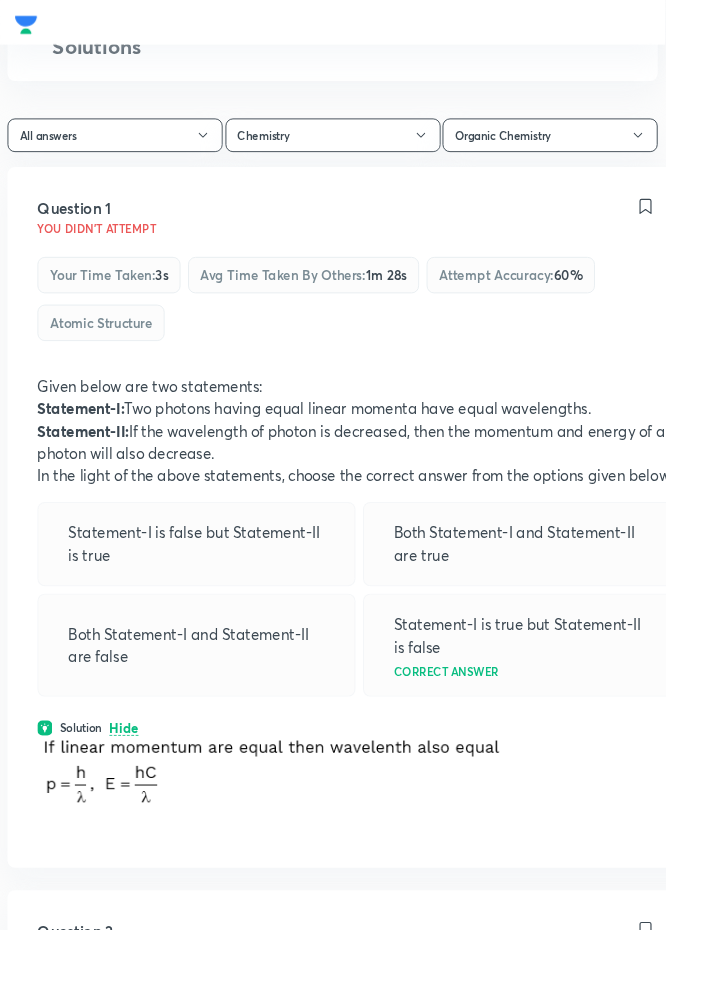 scroll, scrollTop: 82, scrollLeft: 0, axis: vertical 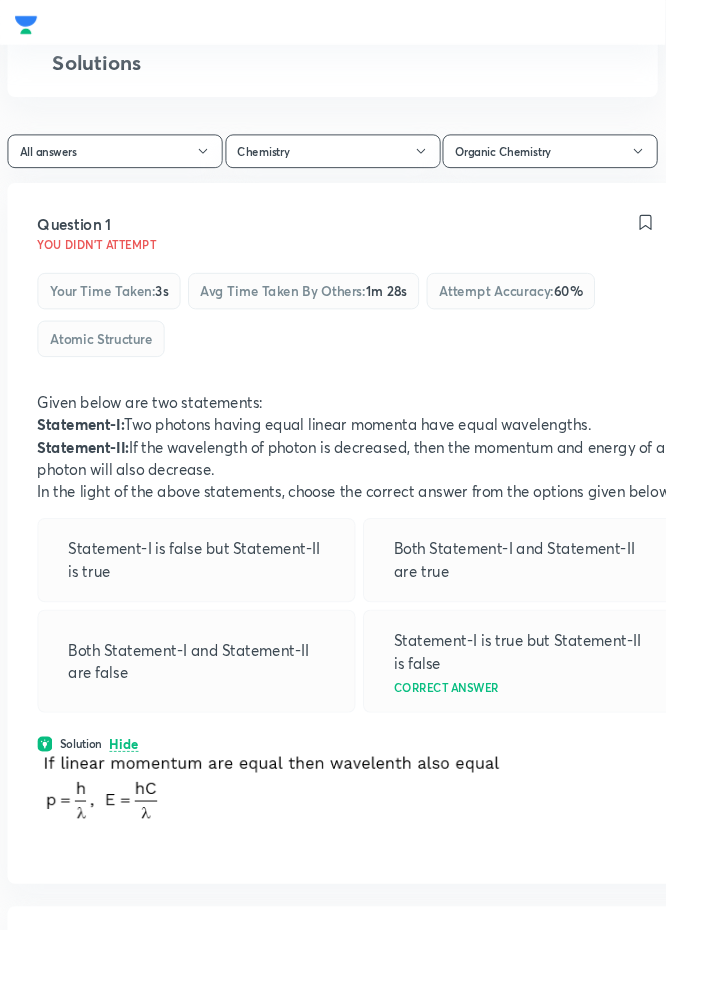 click 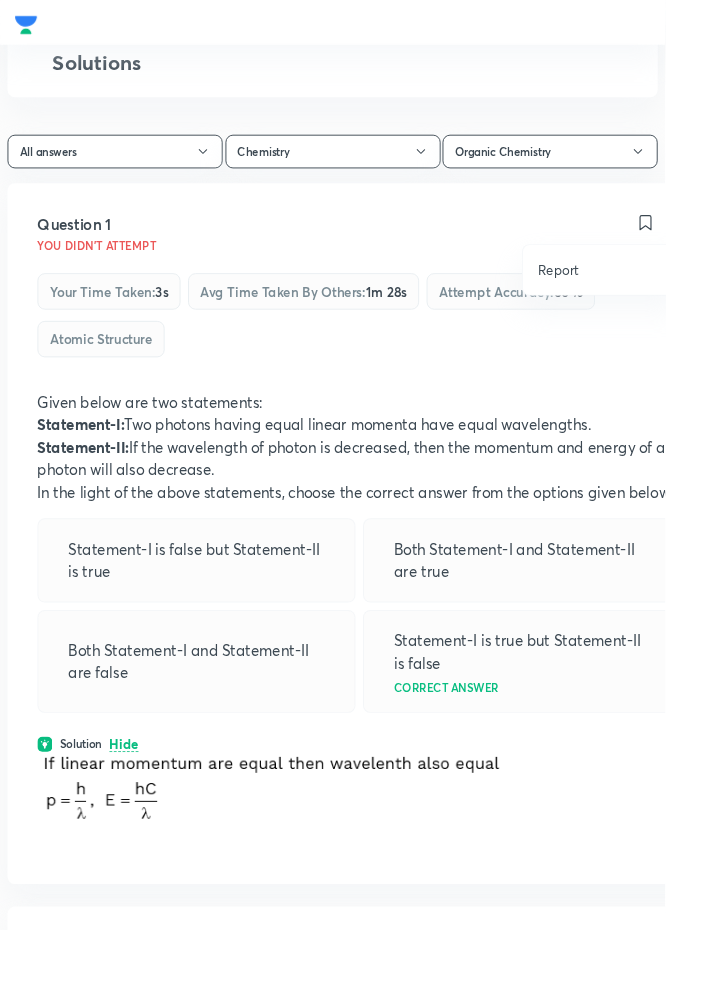 click at bounding box center (355, 497) 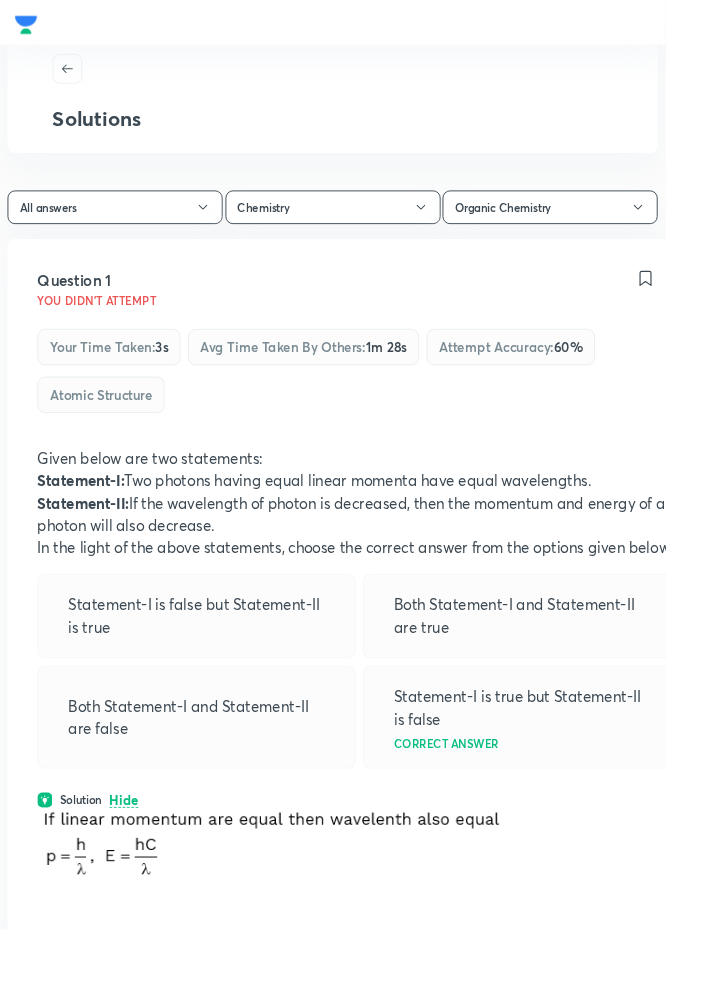scroll, scrollTop: 0, scrollLeft: 0, axis: both 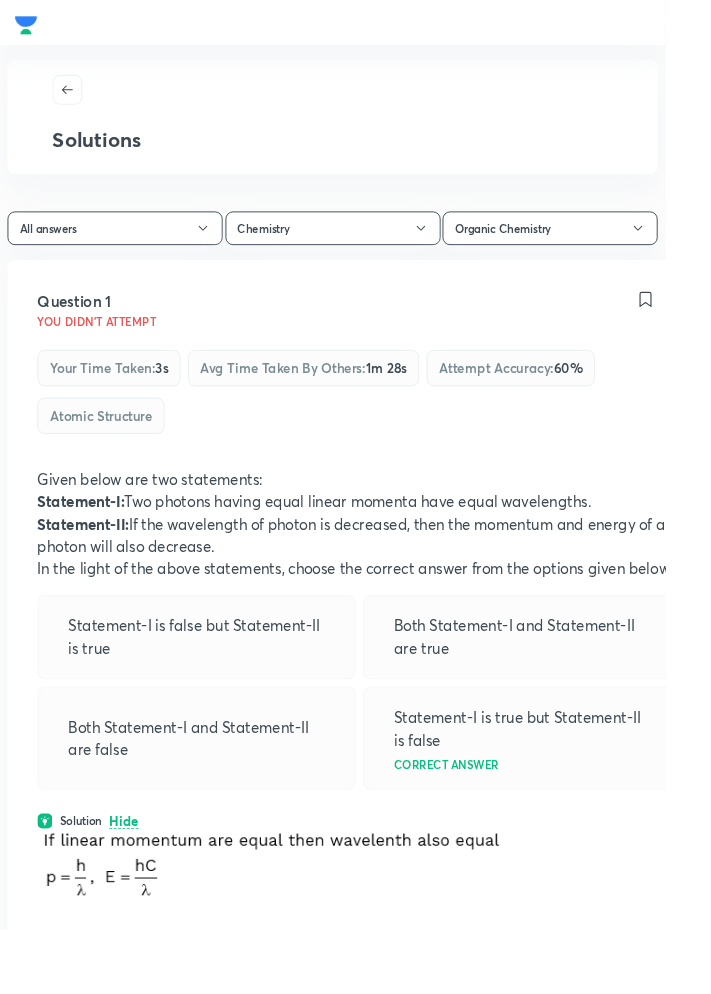 click 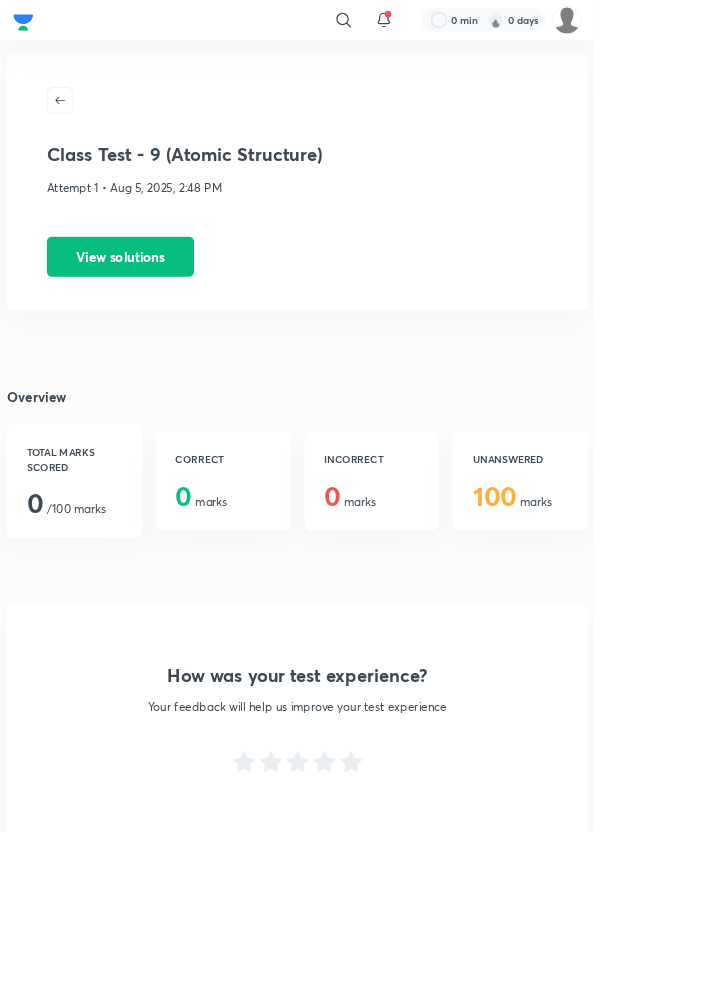 click 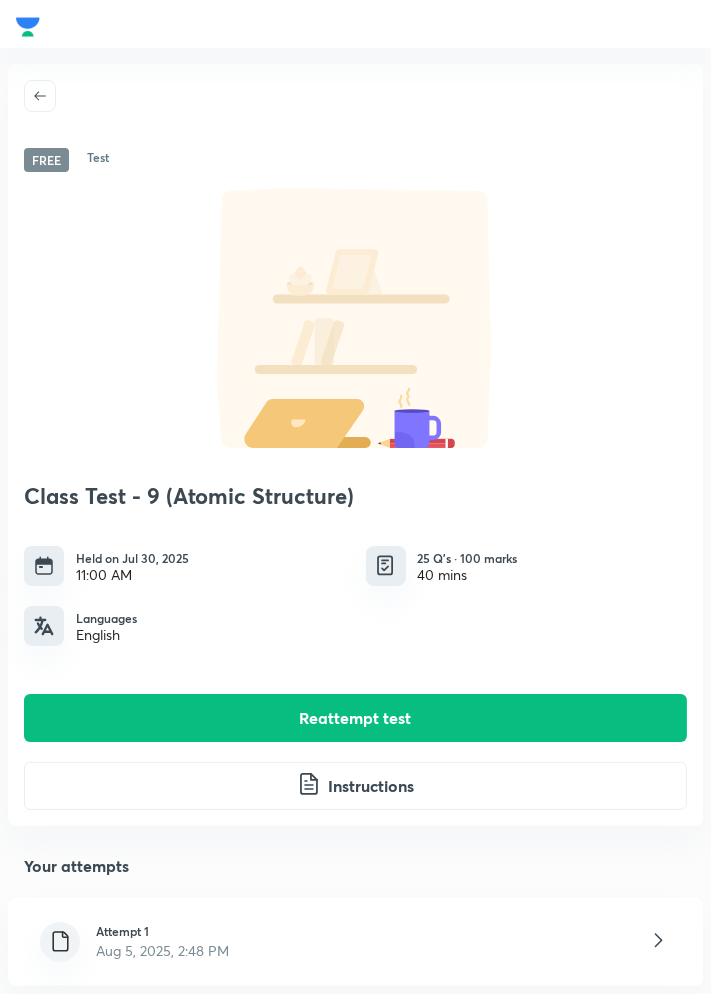 click 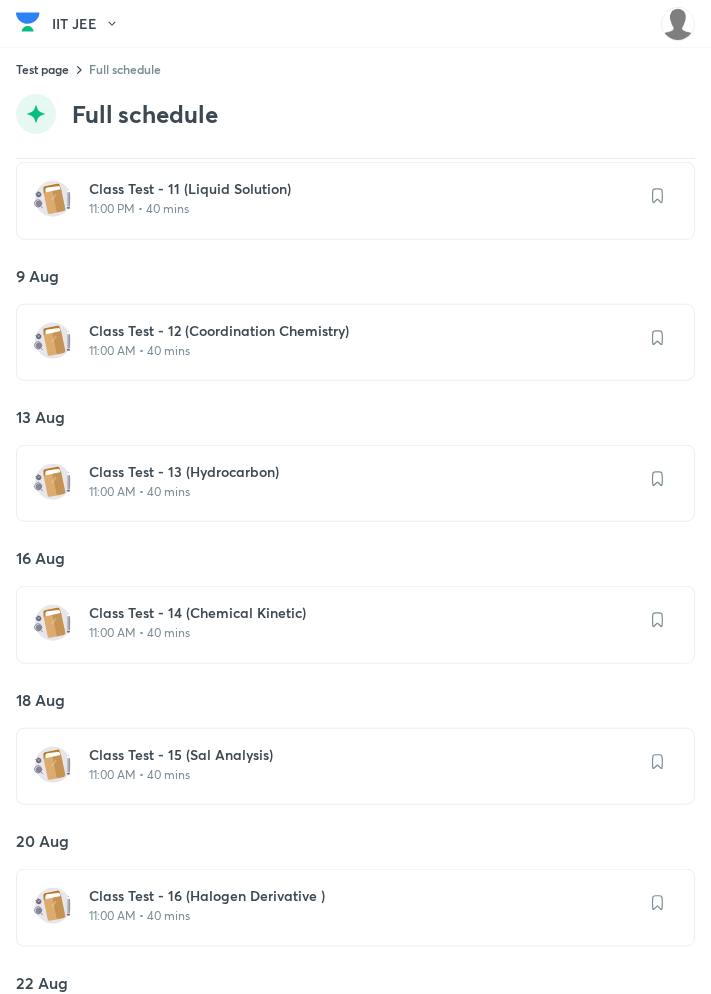 scroll, scrollTop: 1618, scrollLeft: 0, axis: vertical 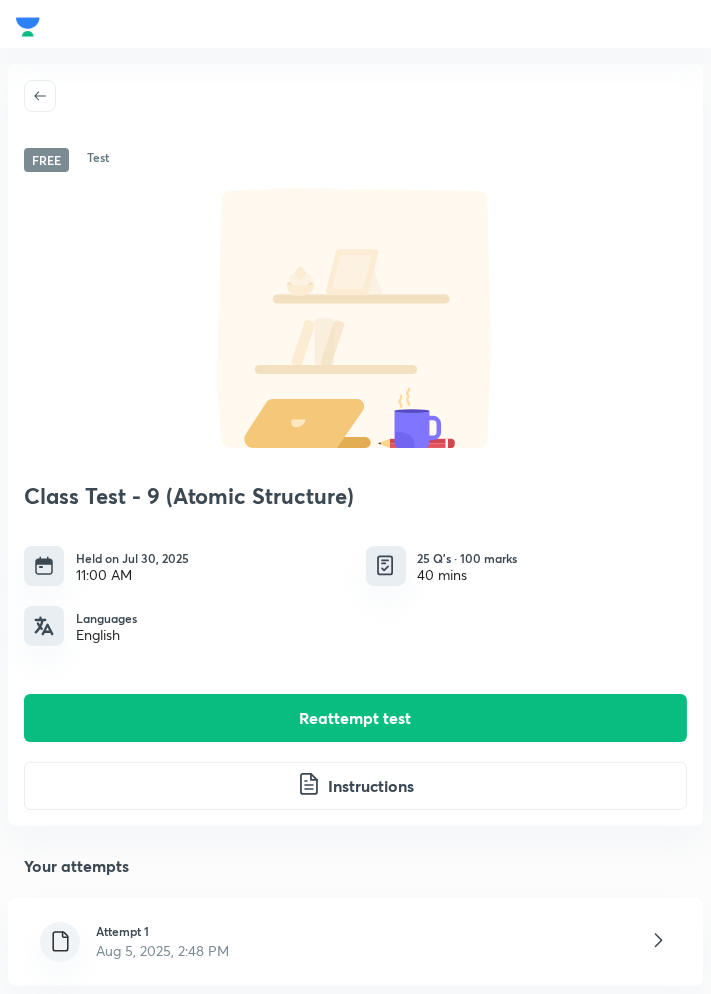 click on "Free" at bounding box center [46, 160] 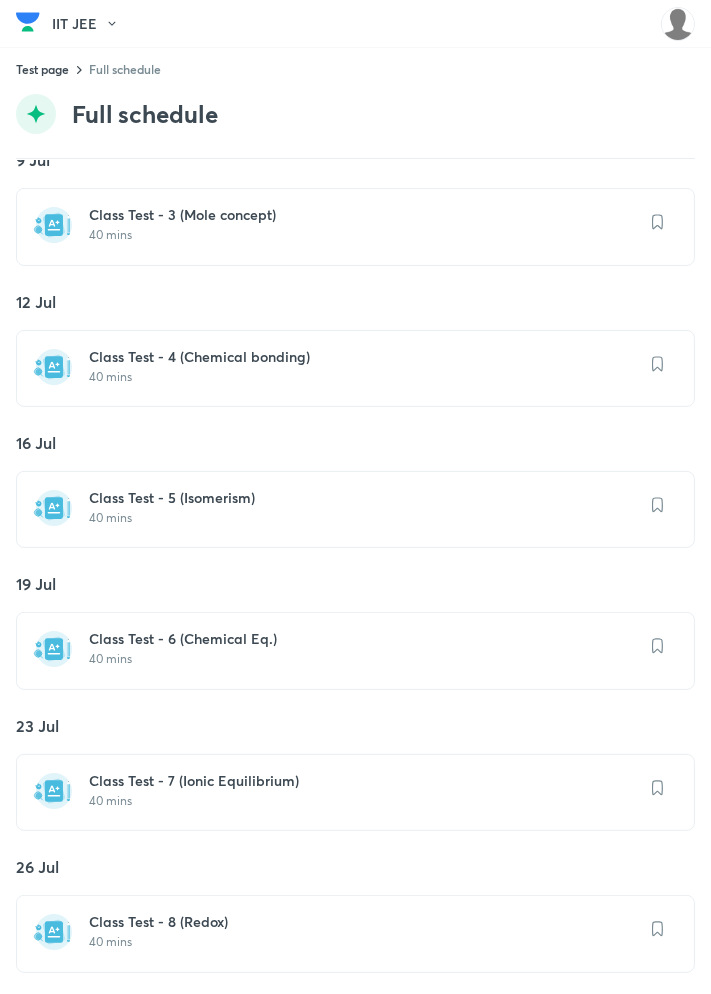 scroll, scrollTop: 0, scrollLeft: 0, axis: both 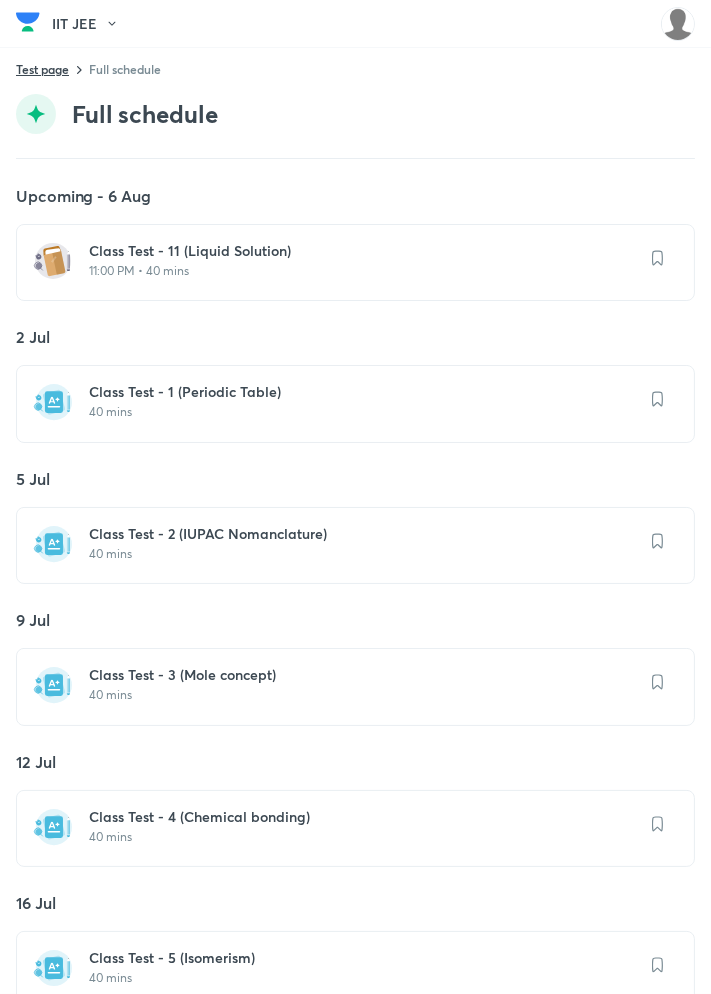 click on "Test page" at bounding box center (42, 69) 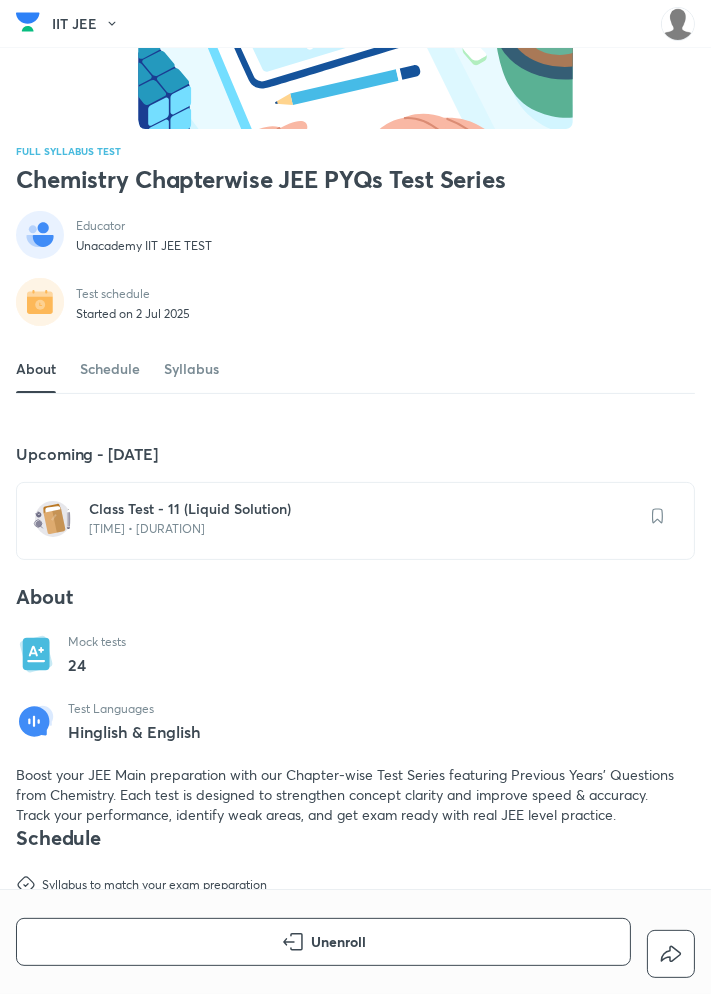 scroll, scrollTop: 0, scrollLeft: 0, axis: both 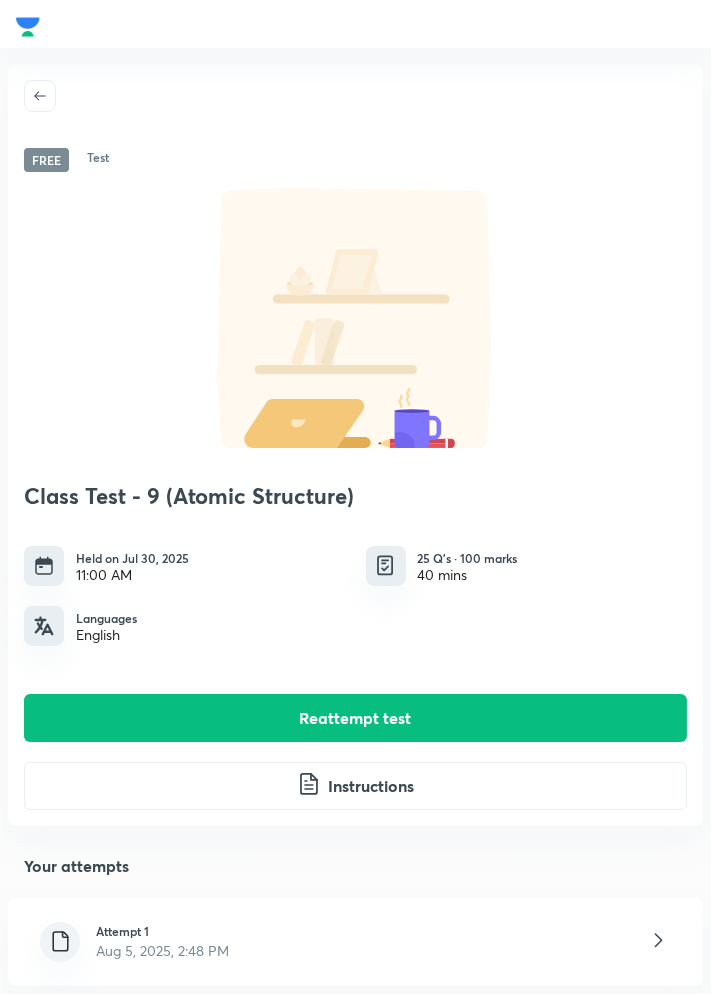 click 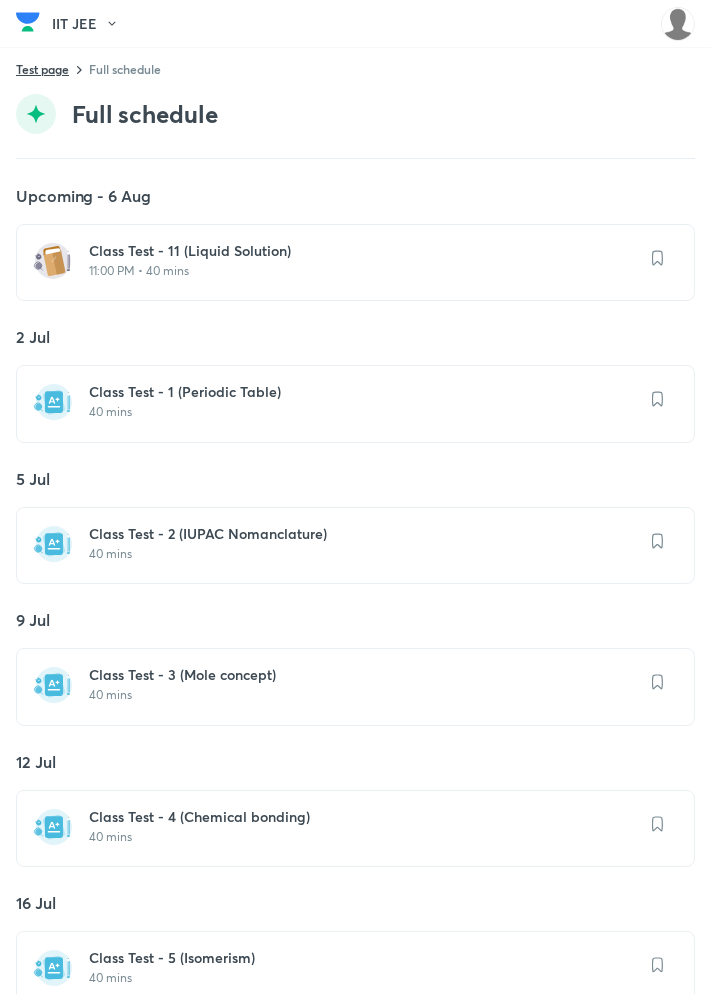 click on "Test page" at bounding box center (42, 69) 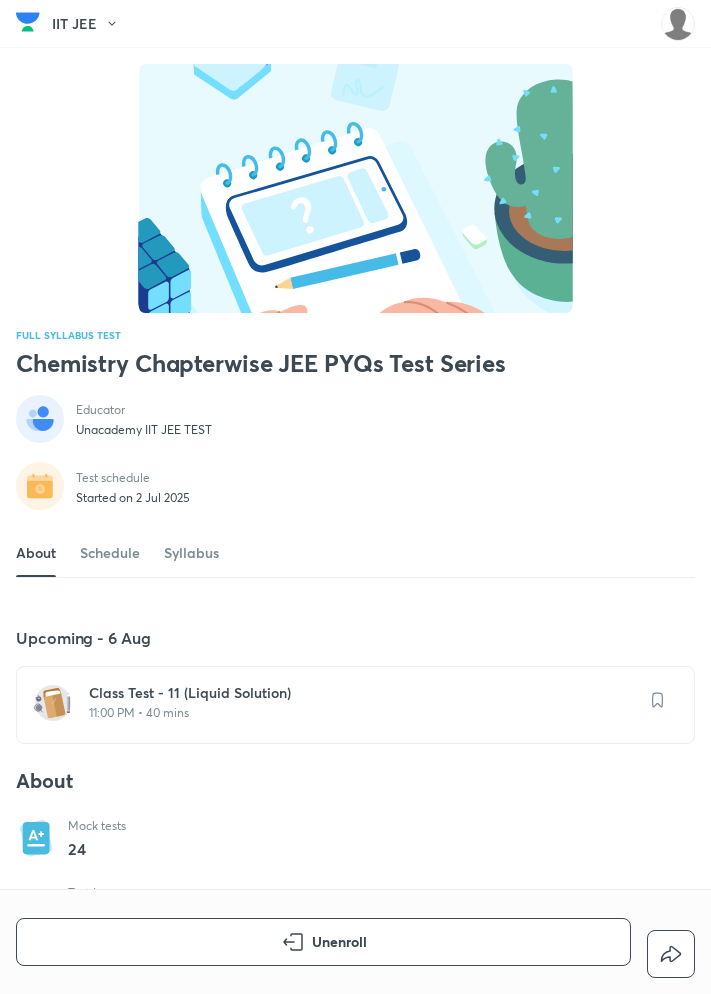 scroll, scrollTop: 0, scrollLeft: 0, axis: both 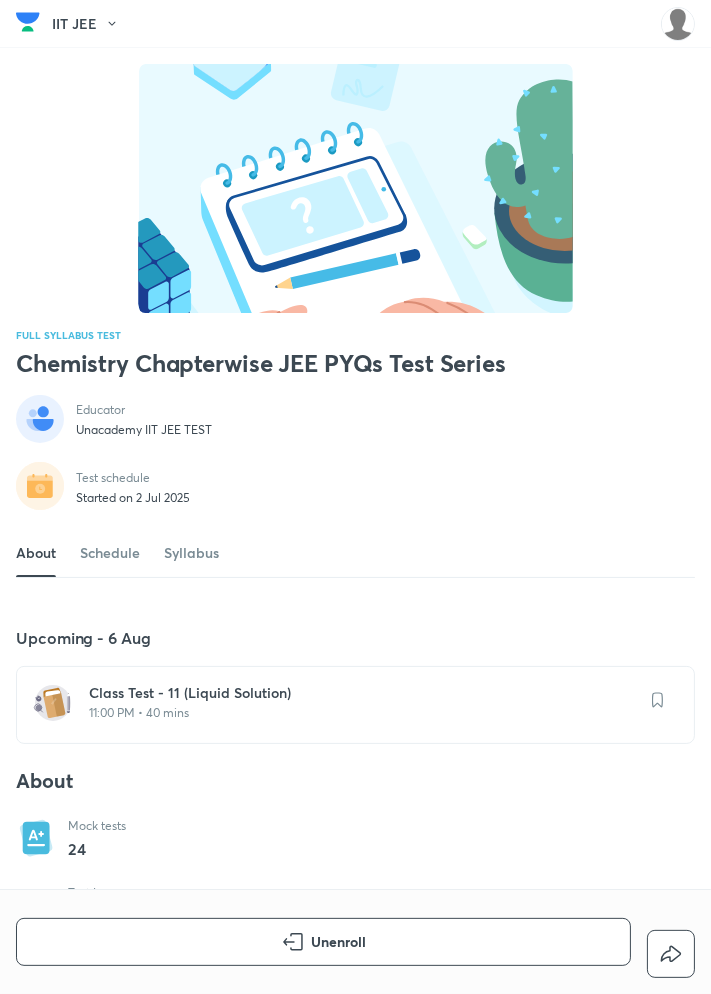 click at bounding box center [28, 22] 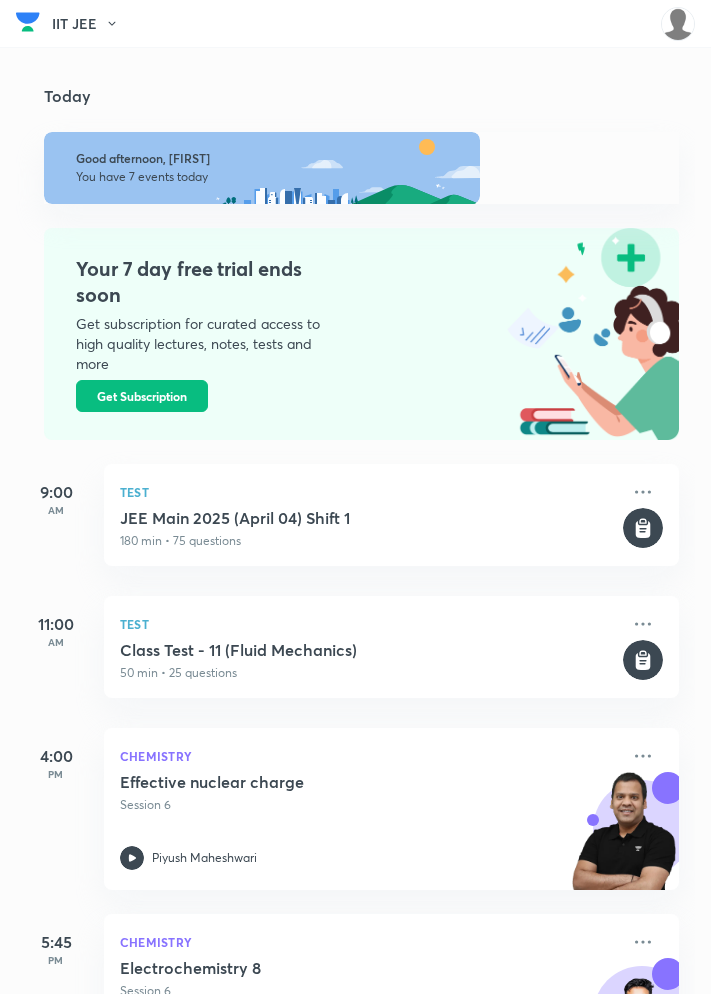 scroll, scrollTop: 0, scrollLeft: 0, axis: both 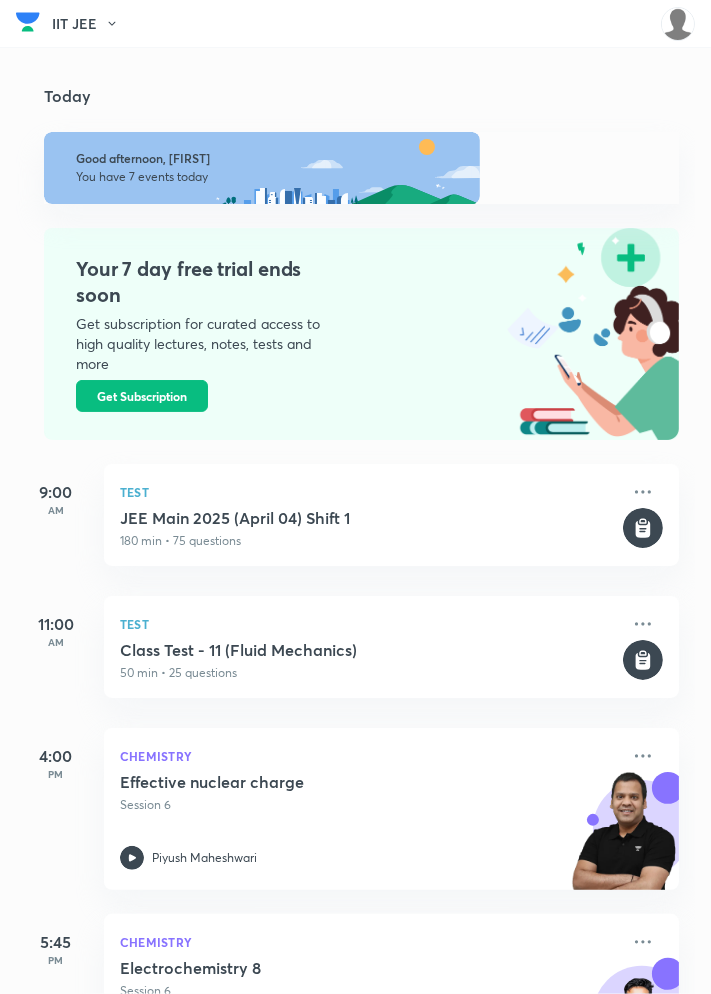 click on "Today" at bounding box center (357, 80) 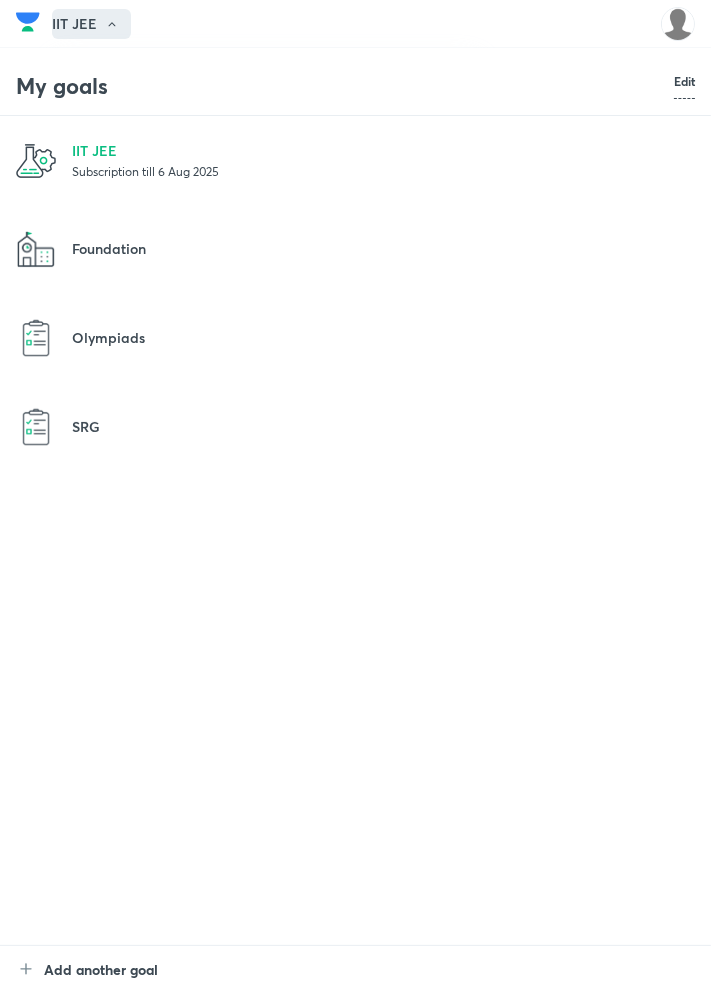click on "Subscription till 6 Aug 2025" at bounding box center (383, 171) 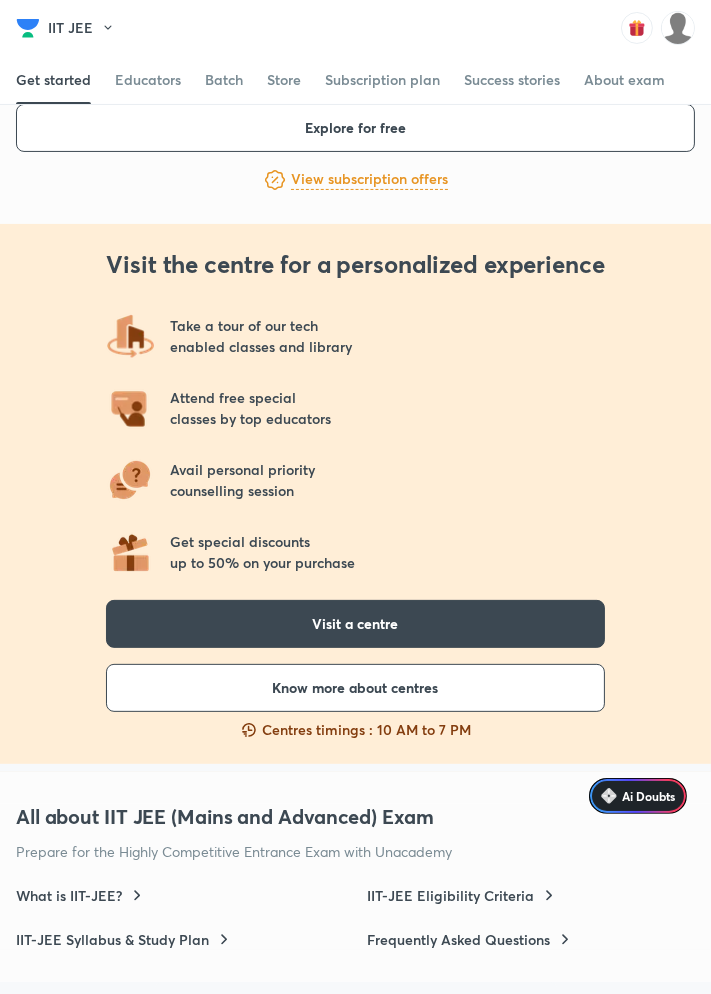 scroll, scrollTop: 0, scrollLeft: 0, axis: both 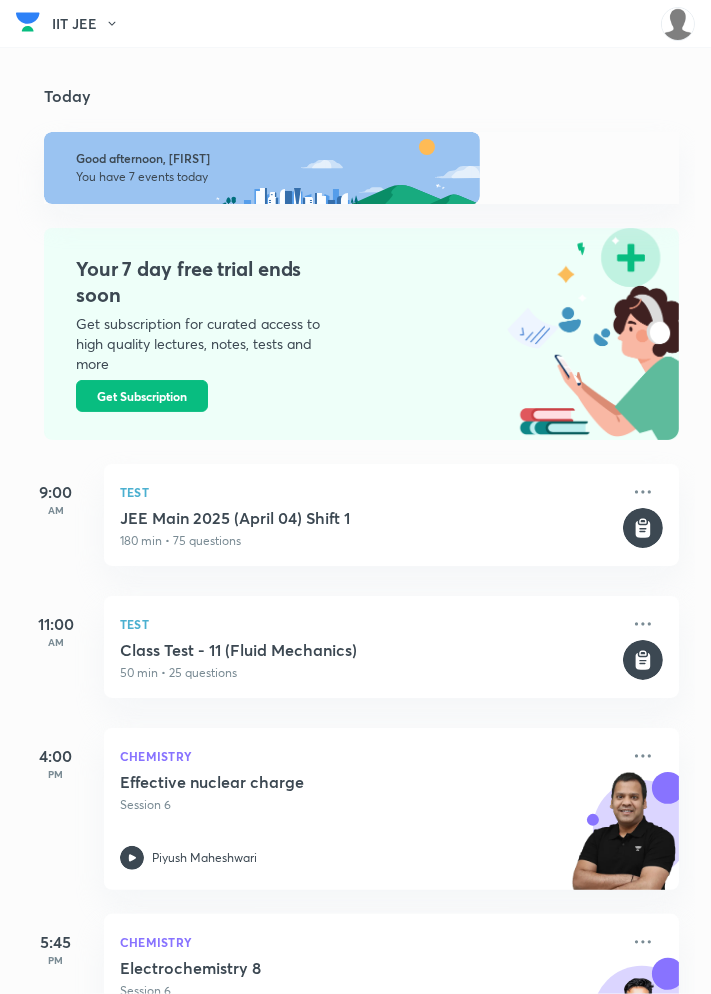 click on "IIT JEE" at bounding box center (91, 24) 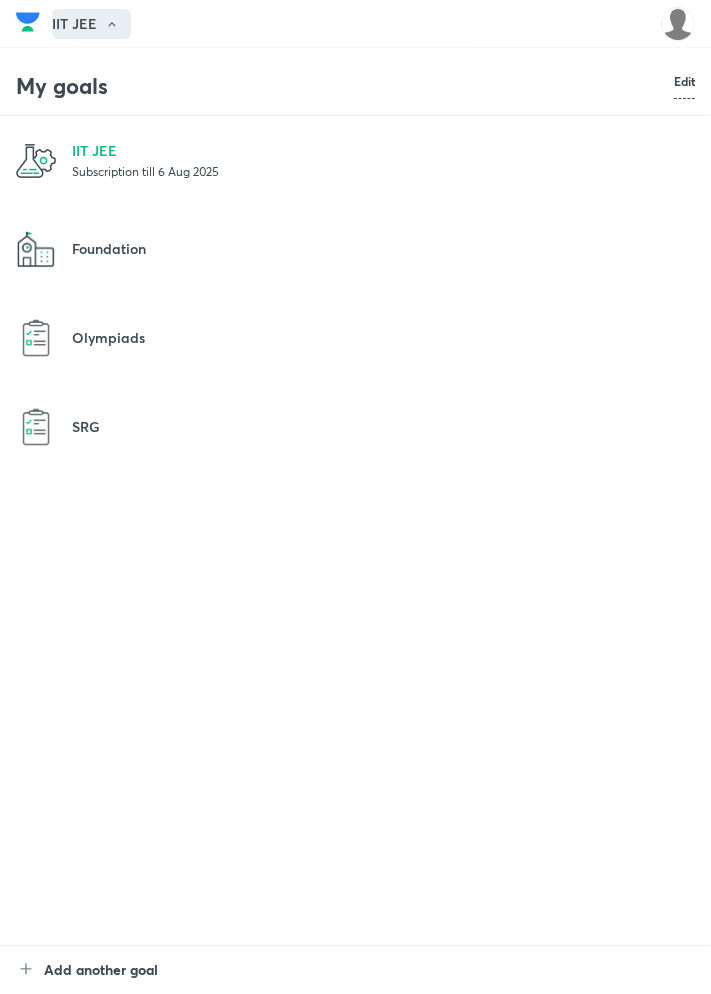 click on "IIT JEE" at bounding box center [383, 150] 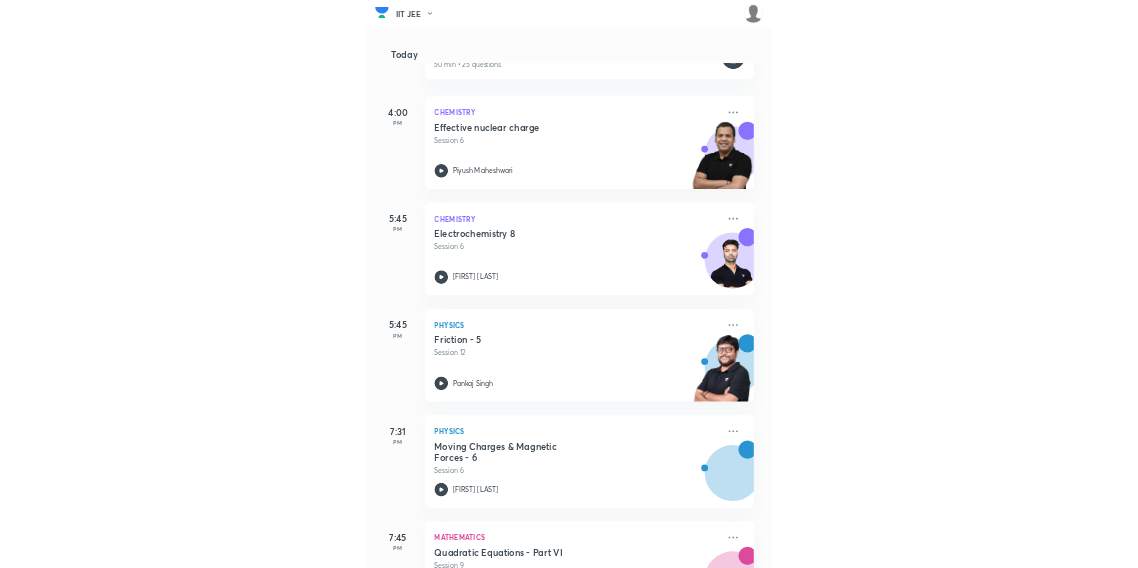 scroll, scrollTop: 0, scrollLeft: 0, axis: both 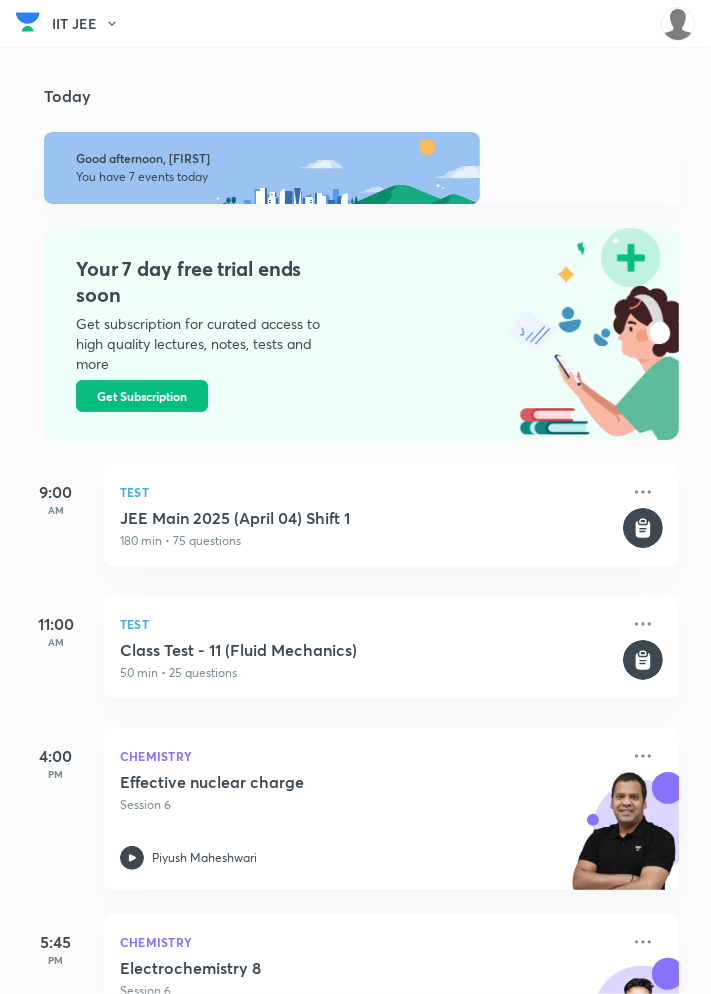 click at bounding box center [262, 168] 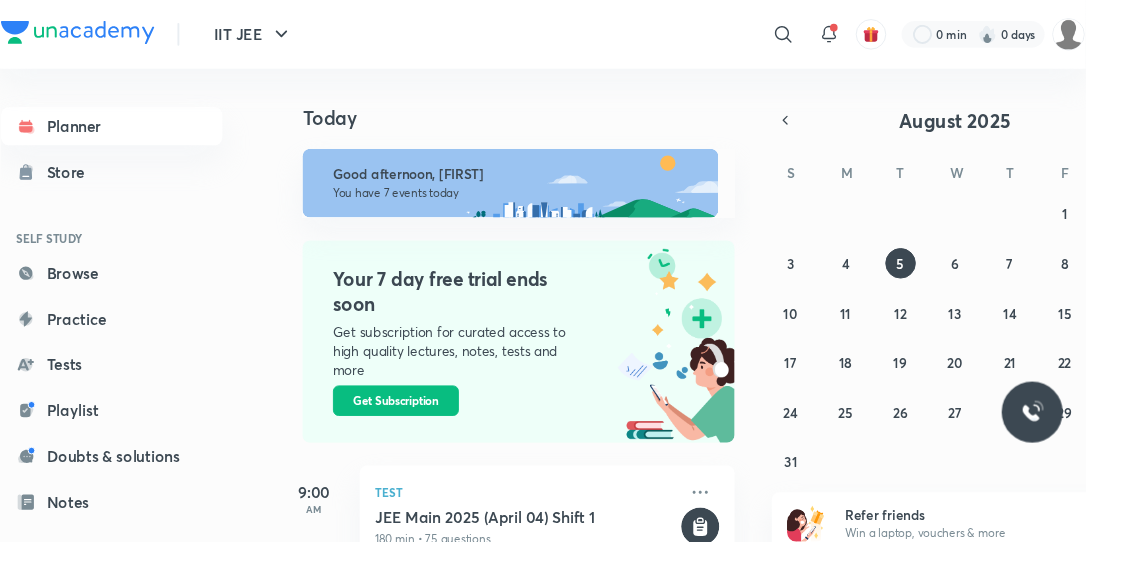 click on "Notes" at bounding box center (117, 526) 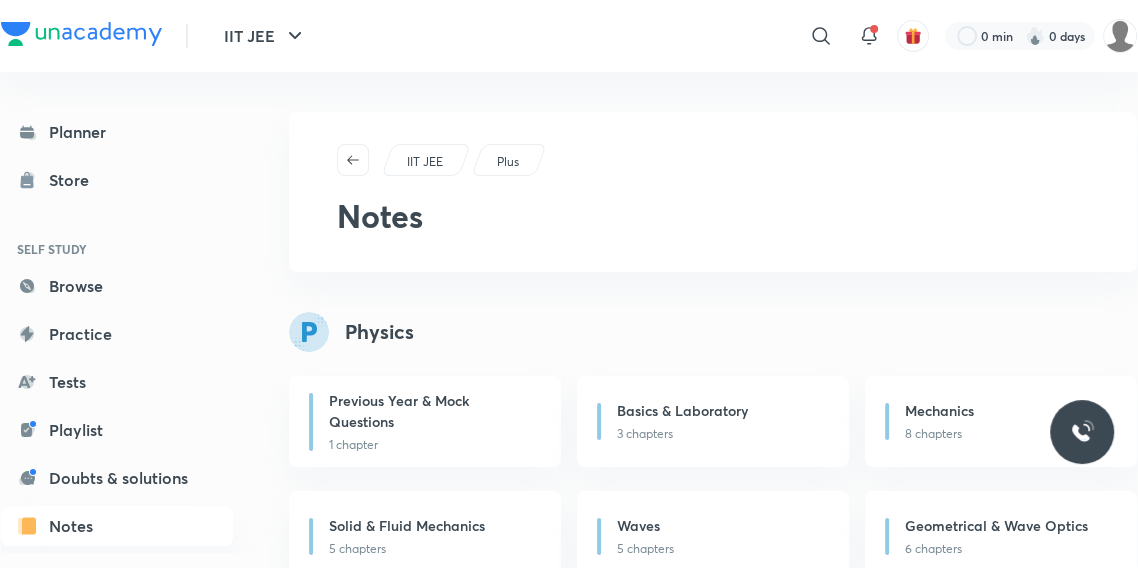 click on "Browse" at bounding box center (117, 286) 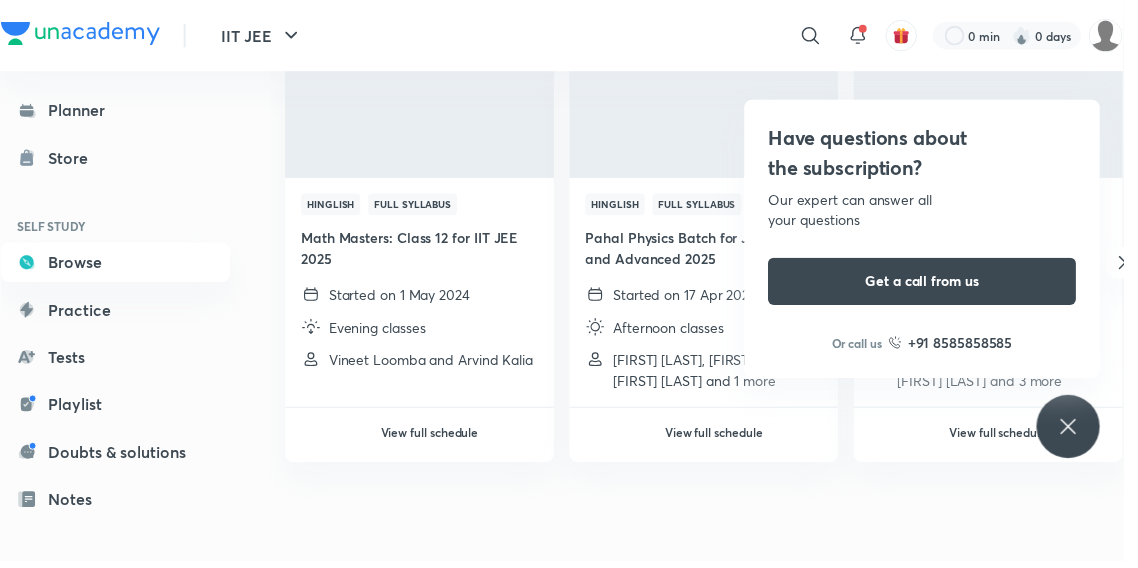scroll, scrollTop: 2234, scrollLeft: 0, axis: vertical 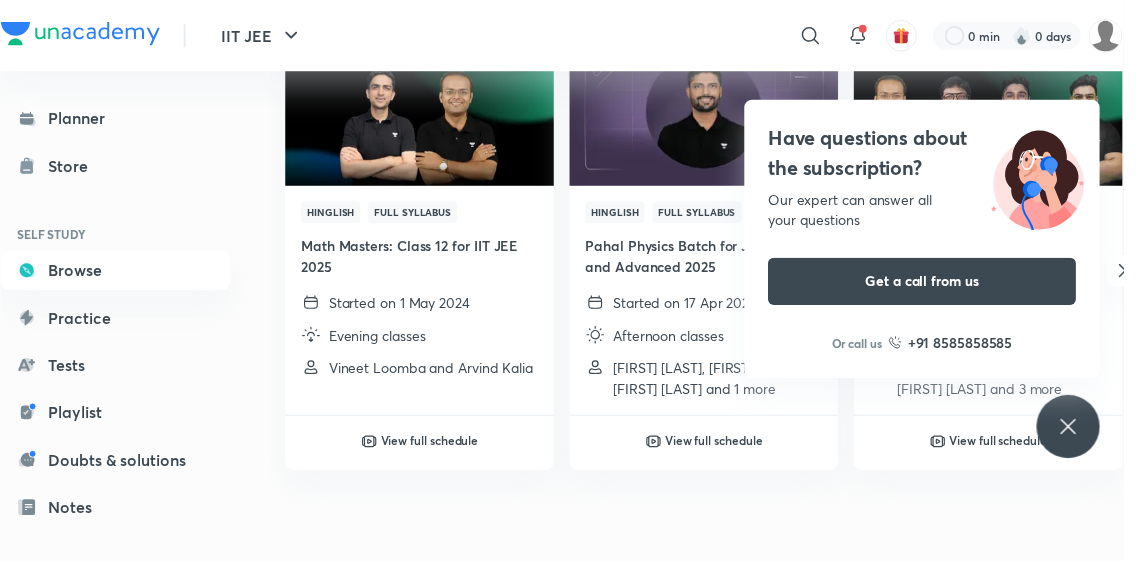 click 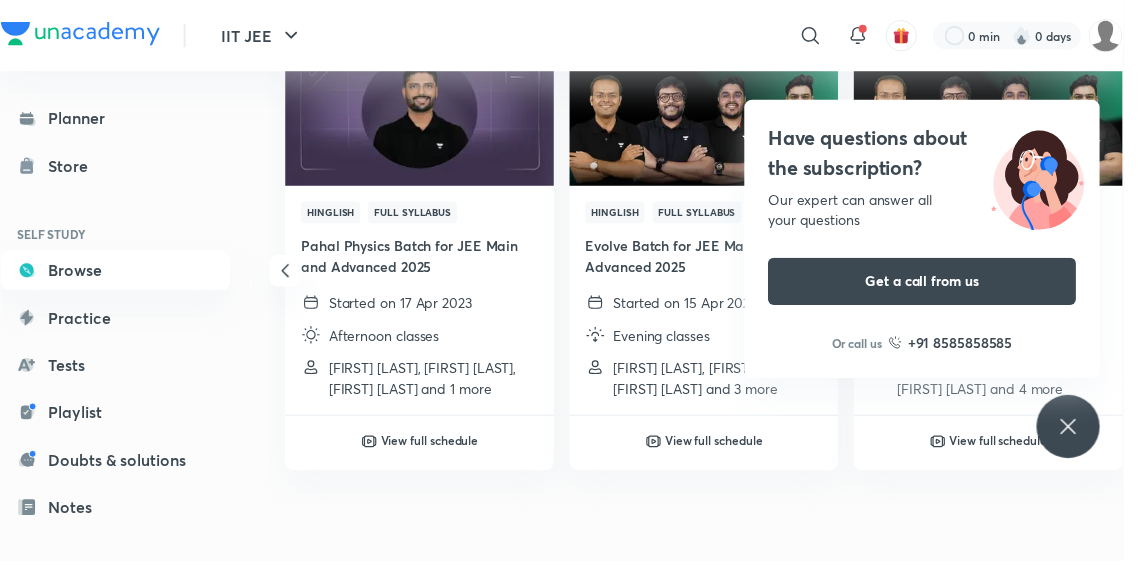 click on "Hinglish Full Syllabus Math Masters: Class 12 for IIT JEE 2025 Started on 1 May 2024 Evening classes Vineet Loomba and Arvind Kalia View full schedule Hinglish Full Syllabus Pahal Physics Batch for JEE Main and Advanced 2025 Started on 17 Apr 2023 Afternoon classes Abhay Agrawal, Praveen Kumar Pachauri, Prateek Jain and 1 more View full schedule Hinglish Full Syllabus Evolve Batch for JEE Main and Advanced 2025 Started on 15 Apr 2024 Evening classes Vineet Loomba, Pankaj Singh, Mohammad Kashif Alam and 3 more View full schedule Hinglish Full Syllabus Early Evolve Batch for JEE Main and Advanced 2025 Started on 15 Mar 2024 Evening classes Vineet Loomba, Pankaj Singh, Neeraj Kumar Chaudhary and 4 more View full schedule" at bounding box center [713, 274] 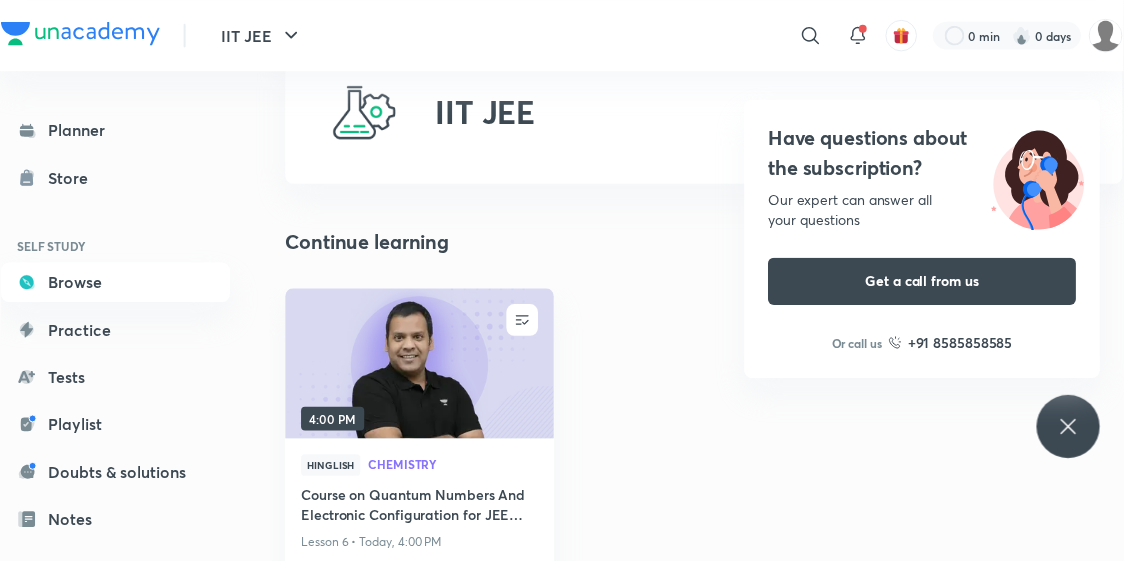 scroll, scrollTop: 72, scrollLeft: 0, axis: vertical 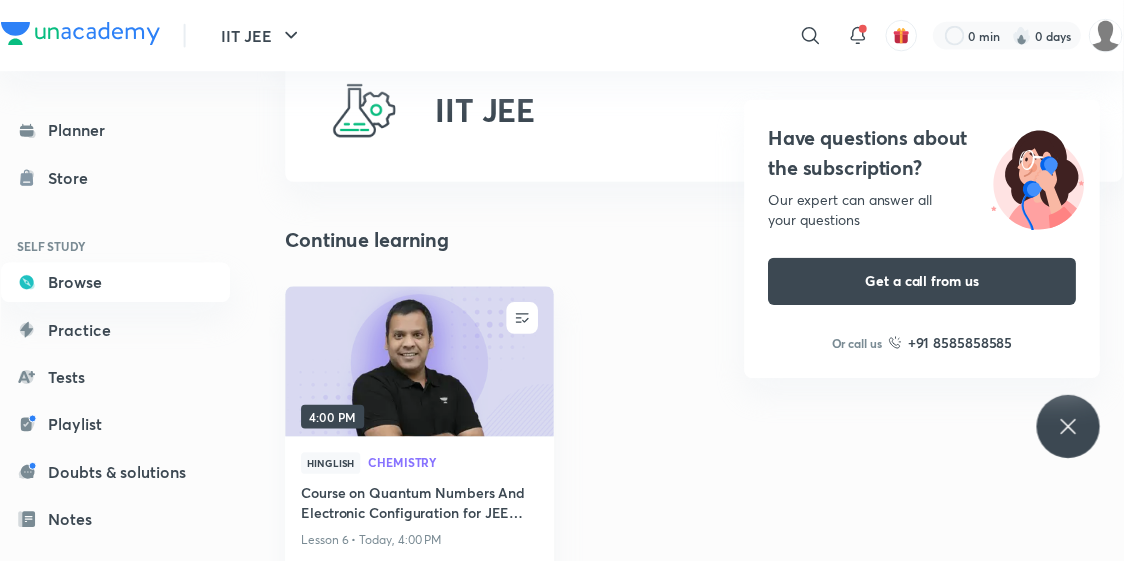 click on "Practice" at bounding box center (117, 334) 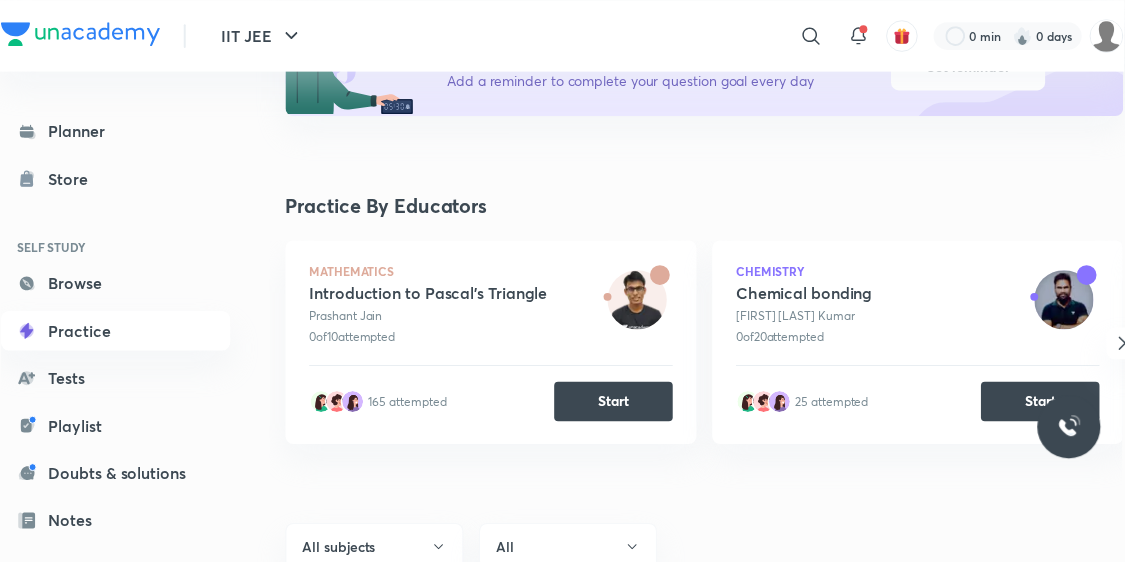 scroll, scrollTop: 298, scrollLeft: 0, axis: vertical 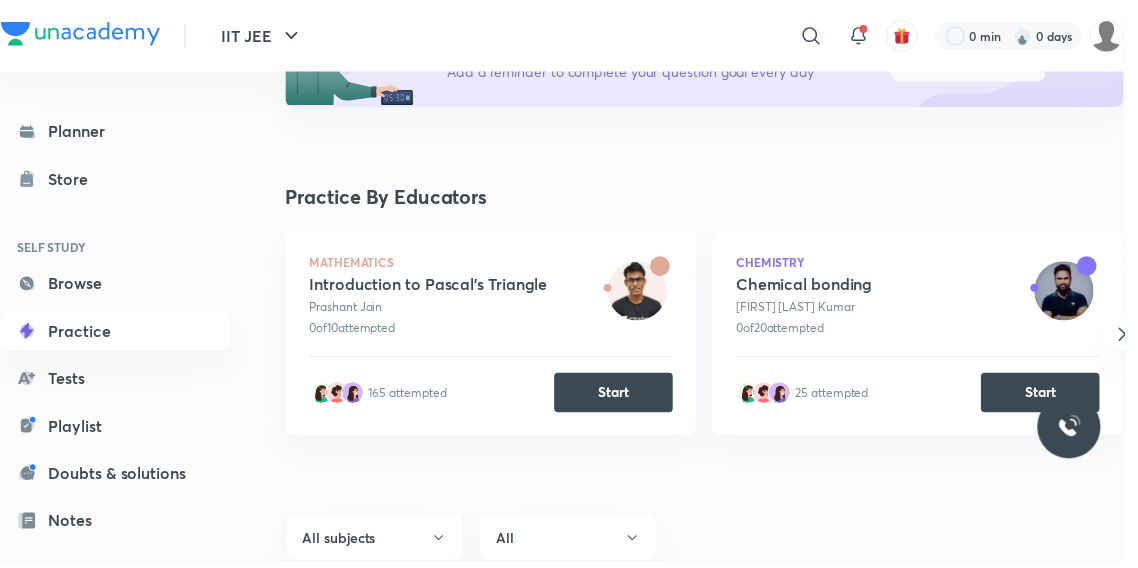 click 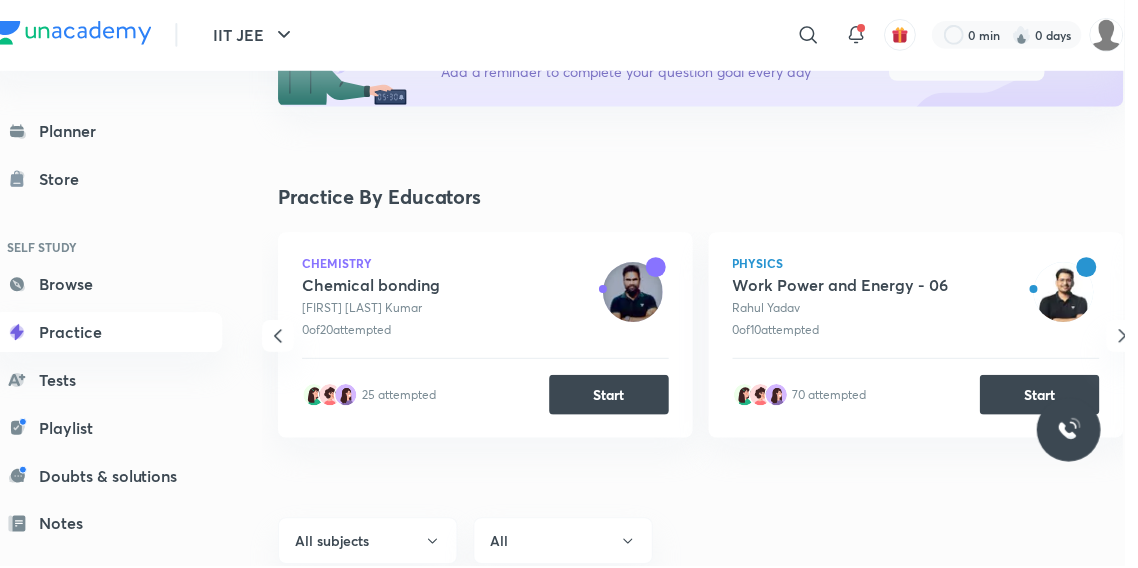 scroll, scrollTop: 298, scrollLeft: 0, axis: vertical 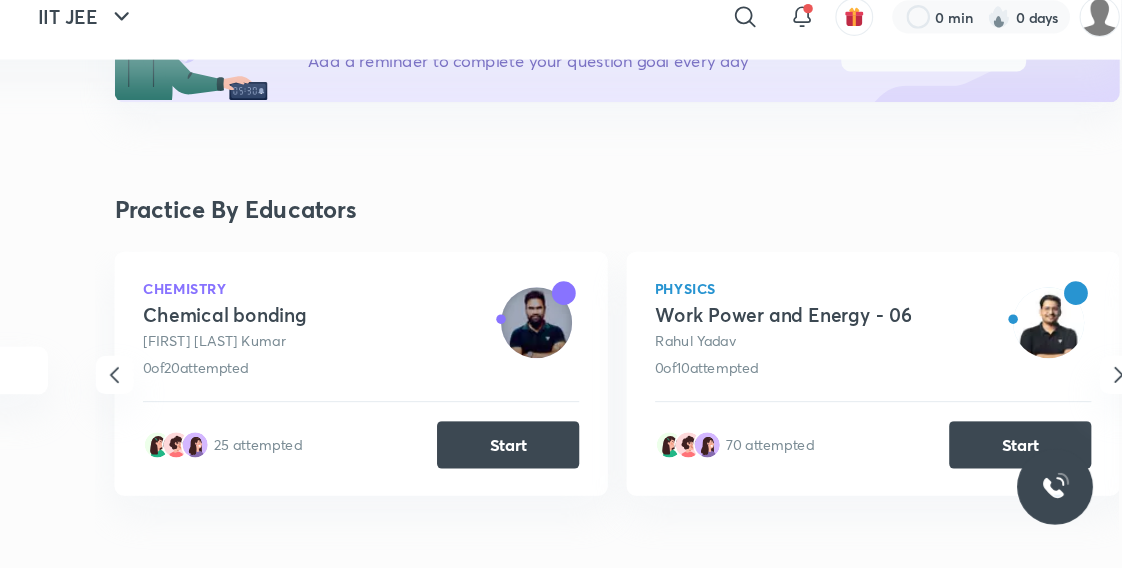 click 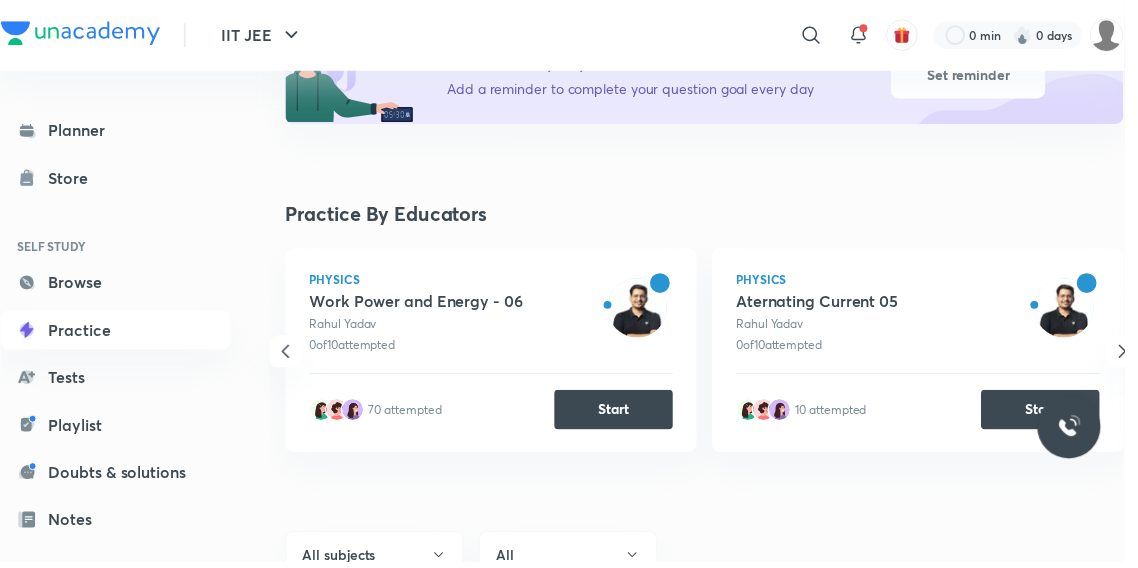 scroll, scrollTop: 279, scrollLeft: 0, axis: vertical 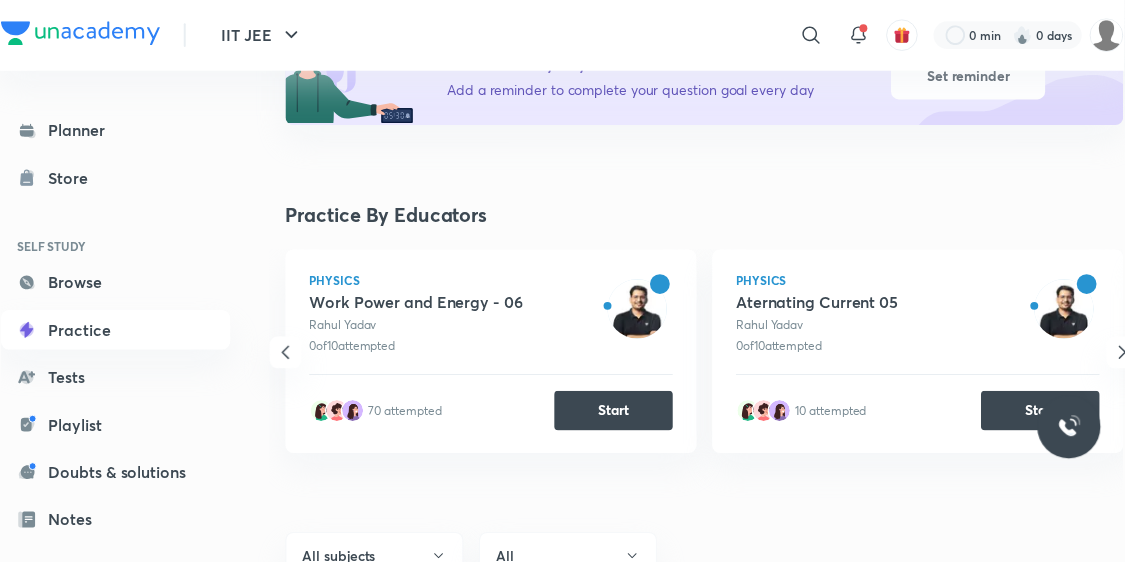 click 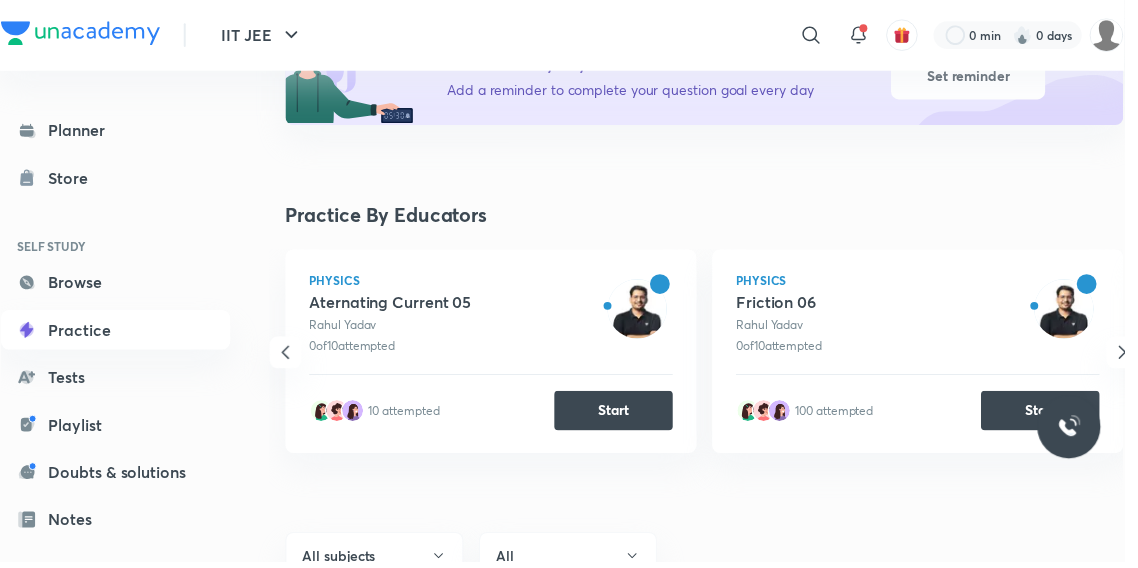 click 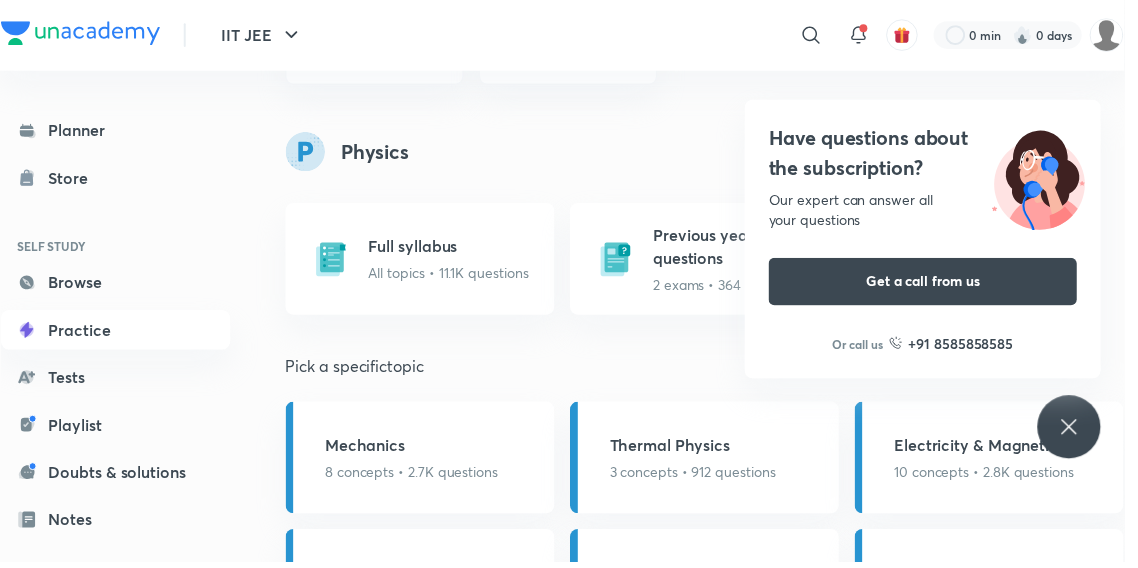 scroll, scrollTop: 783, scrollLeft: 0, axis: vertical 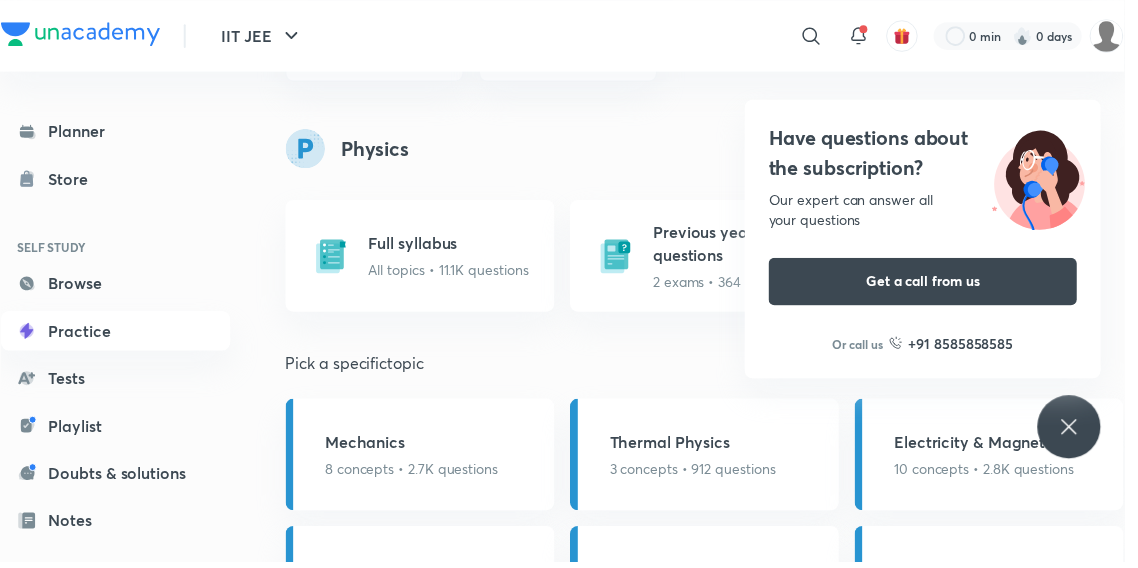click on "Mechanics 8 concepts • 2.7K questions" at bounding box center (416, 459) 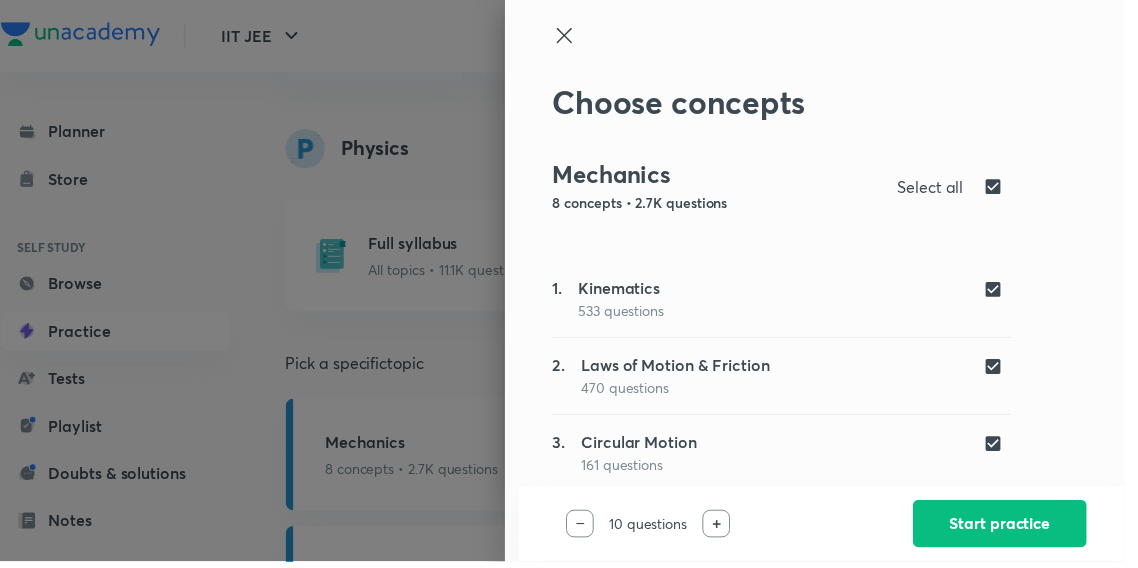 click at bounding box center (1009, 371) 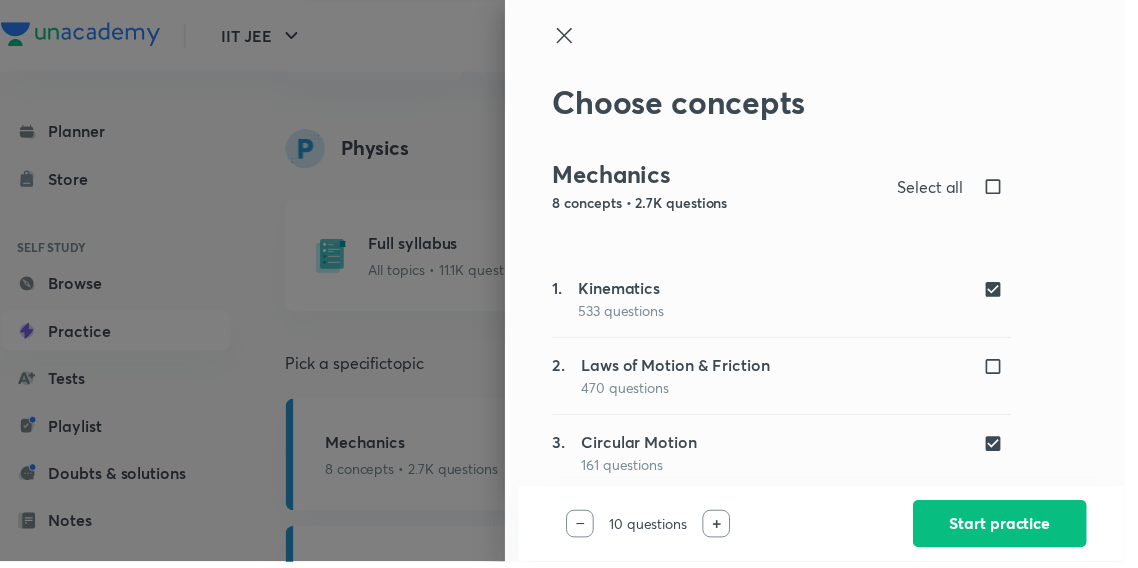 click at bounding box center (1009, 449) 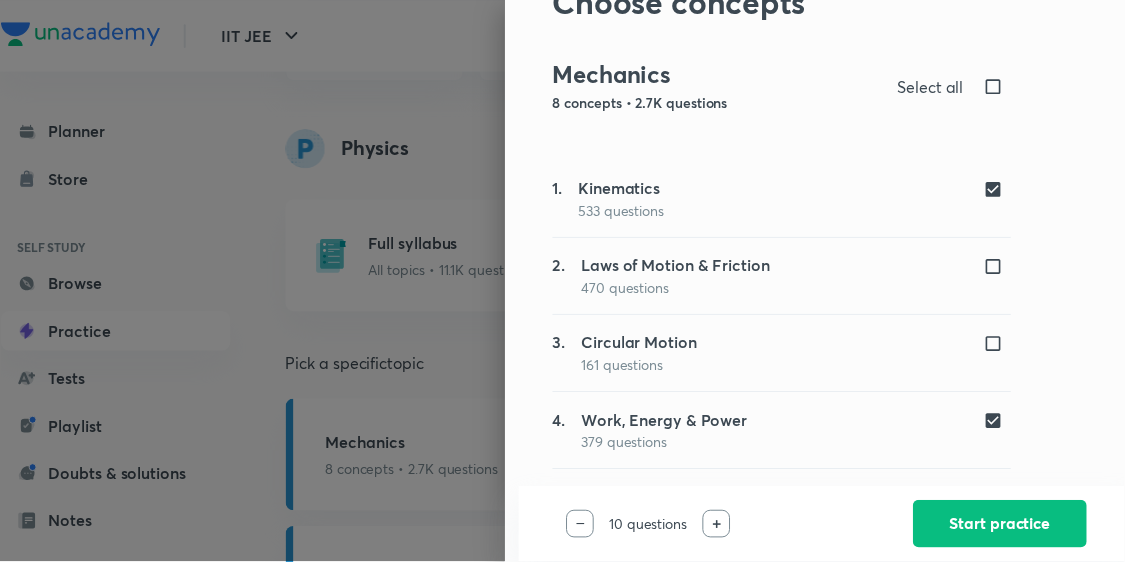 scroll, scrollTop: 140, scrollLeft: 0, axis: vertical 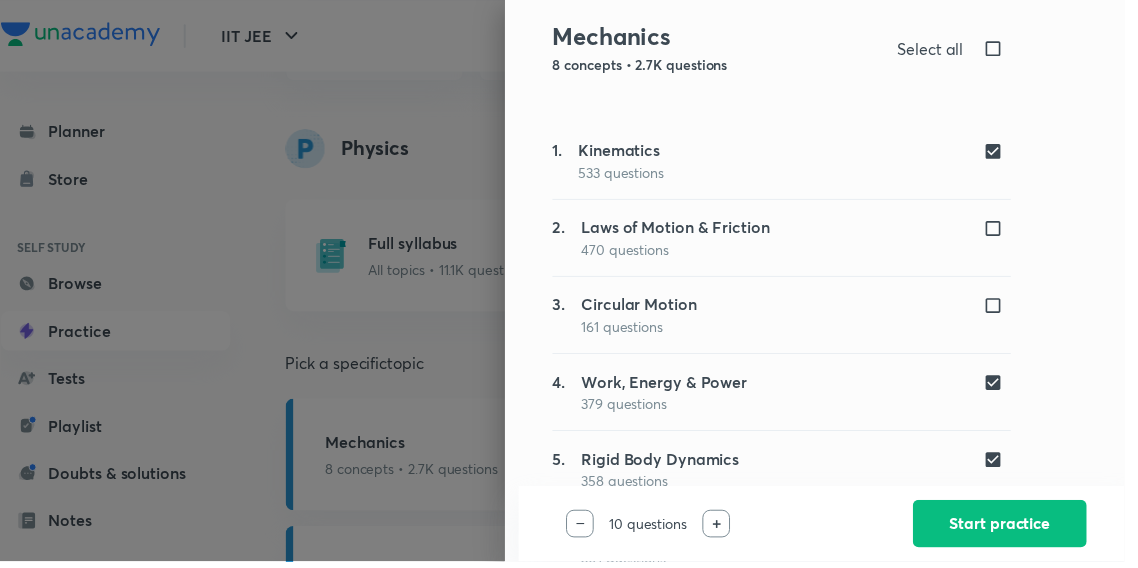 click at bounding box center (1009, 387) 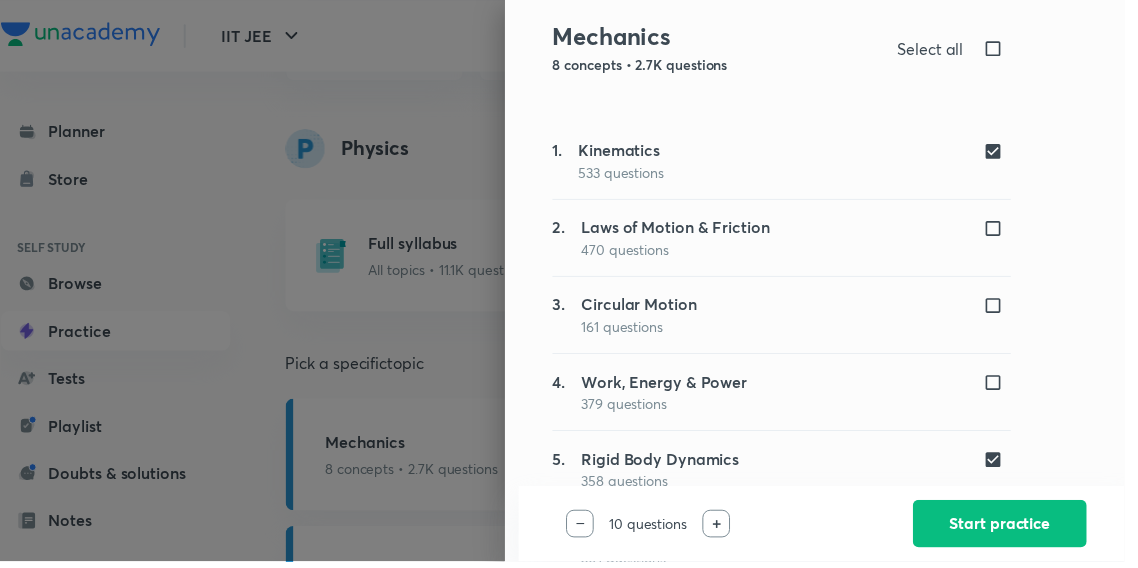 click at bounding box center [1009, 465] 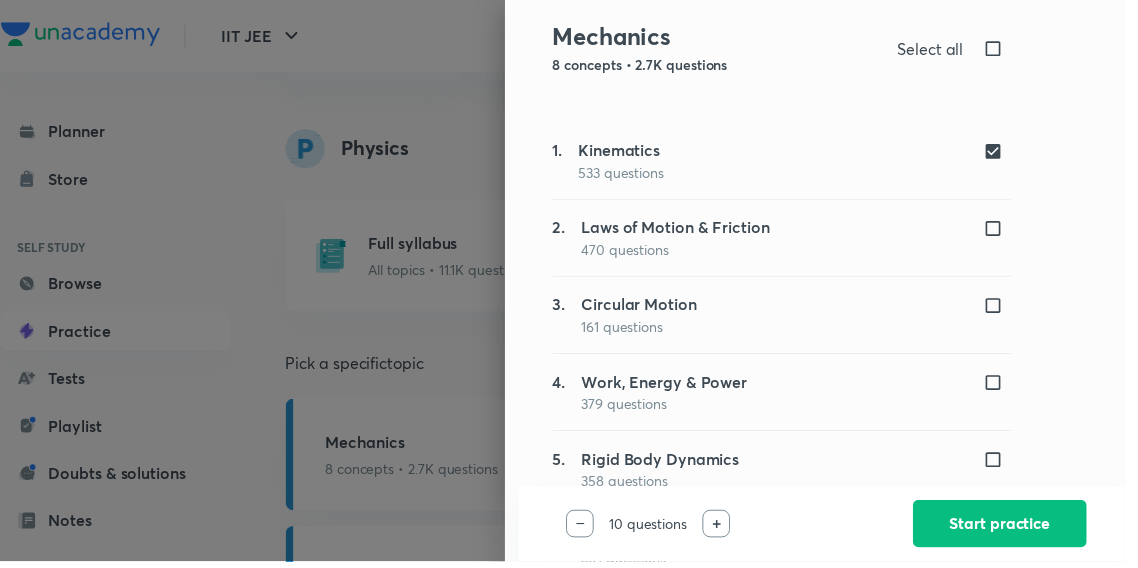 click at bounding box center (1009, 543) 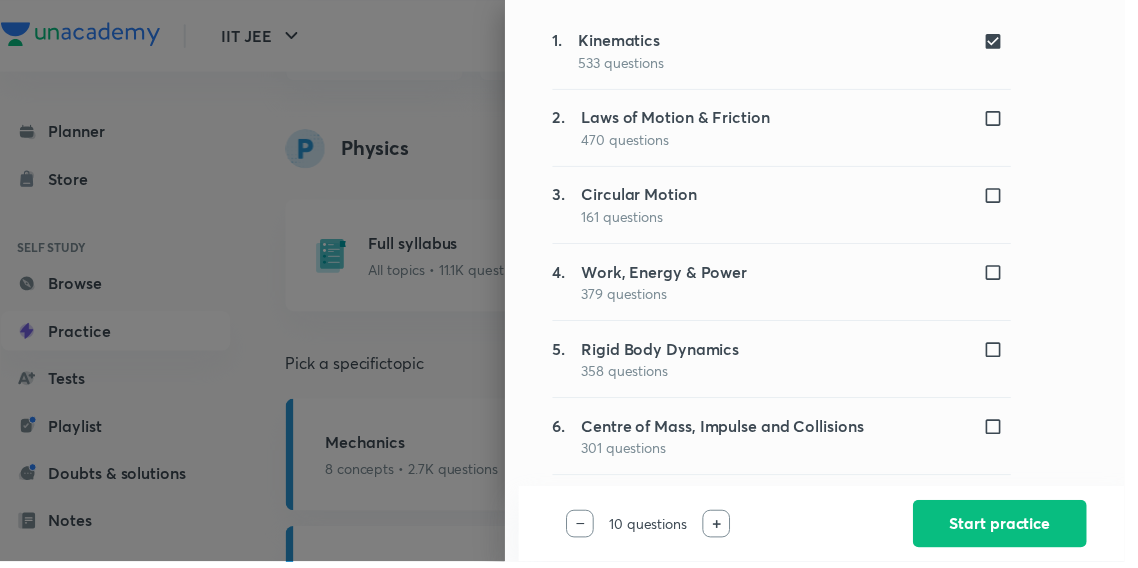 scroll, scrollTop: 294, scrollLeft: 0, axis: vertical 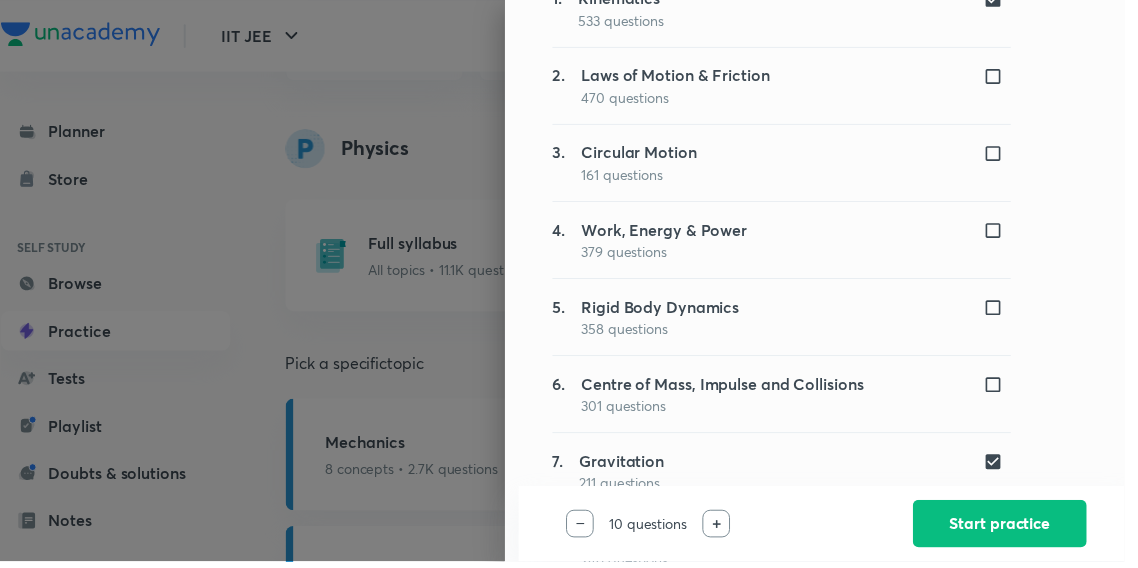 click at bounding box center (1009, 467) 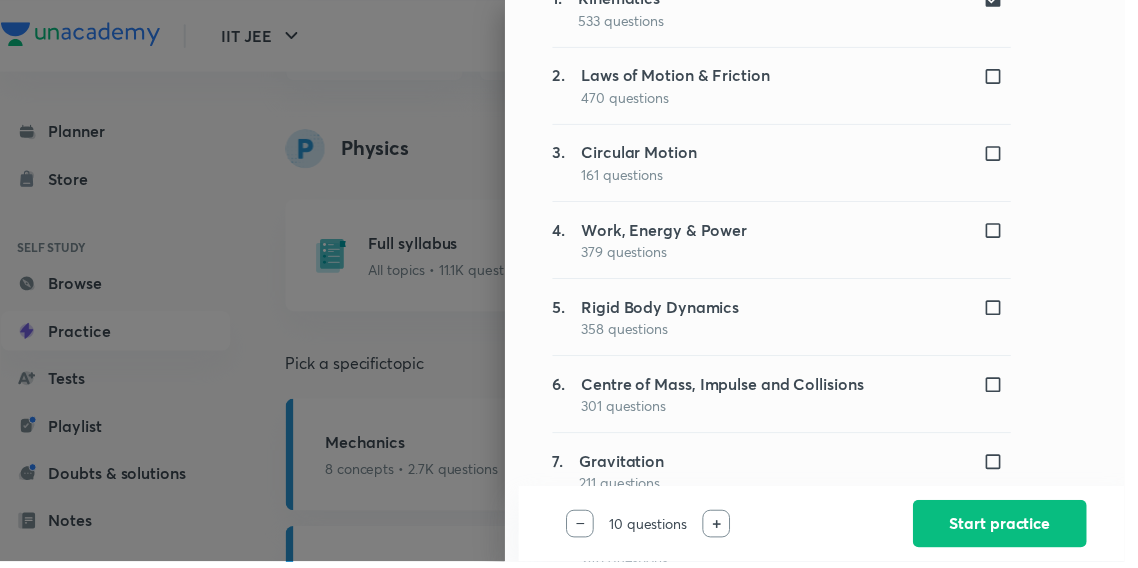 click at bounding box center (1009, 545) 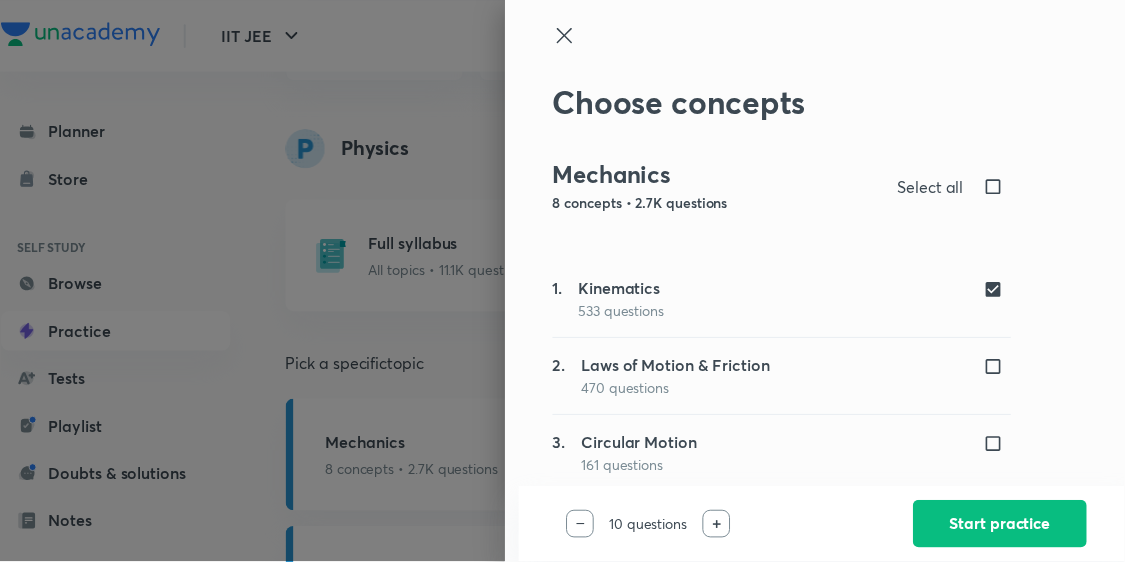 click on "Start practice" at bounding box center (1012, 530) 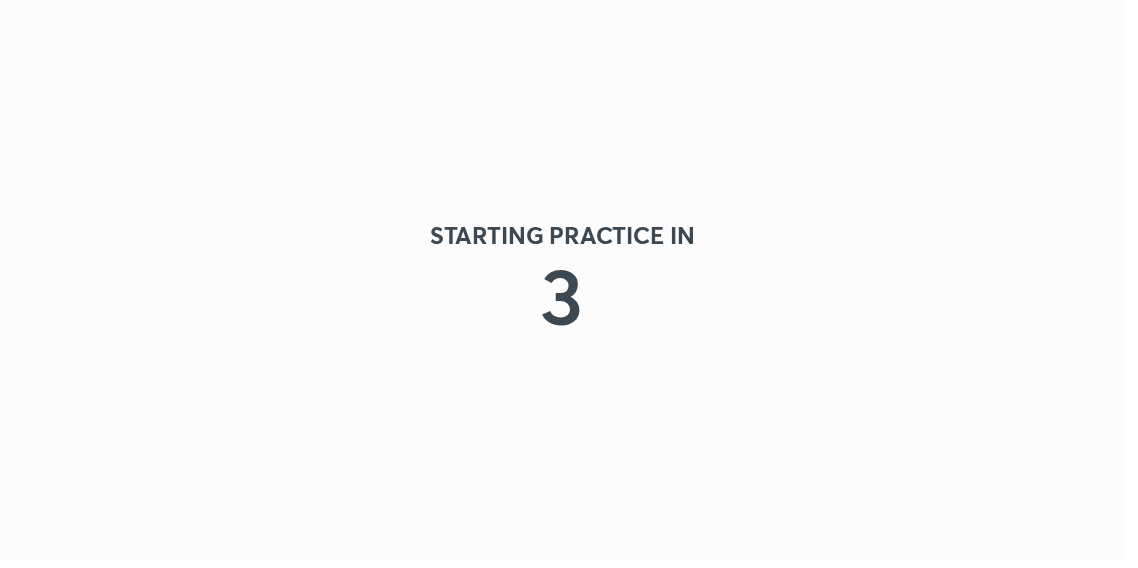 scroll, scrollTop: 0, scrollLeft: 0, axis: both 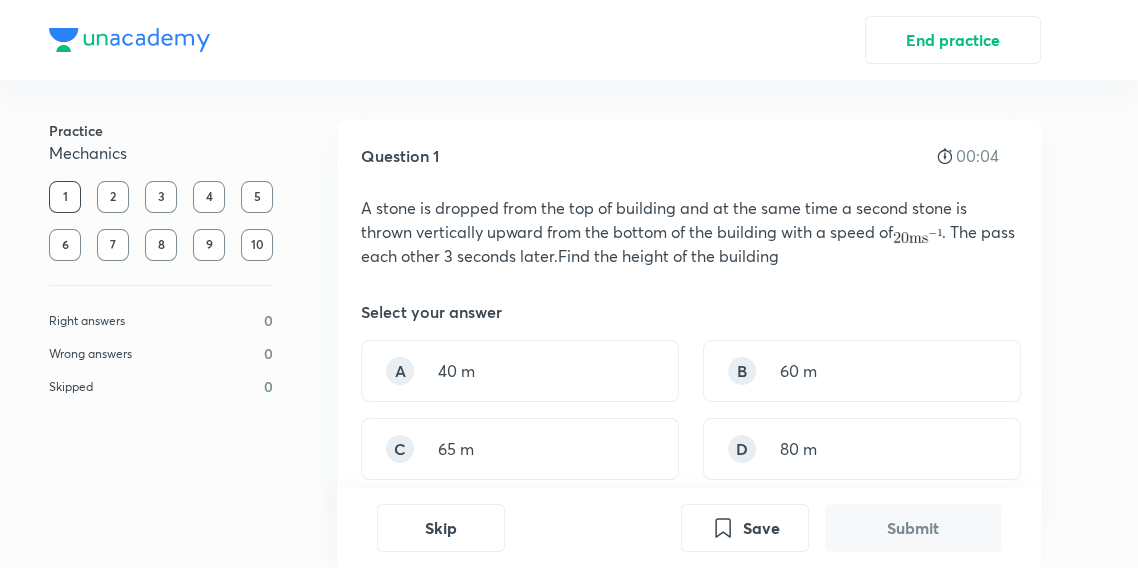 click 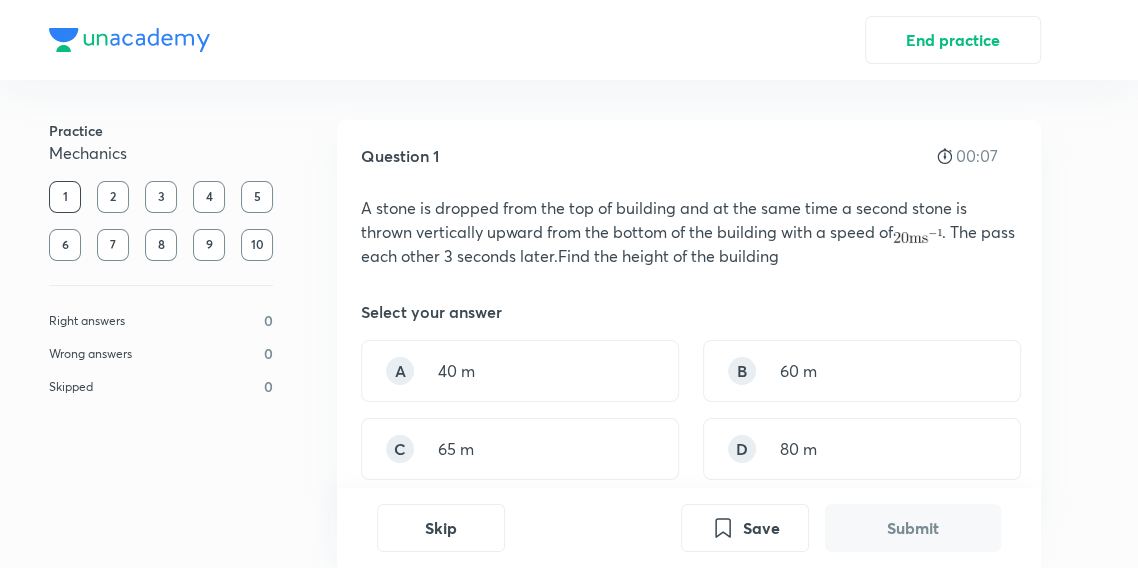 click 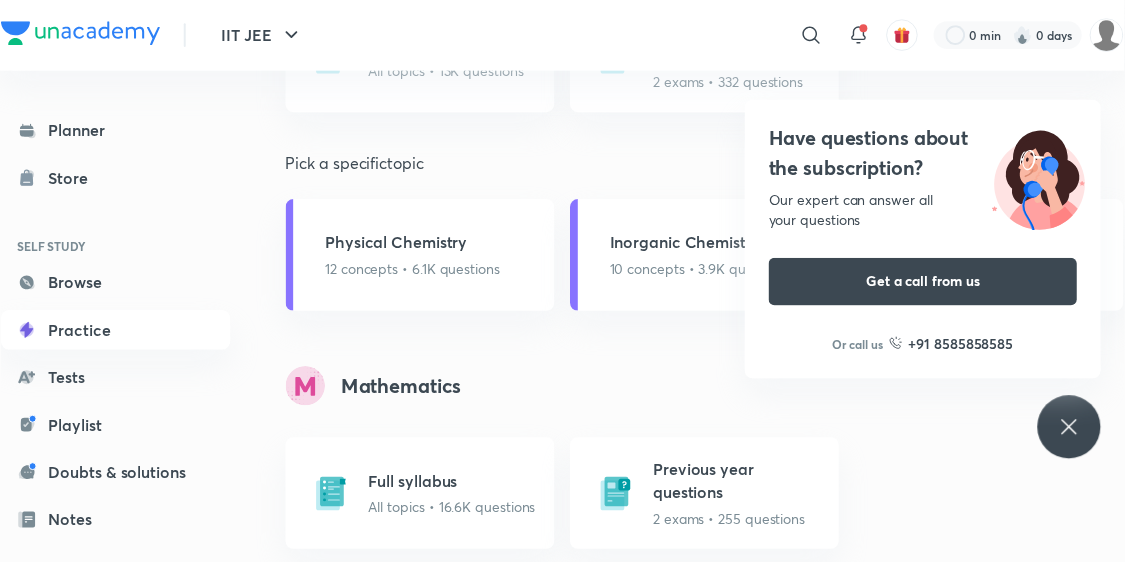 scroll, scrollTop: 1781, scrollLeft: 0, axis: vertical 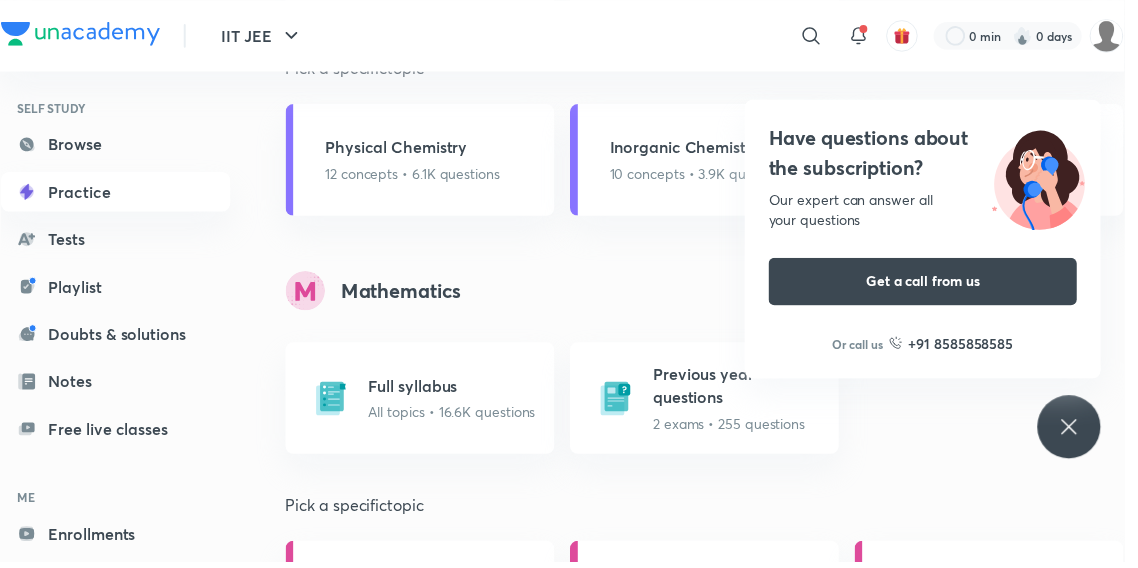 click on "Enrollments" at bounding box center (117, 540) 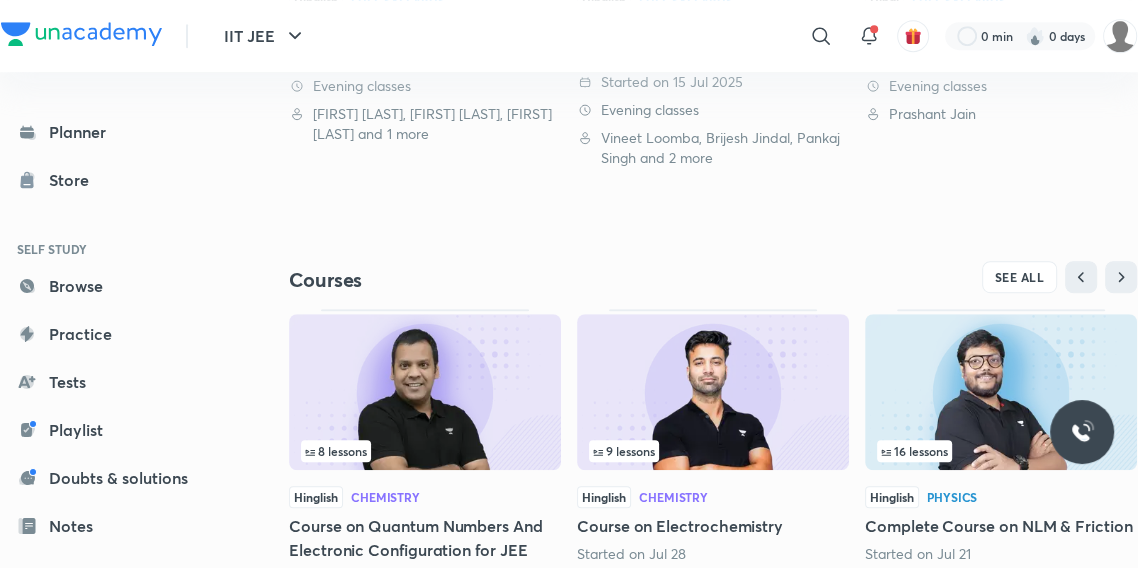 scroll, scrollTop: 722, scrollLeft: 0, axis: vertical 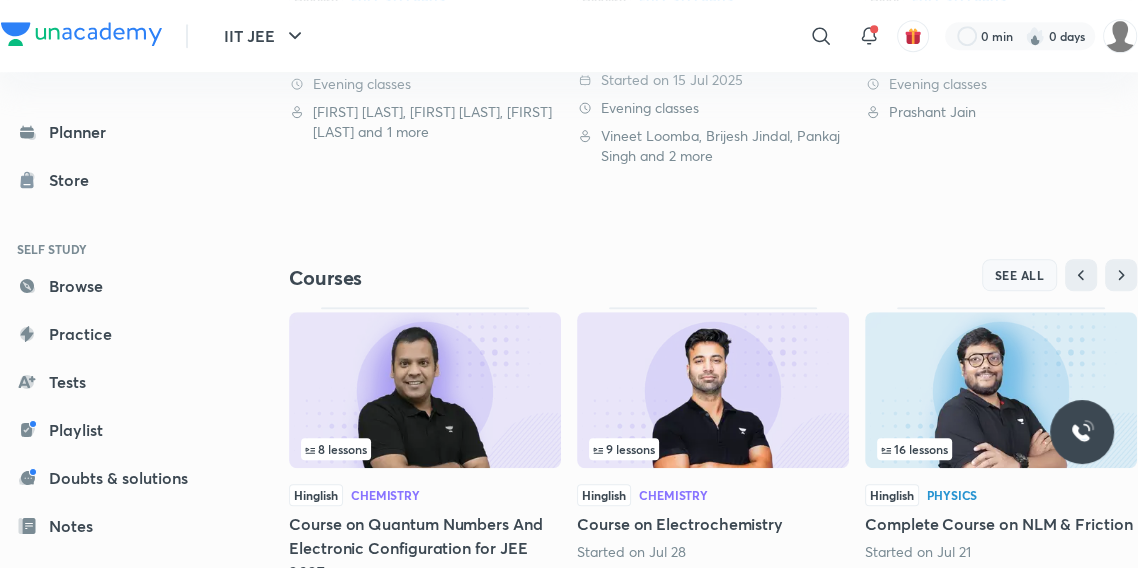 click on "SEE ALL" at bounding box center [1020, 275] 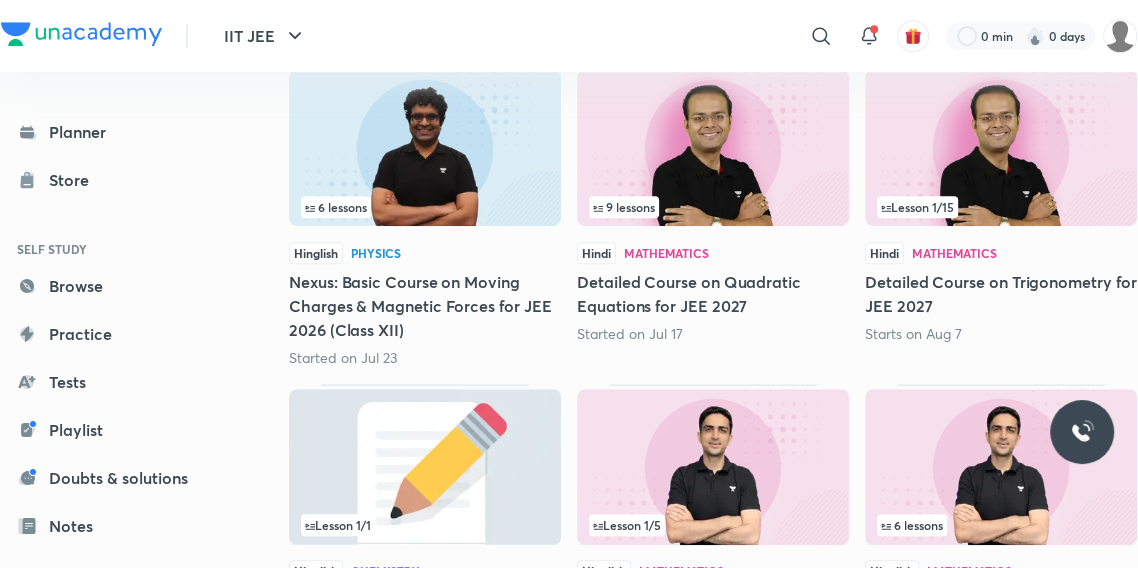 scroll, scrollTop: 0, scrollLeft: 0, axis: both 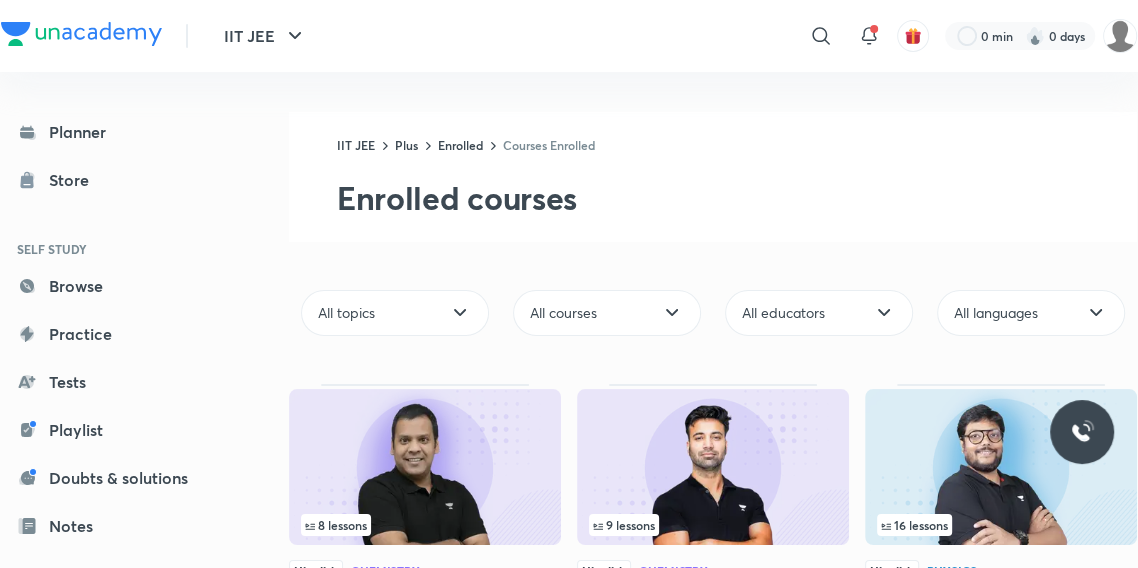 click 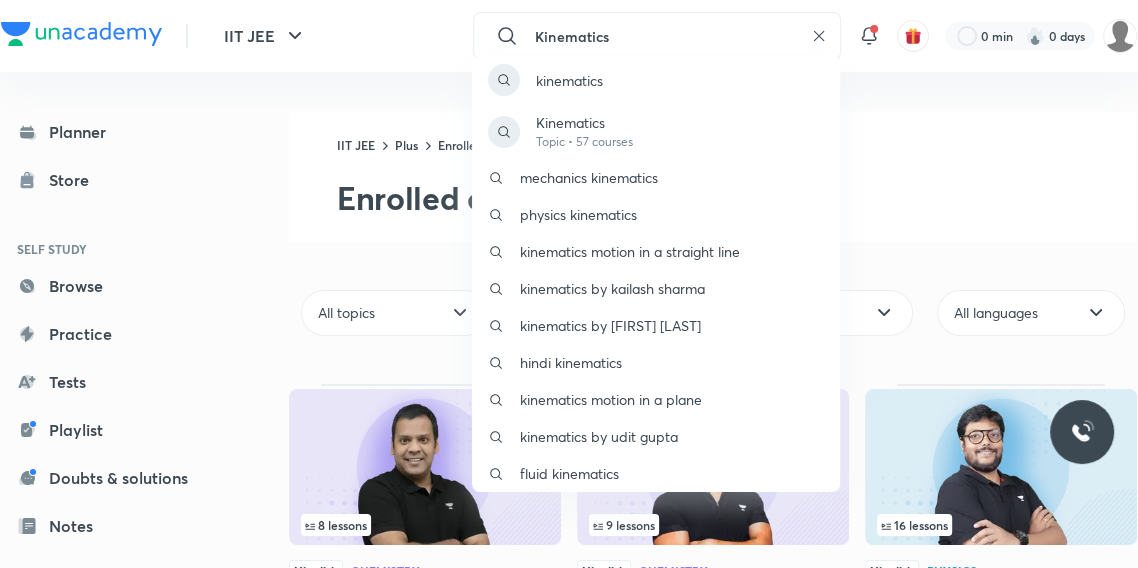 type on "Kinematics" 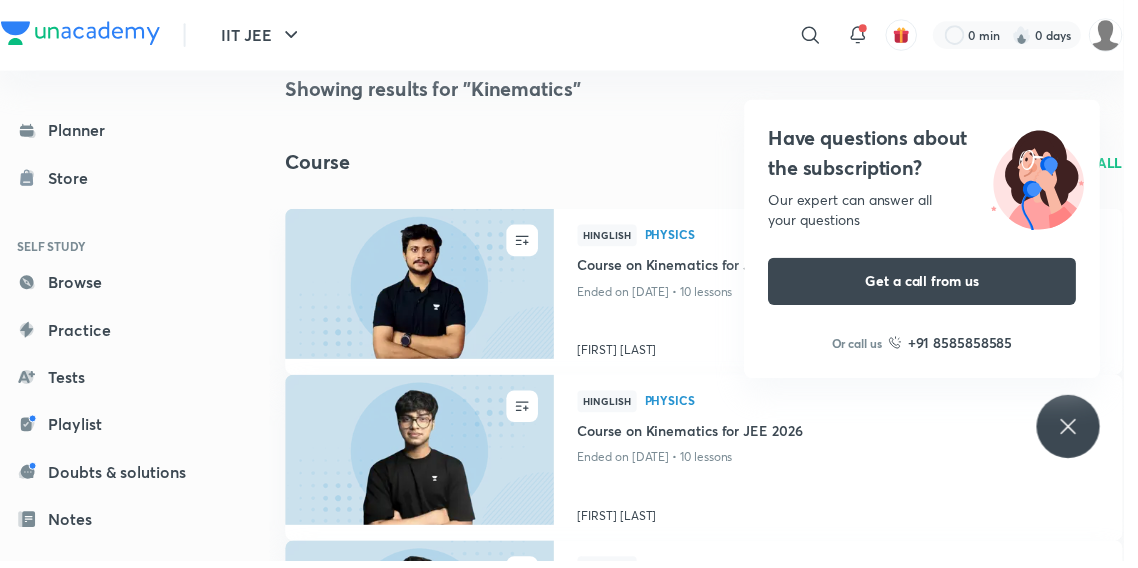 scroll, scrollTop: 36, scrollLeft: 0, axis: vertical 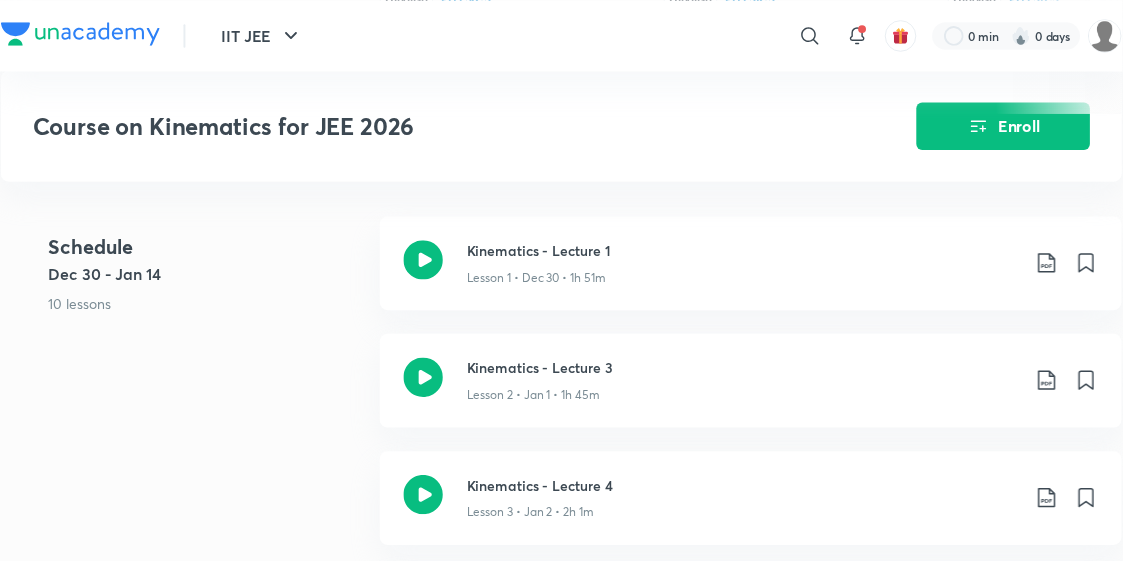 click on "Enroll" at bounding box center [1017, 128] 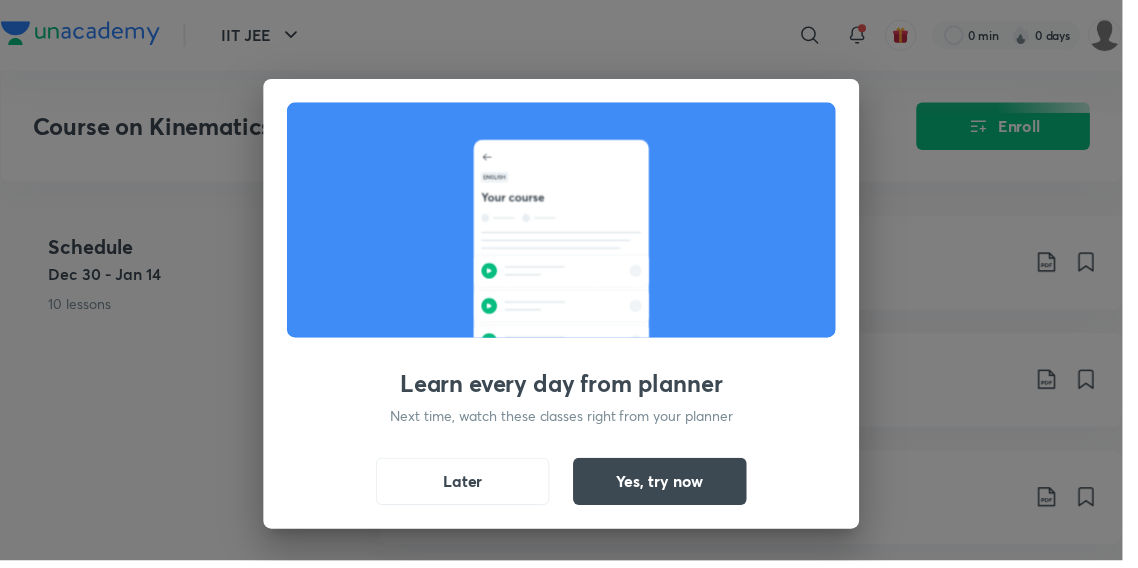 scroll, scrollTop: 930, scrollLeft: 0, axis: vertical 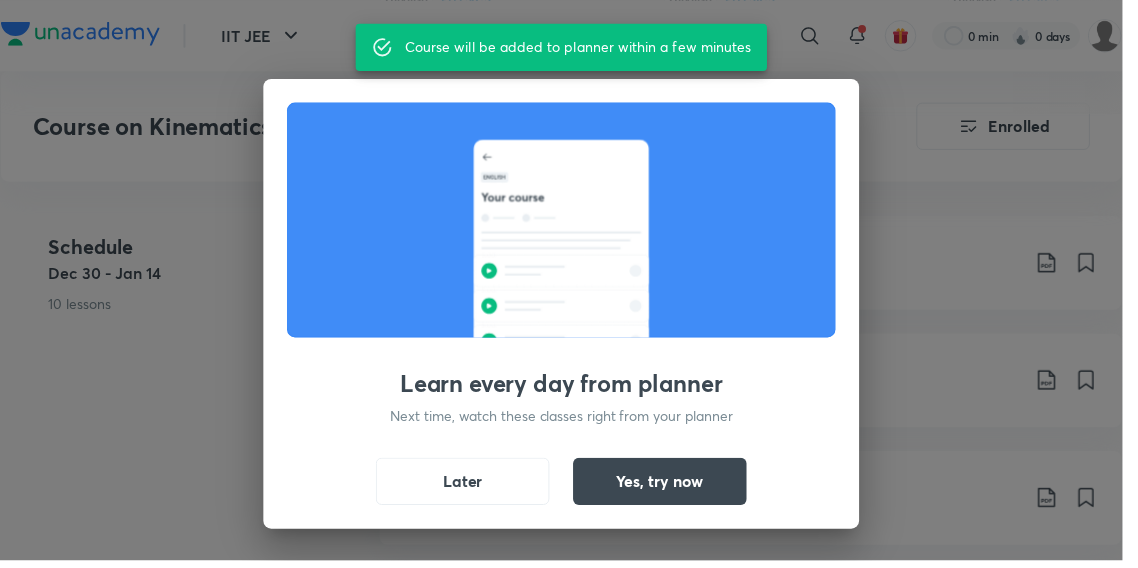 click on "Yes, try now" at bounding box center (669, 488) 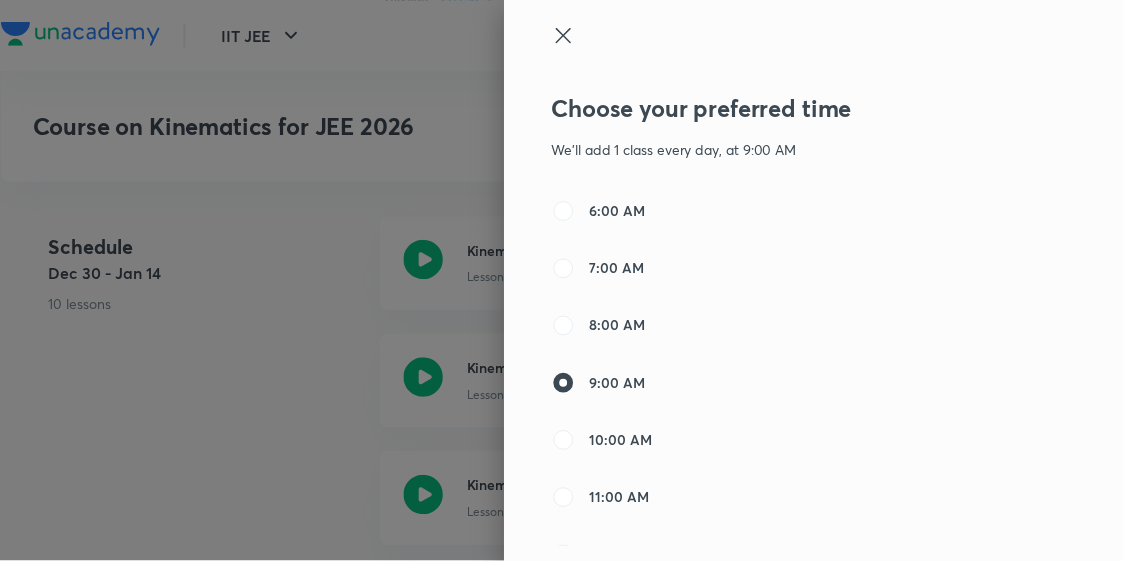 click on "Confirm" at bounding box center (839, 618) 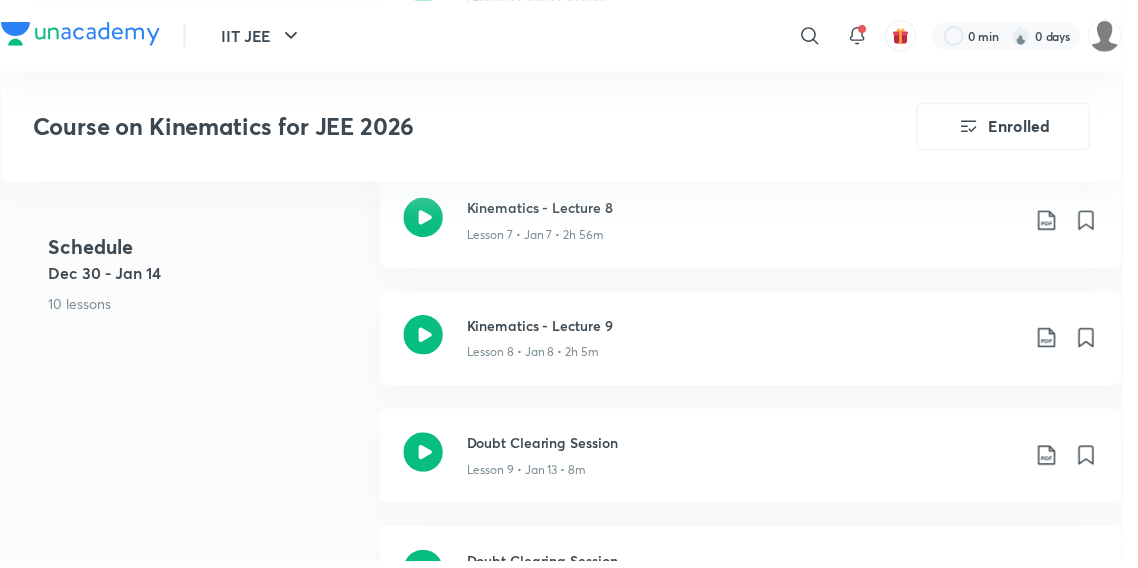 scroll, scrollTop: 1680, scrollLeft: 0, axis: vertical 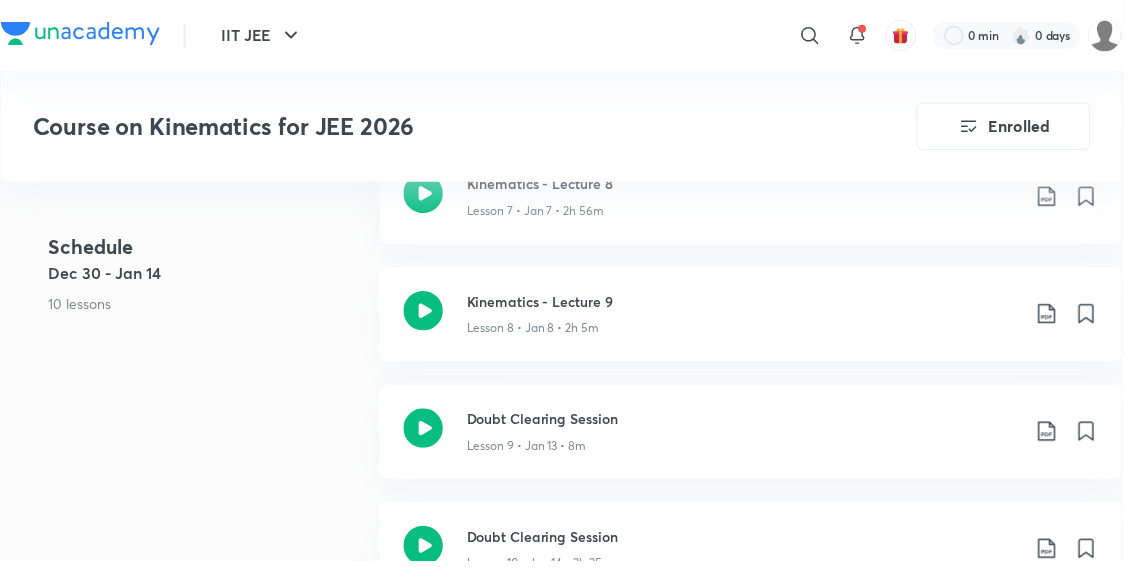 click 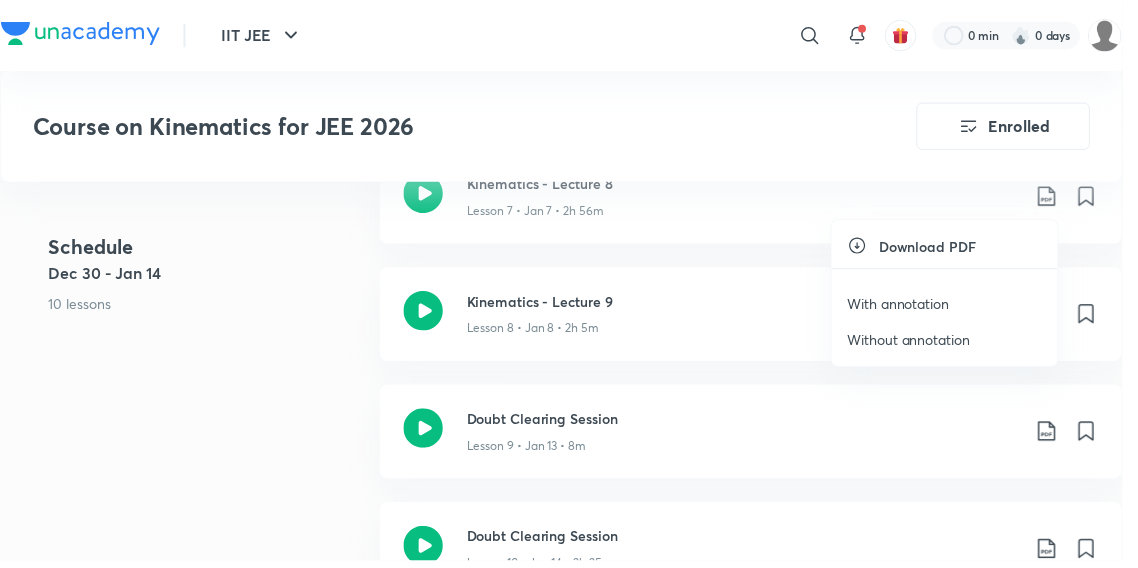 click on "Download PDF" at bounding box center [940, 249] 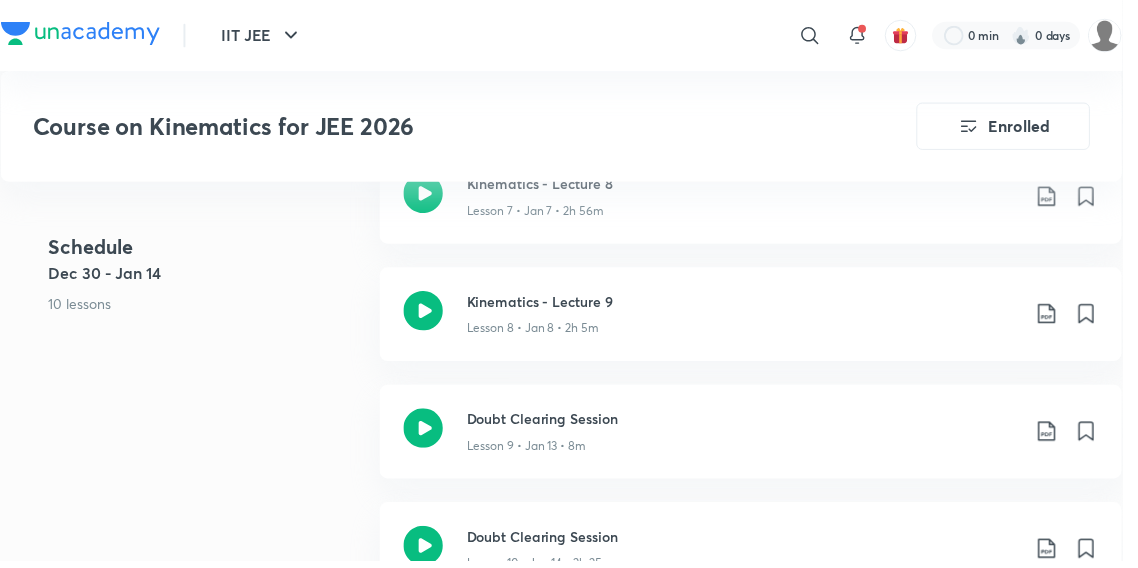 click 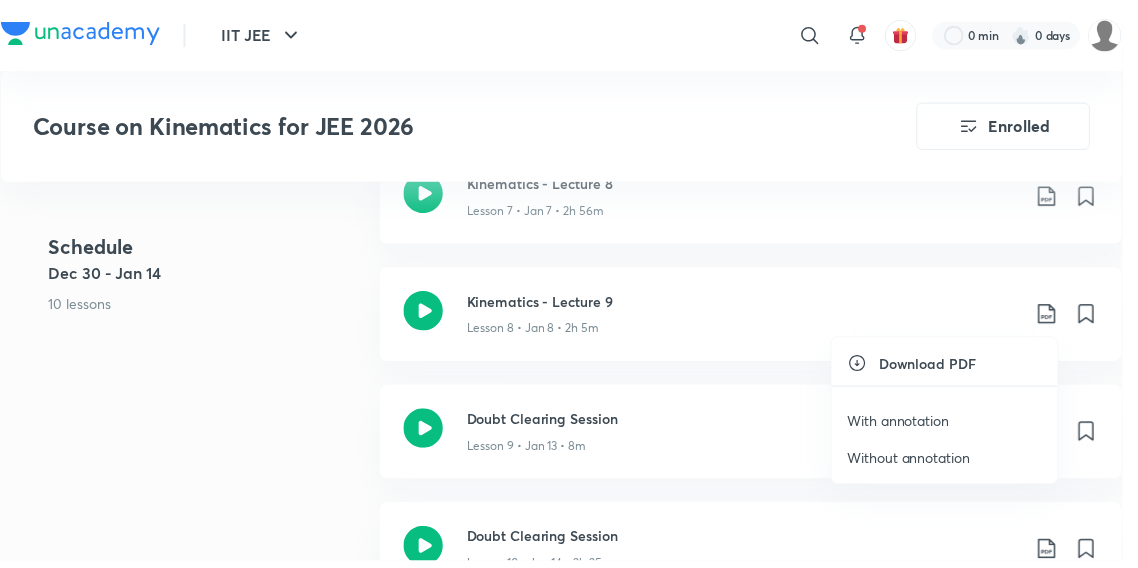 click on "Without annotation" at bounding box center [921, 463] 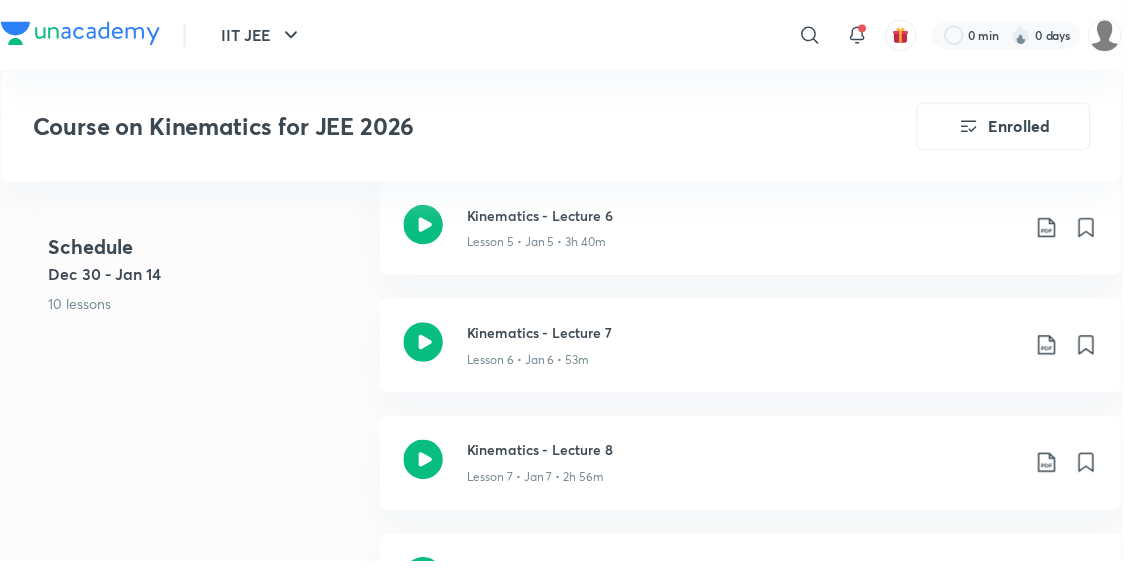 scroll, scrollTop: 1409, scrollLeft: 0, axis: vertical 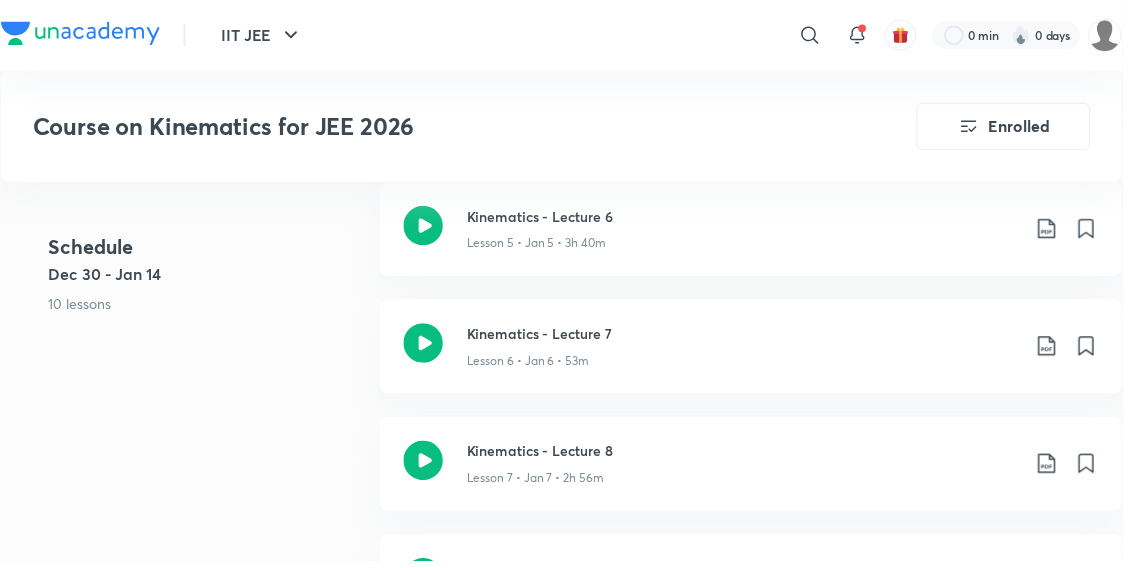 click 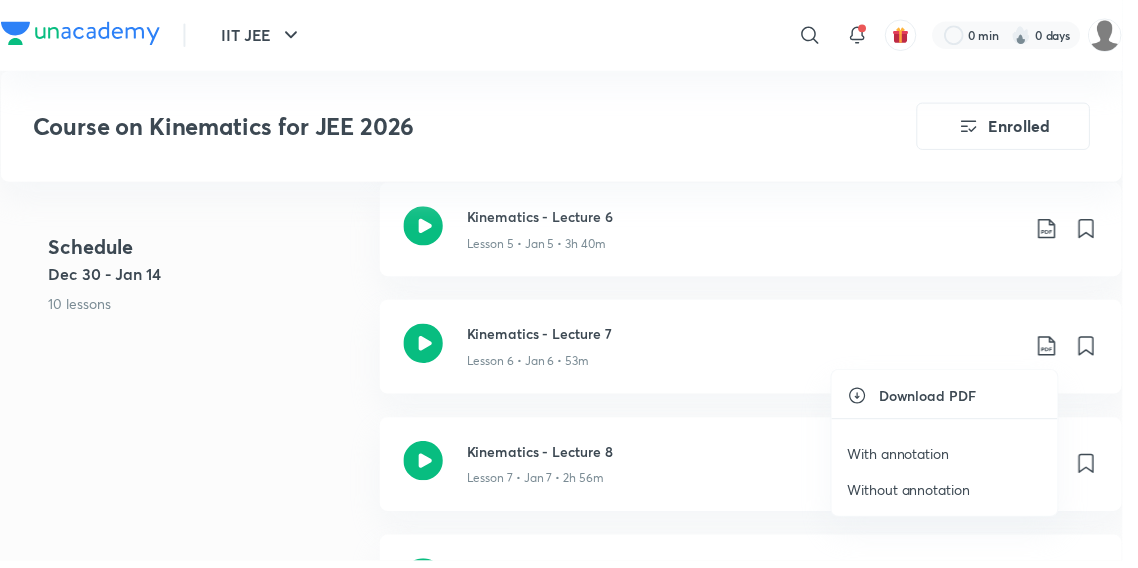 click on "Download PDF" at bounding box center [940, 401] 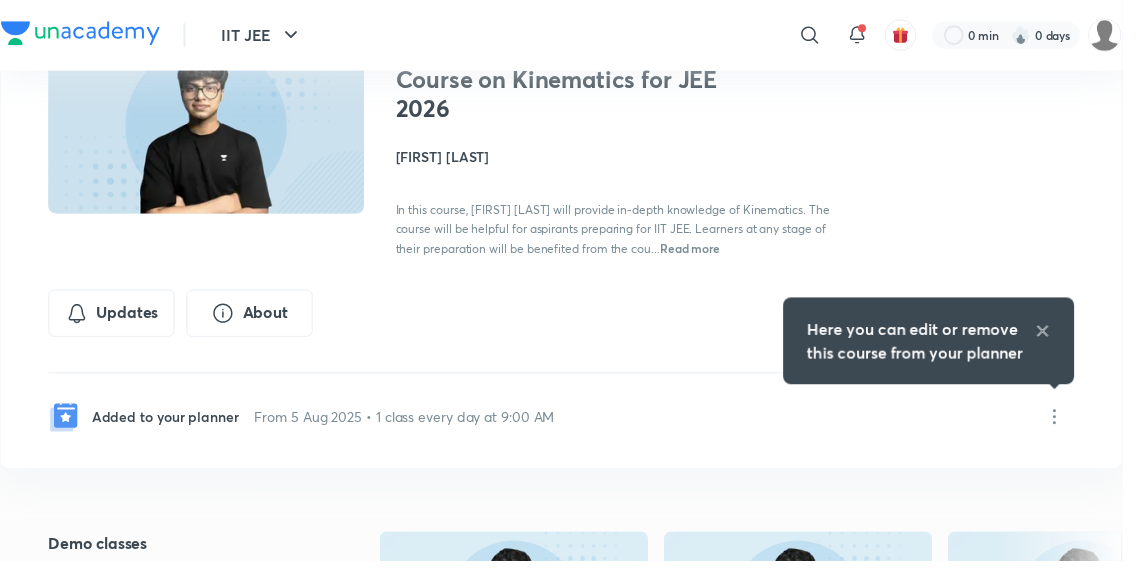 scroll, scrollTop: 183, scrollLeft: 0, axis: vertical 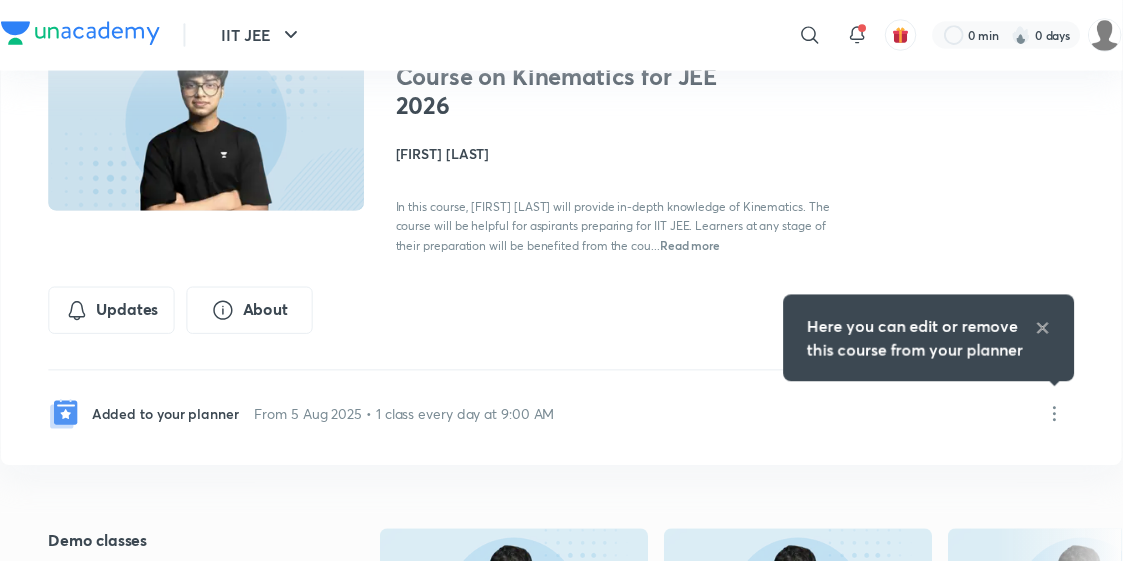 click 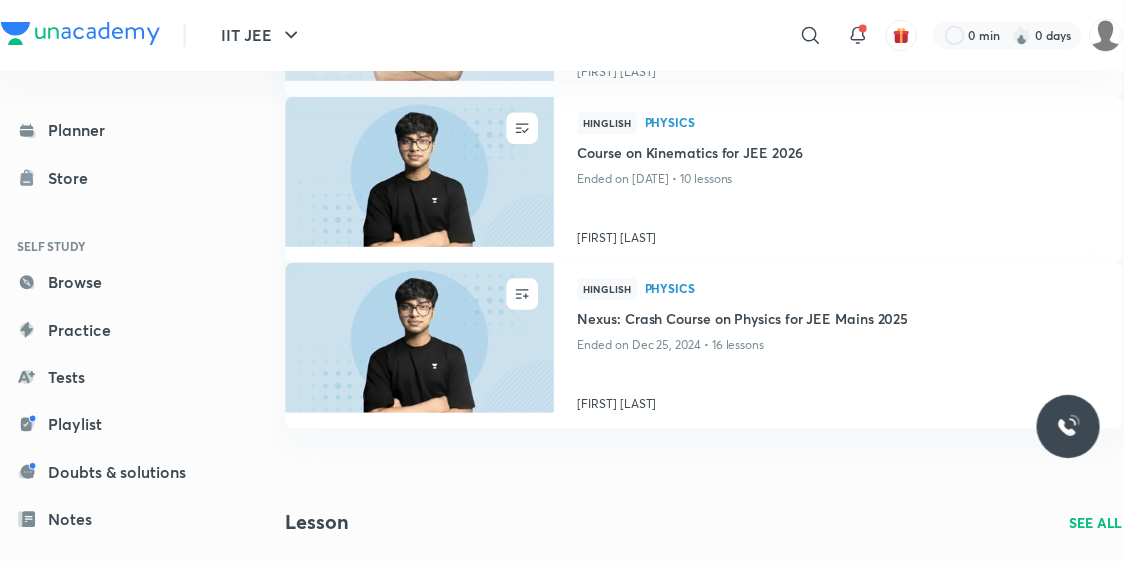 scroll, scrollTop: 318, scrollLeft: 0, axis: vertical 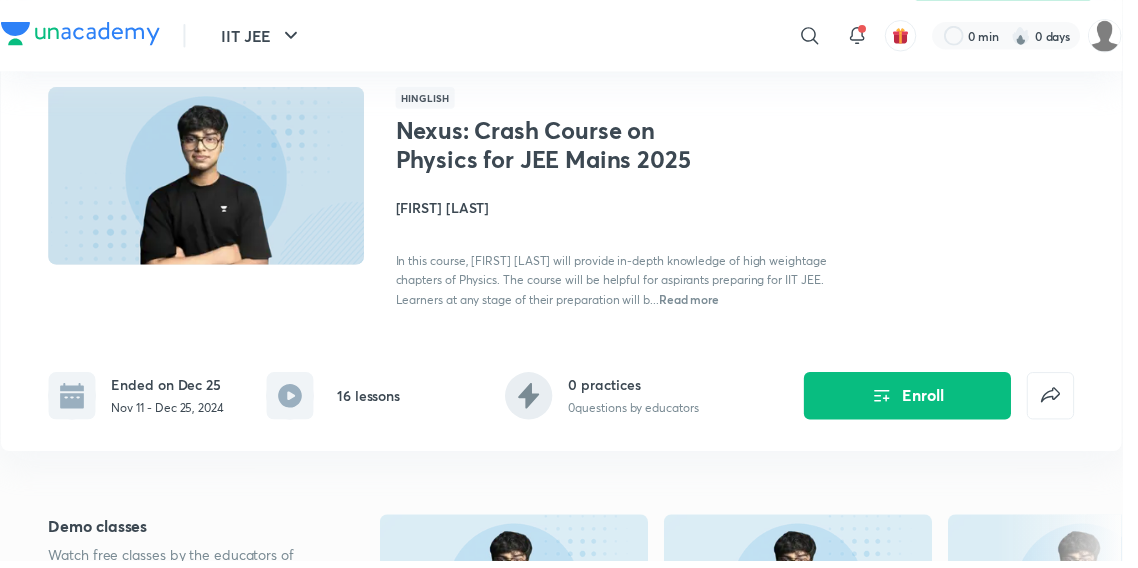 click 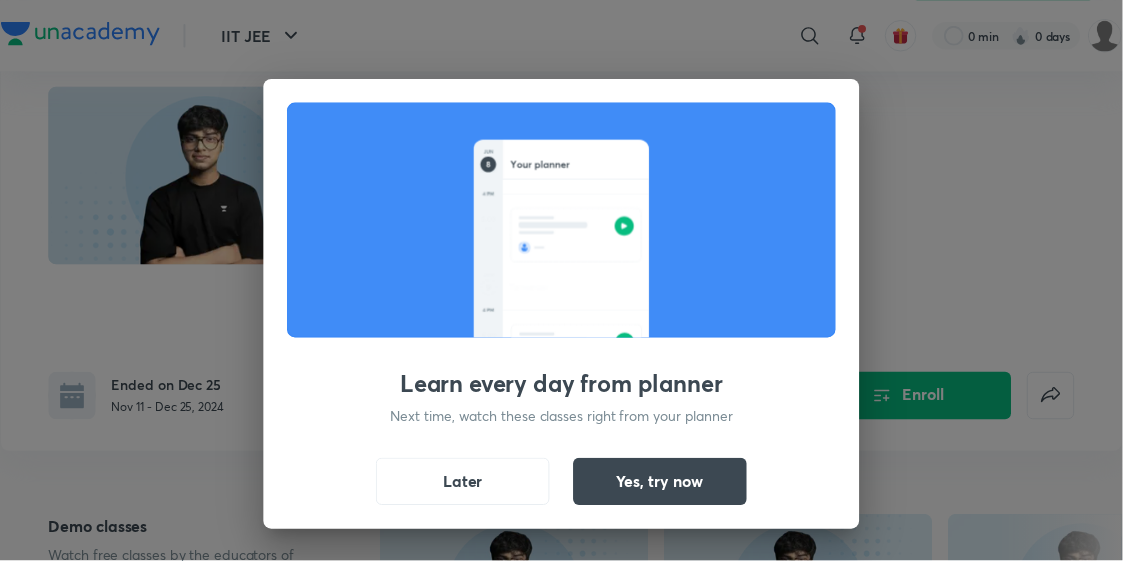 click on "Later" at bounding box center (469, 488) 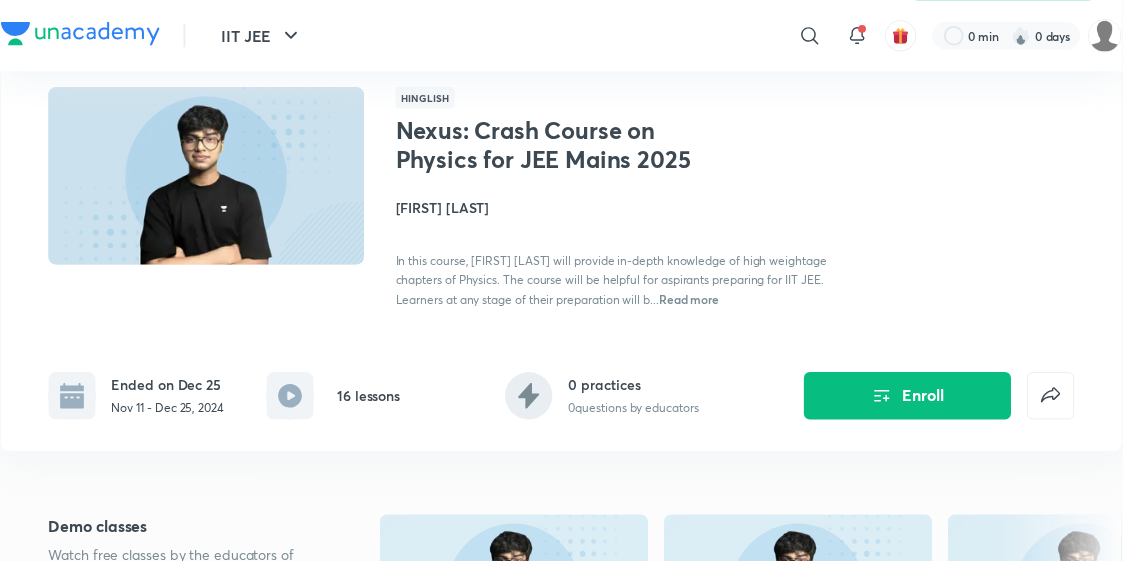 click on "Enroll" at bounding box center (920, 401) 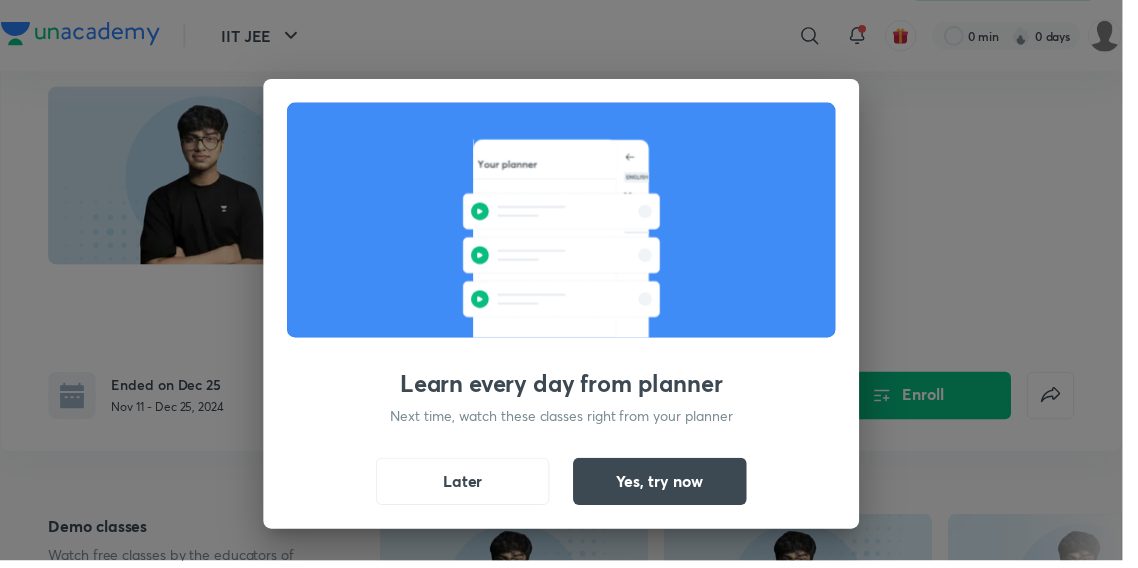 click on "Yes, try now" at bounding box center [669, 488] 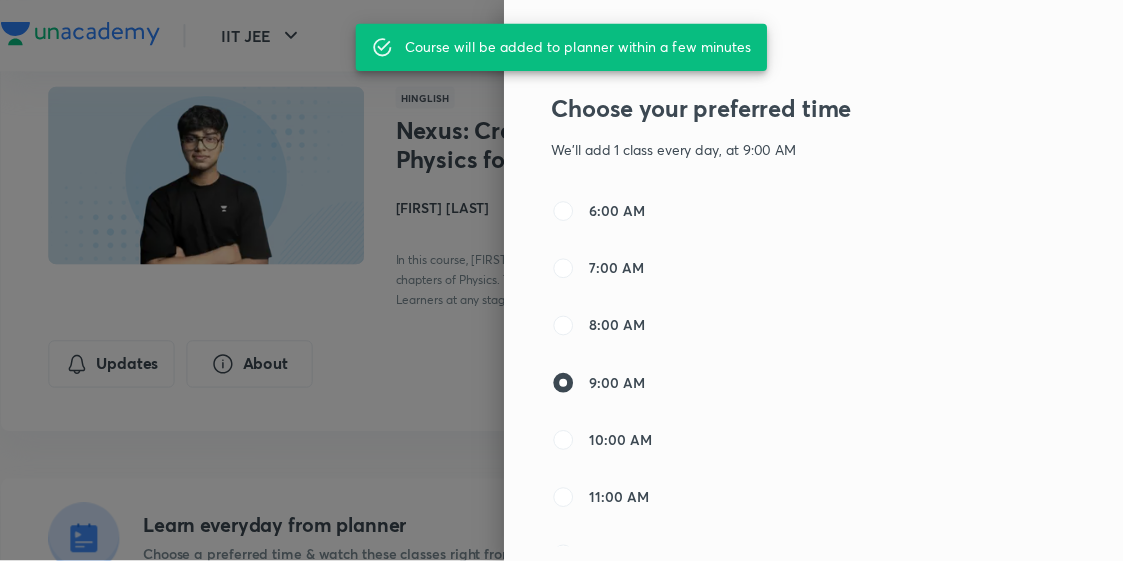 click on "6:00 AM 7:00 AM 8:00 AM 9:00 AM 10:00 AM 11:00 AM 12:00 PM 1:00 PM 2:00 PM 3:00 PM 4:00 PM 5:00 PM 6:00 PM 7:00 PM 8:00 PM 9:00 PM 10:00 PM 11:00 PM 12:00 AM 1:00 AM 2:00 AM 3:00 AM 4:00 AM 5:00 AM" at bounding box center (767, 378) 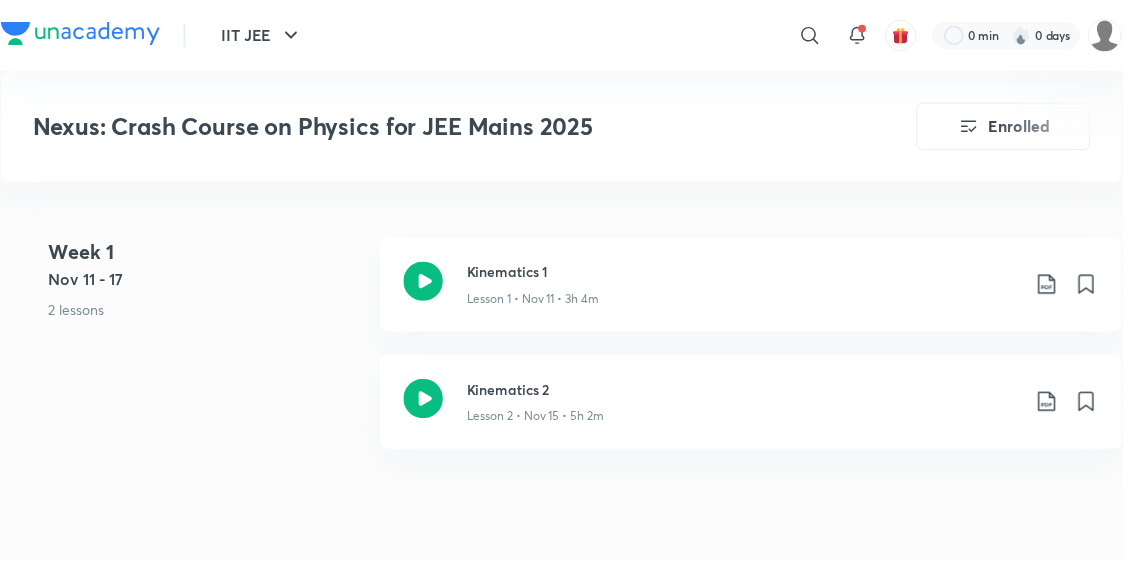 scroll, scrollTop: 876, scrollLeft: 0, axis: vertical 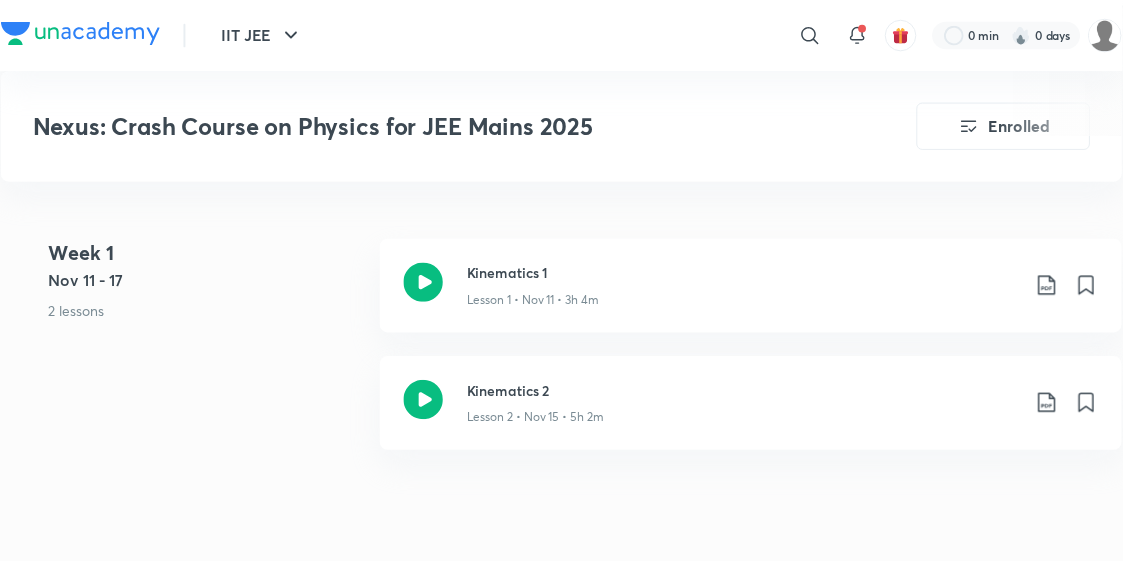click 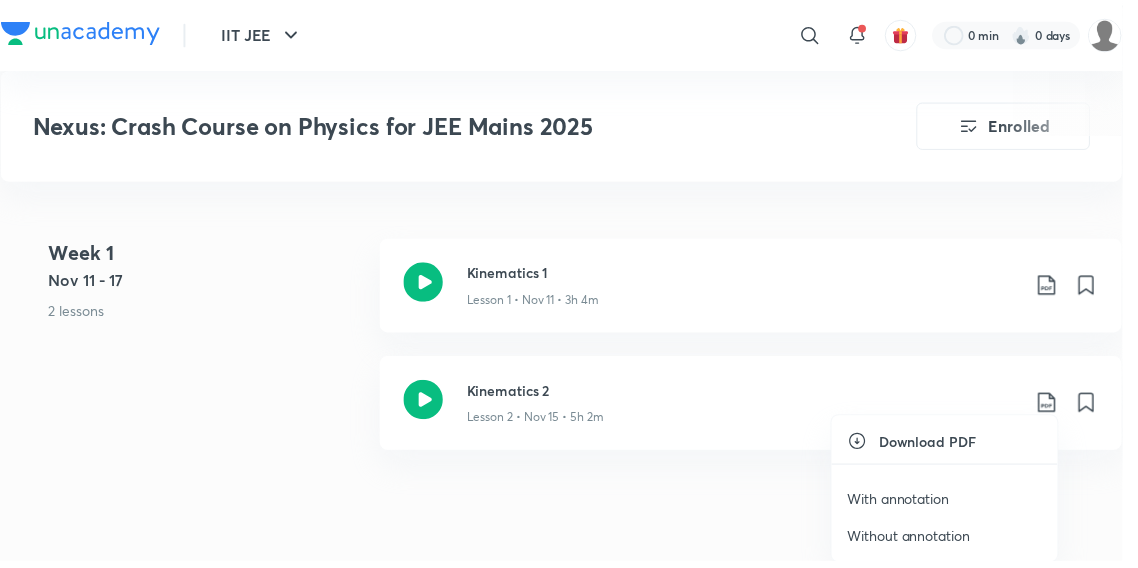 click on "Without annotation" at bounding box center [921, 542] 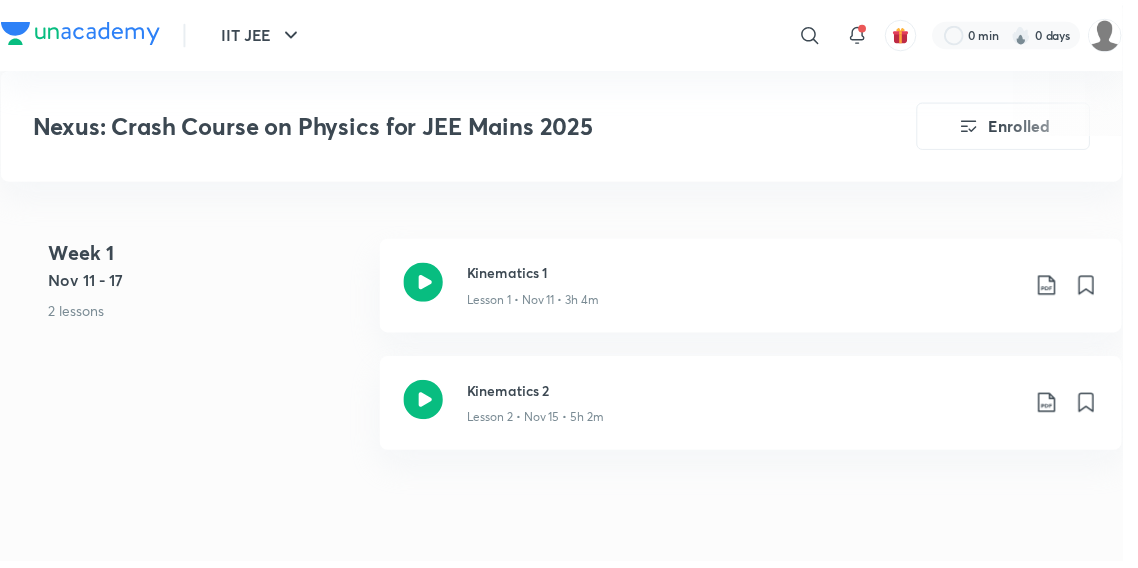 click 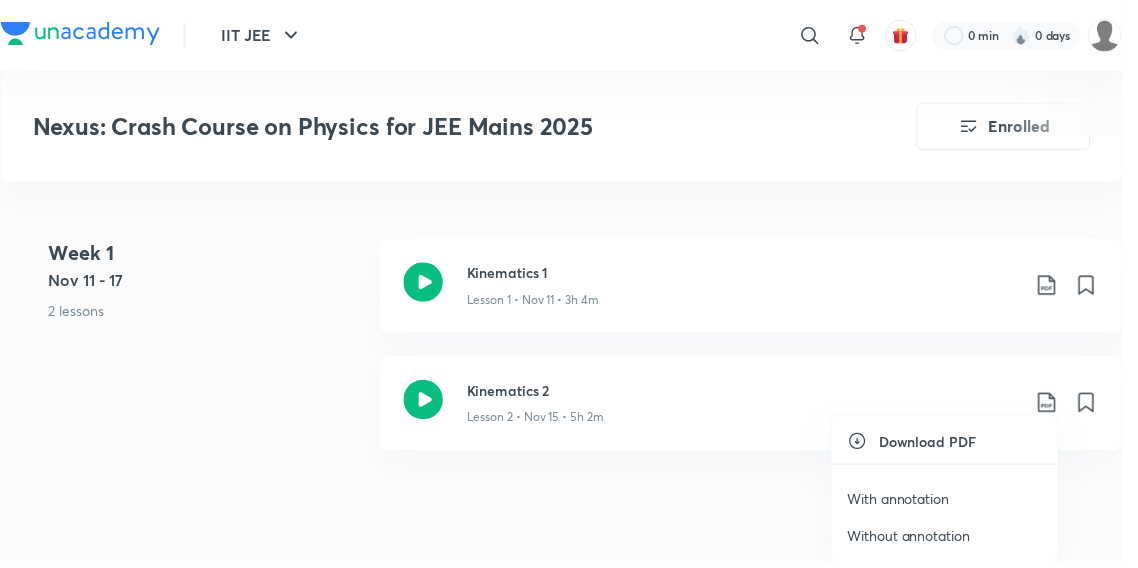 click on "With annotation" at bounding box center (910, 505) 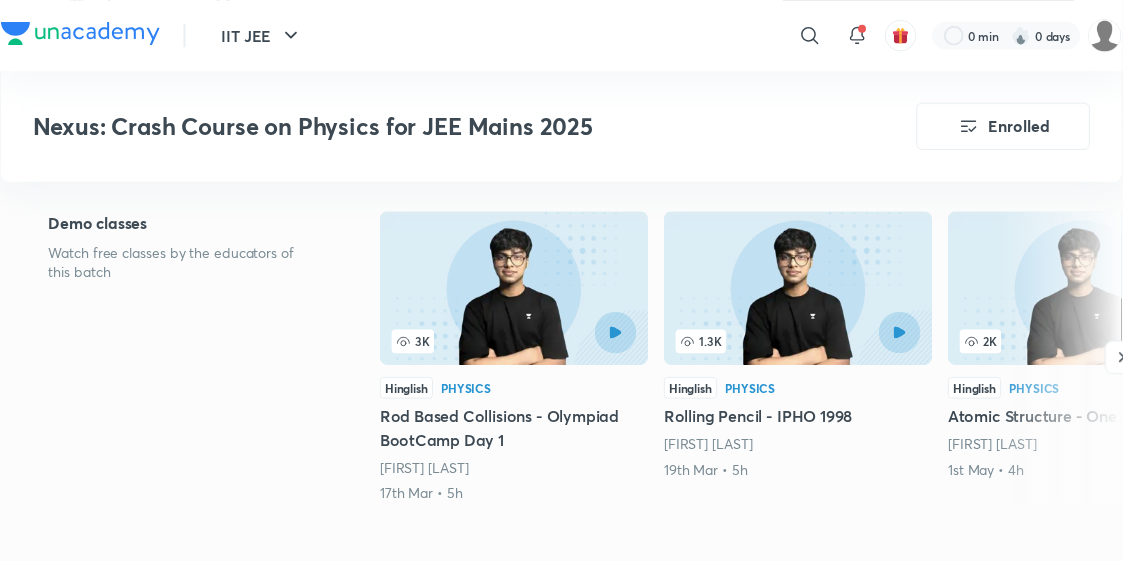 scroll, scrollTop: 507, scrollLeft: 0, axis: vertical 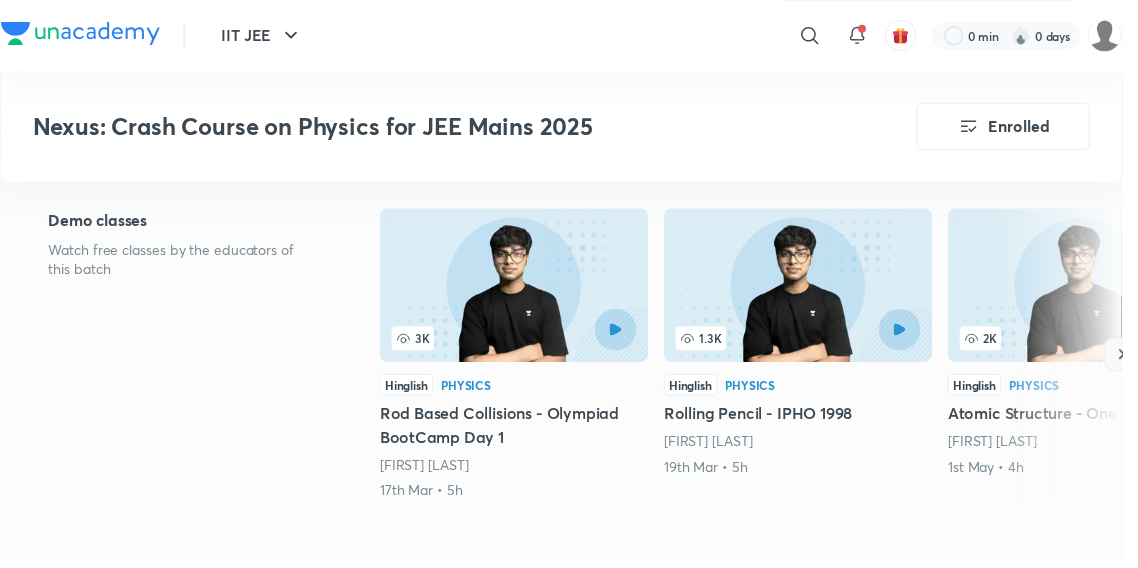 click 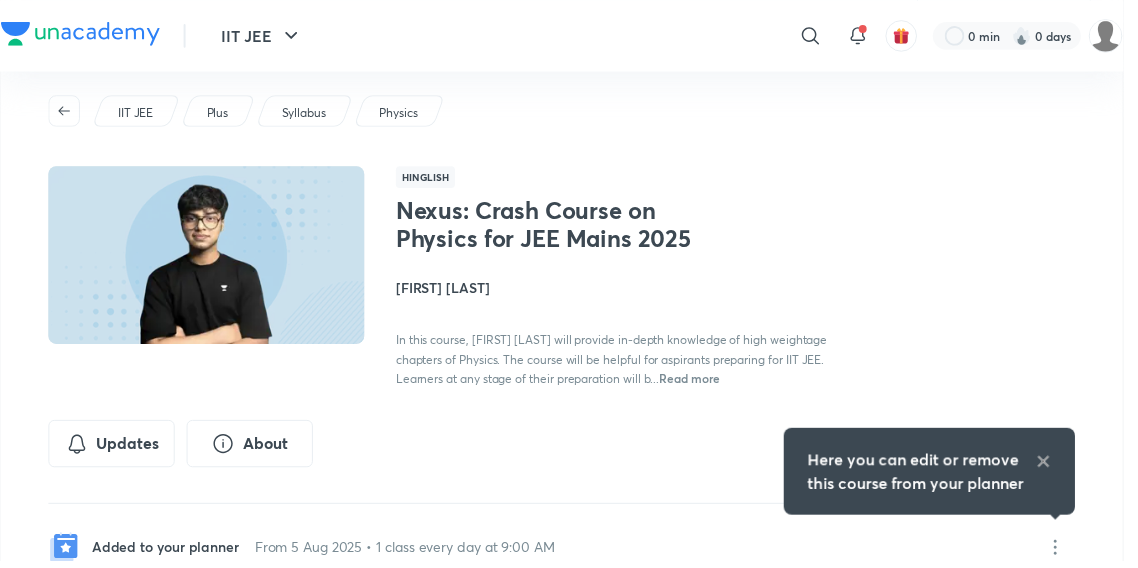 scroll, scrollTop: 0, scrollLeft: 0, axis: both 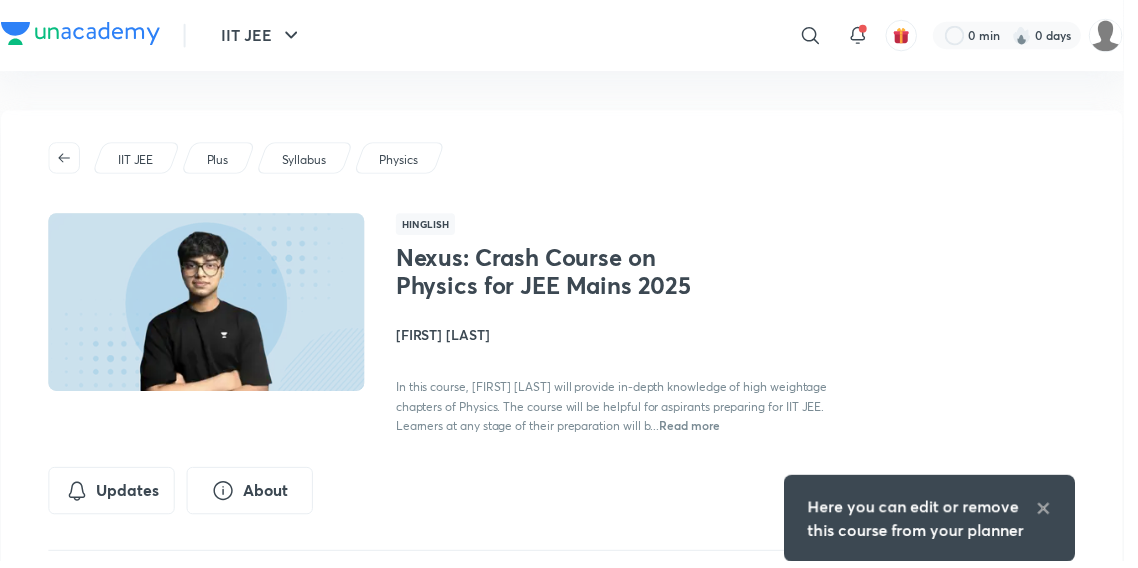 click on "Plus" at bounding box center (220, 162) 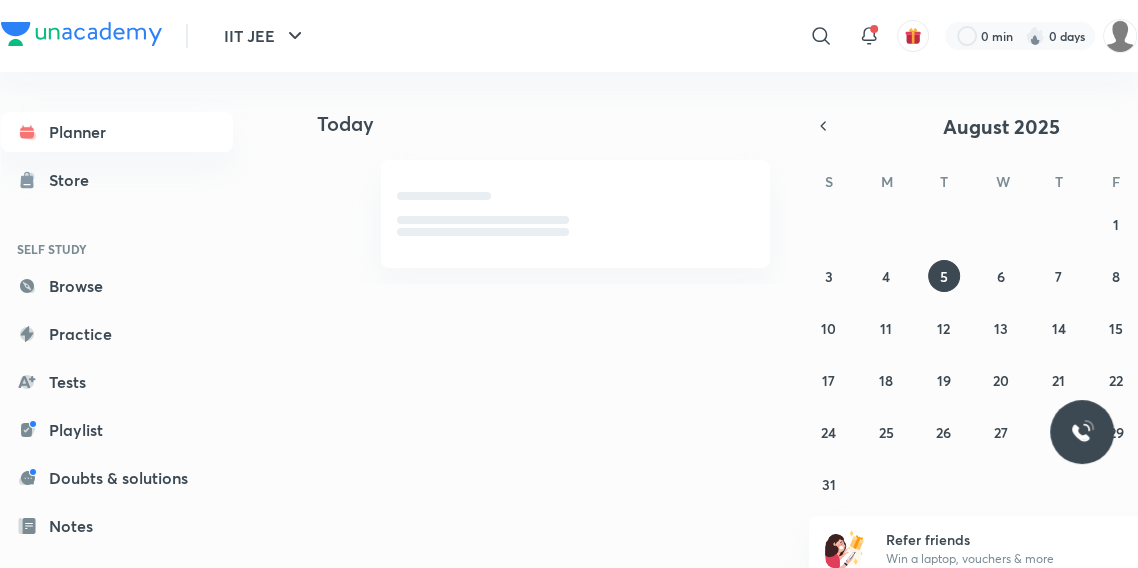 scroll, scrollTop: 68, scrollLeft: 0, axis: vertical 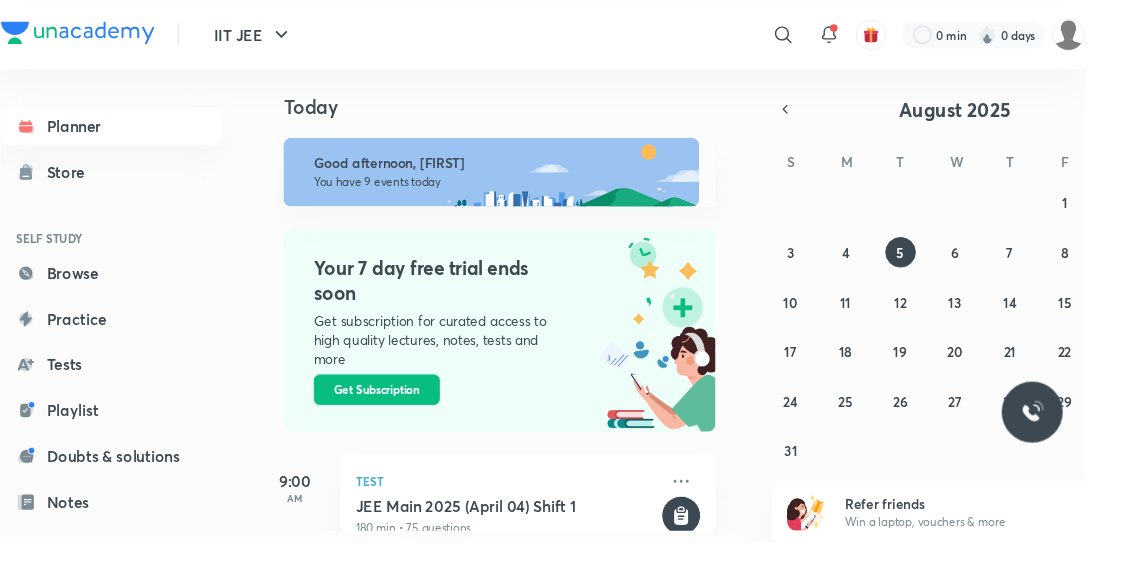 click on "Playlist" at bounding box center (117, 430) 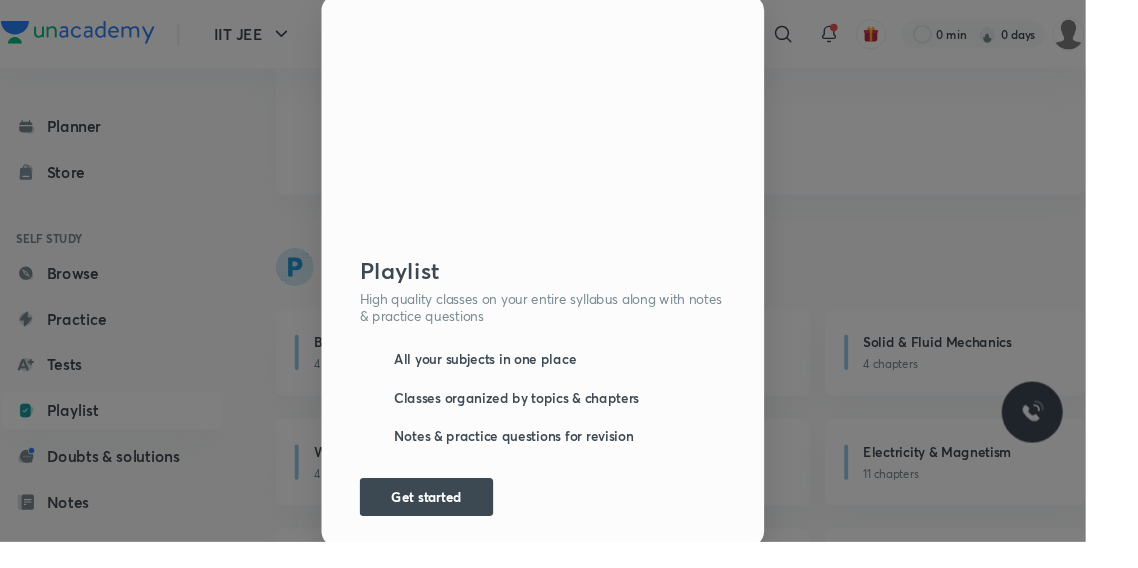 scroll, scrollTop: 0, scrollLeft: 0, axis: both 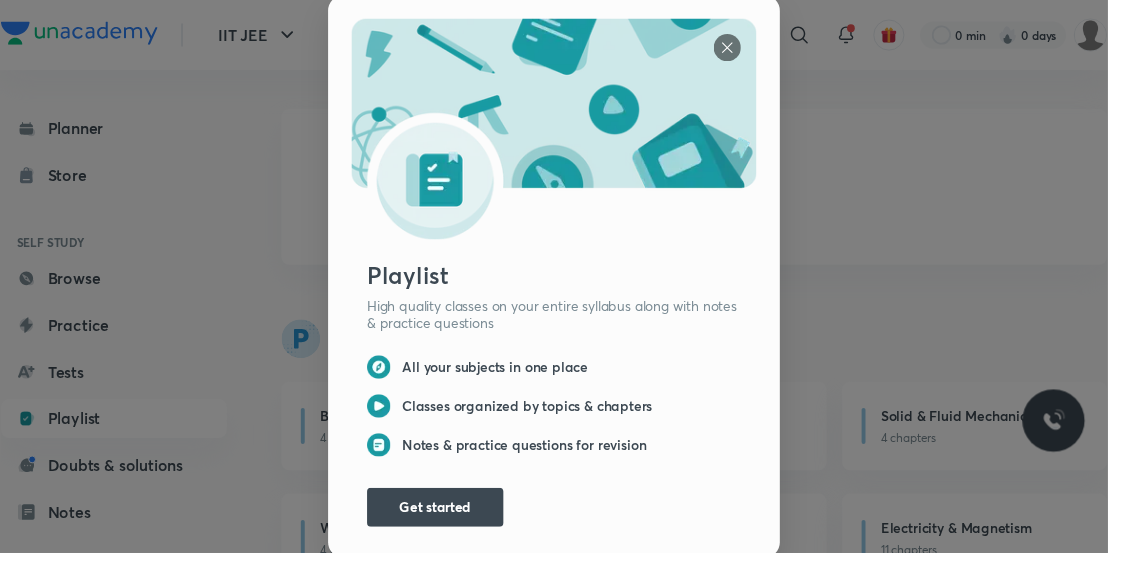 click on "Get started" at bounding box center [447, 521] 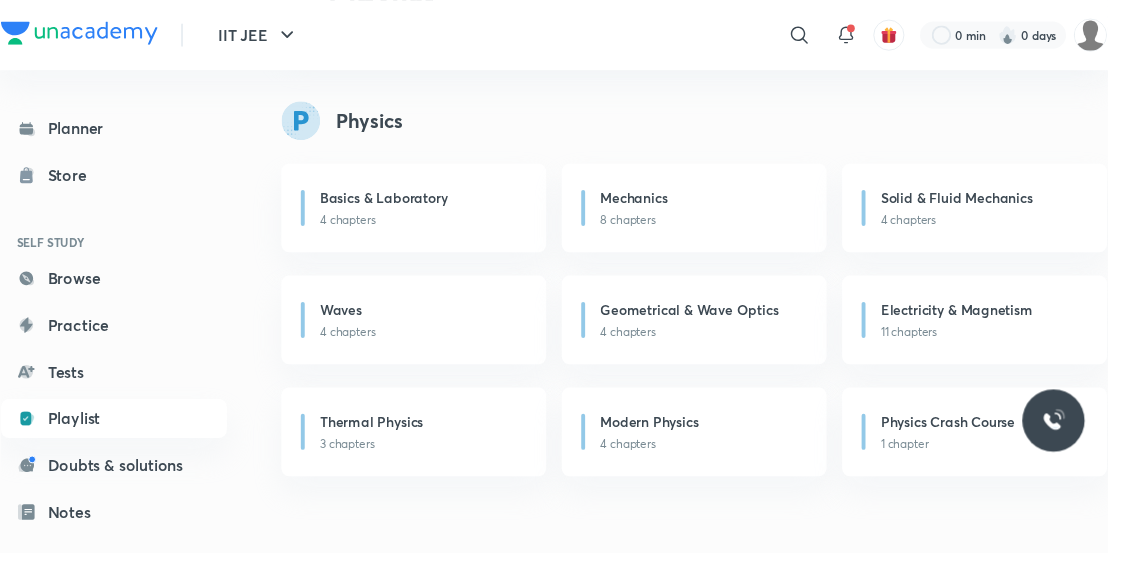 scroll, scrollTop: 224, scrollLeft: 0, axis: vertical 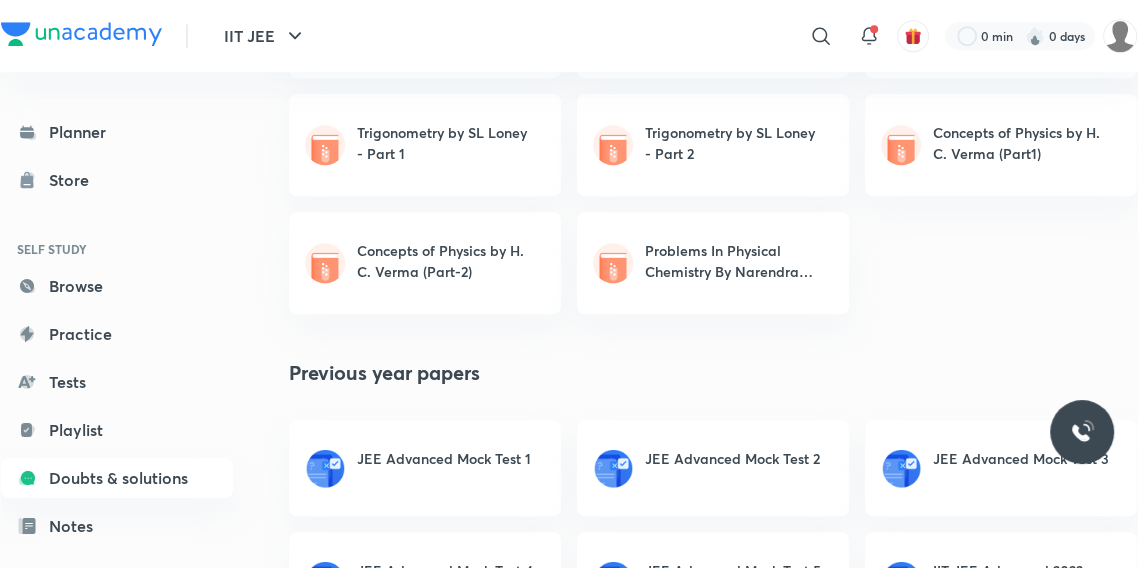 click on "Tests" at bounding box center [117, 382] 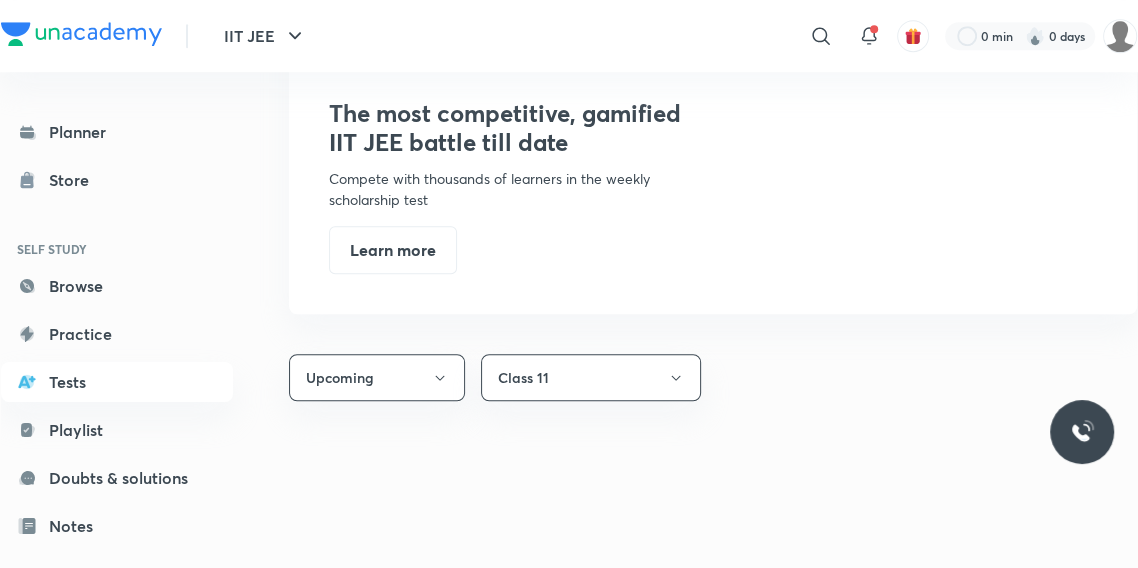scroll, scrollTop: 0, scrollLeft: 0, axis: both 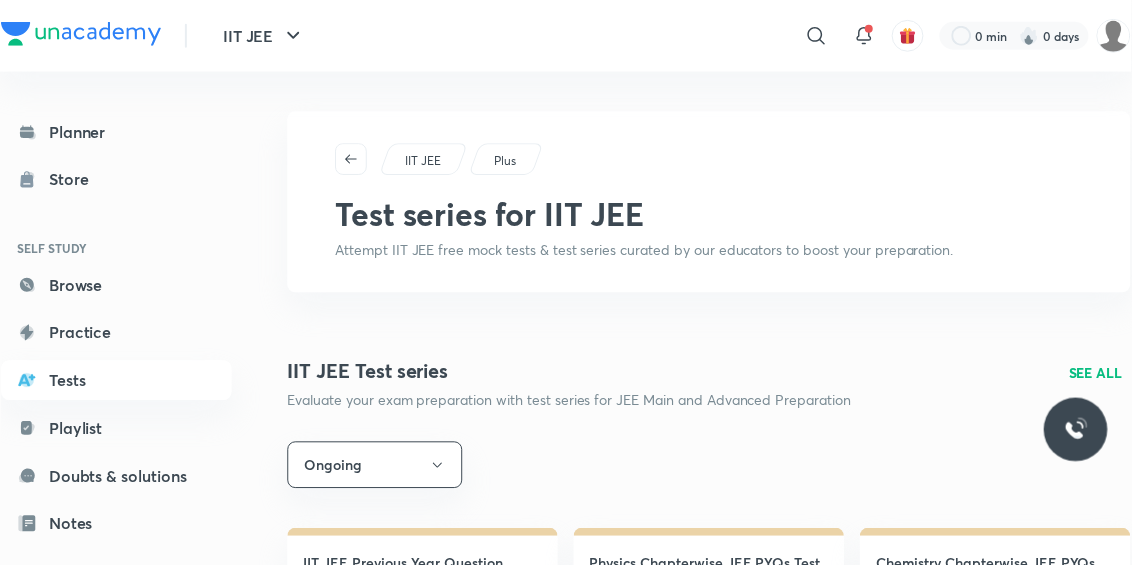 click on "Notes" at bounding box center [117, 526] 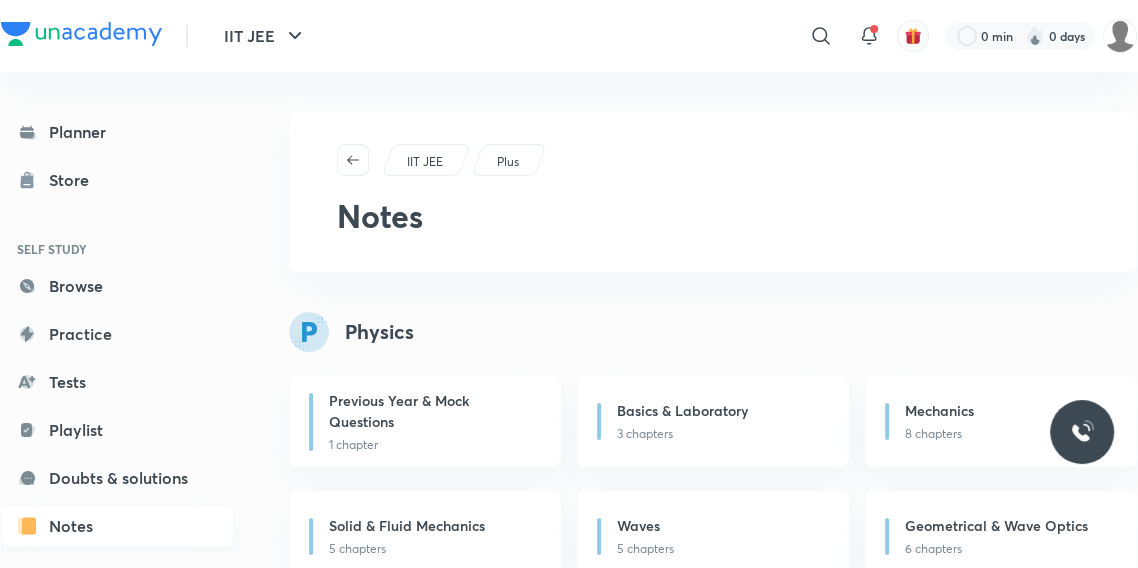 click on "8 chapters" at bounding box center (1009, 434) 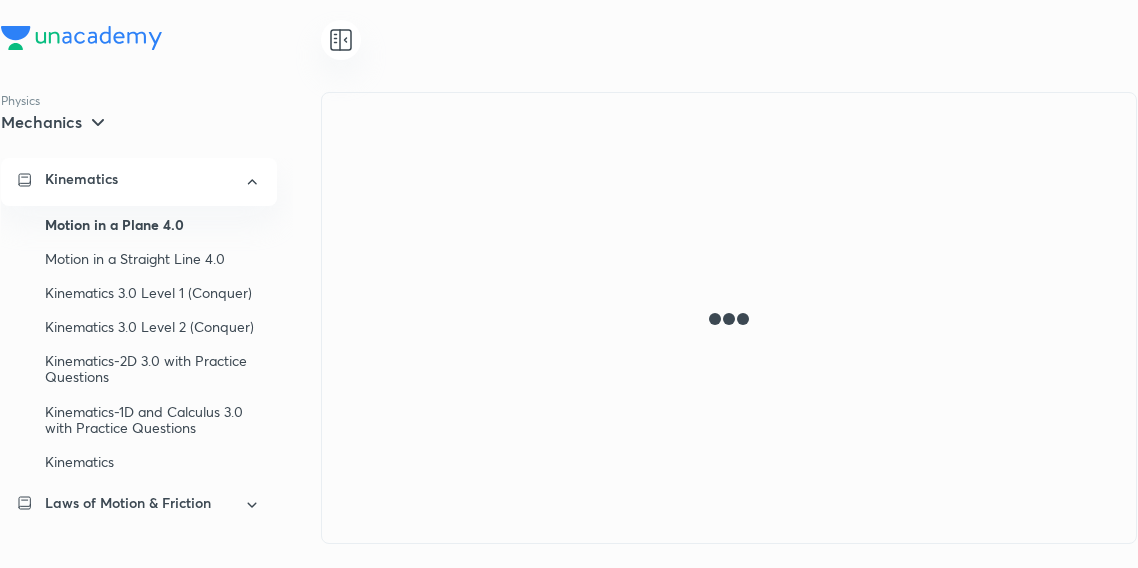 scroll, scrollTop: 0, scrollLeft: 0, axis: both 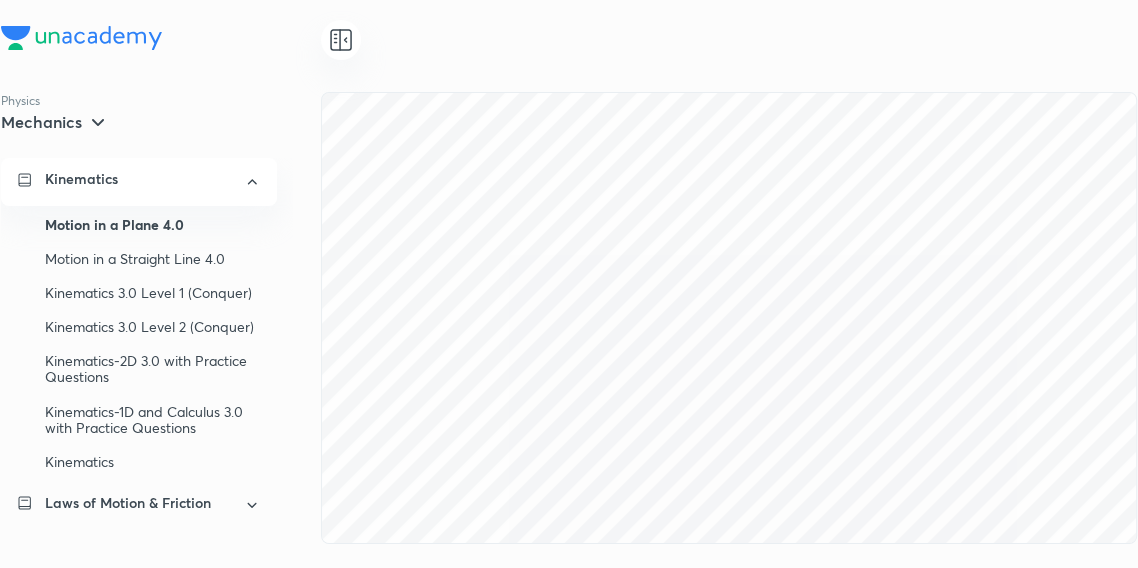 click on "Motion in a Plane 4.0" at bounding box center [153, 225] 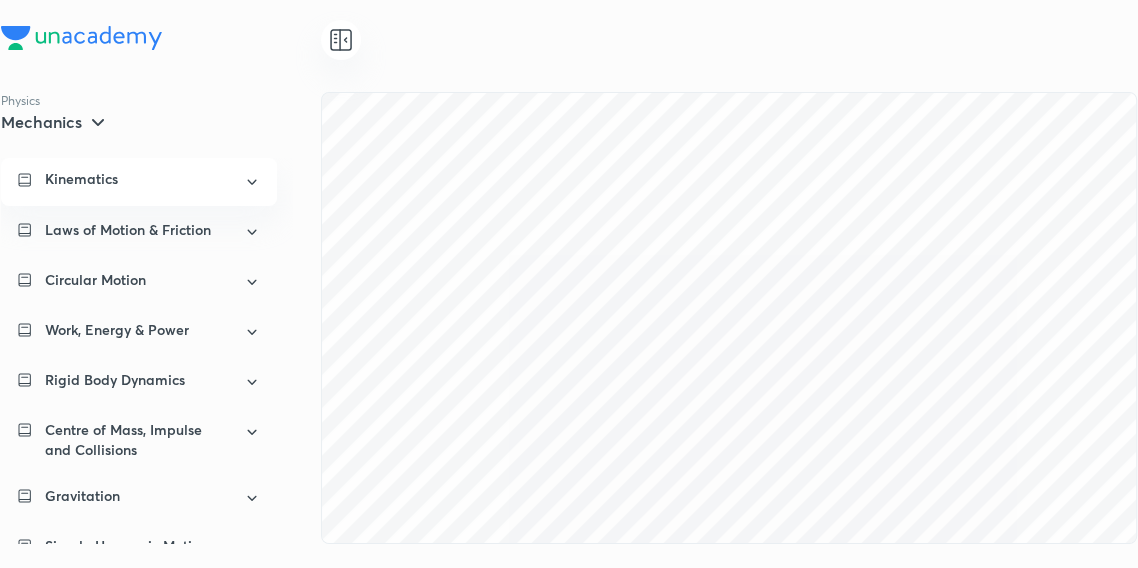 click on "Kinematics" at bounding box center (139, 182) 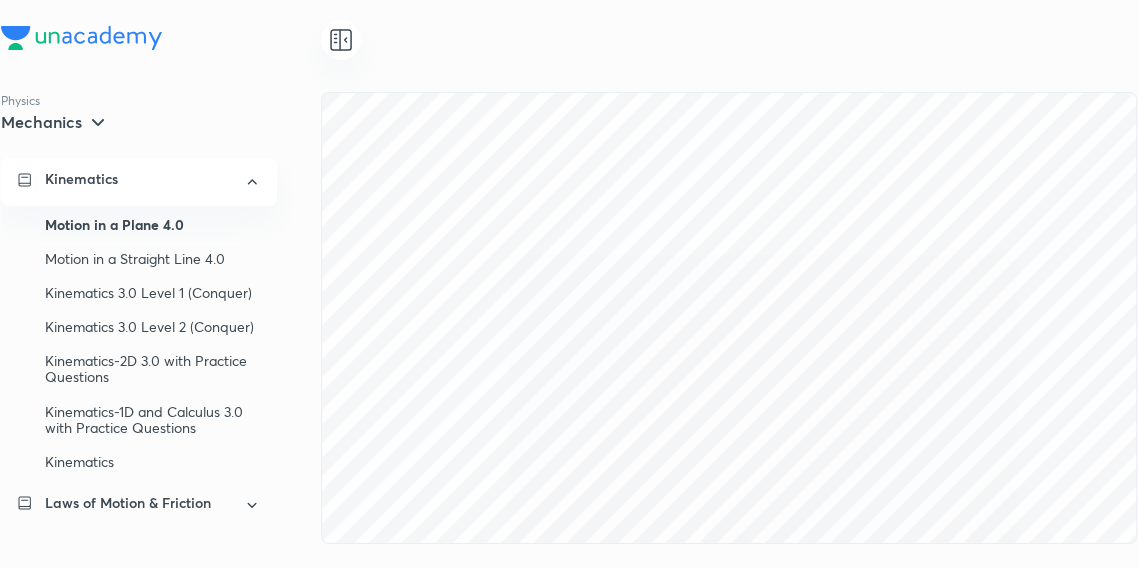 scroll, scrollTop: 11136, scrollLeft: 0, axis: vertical 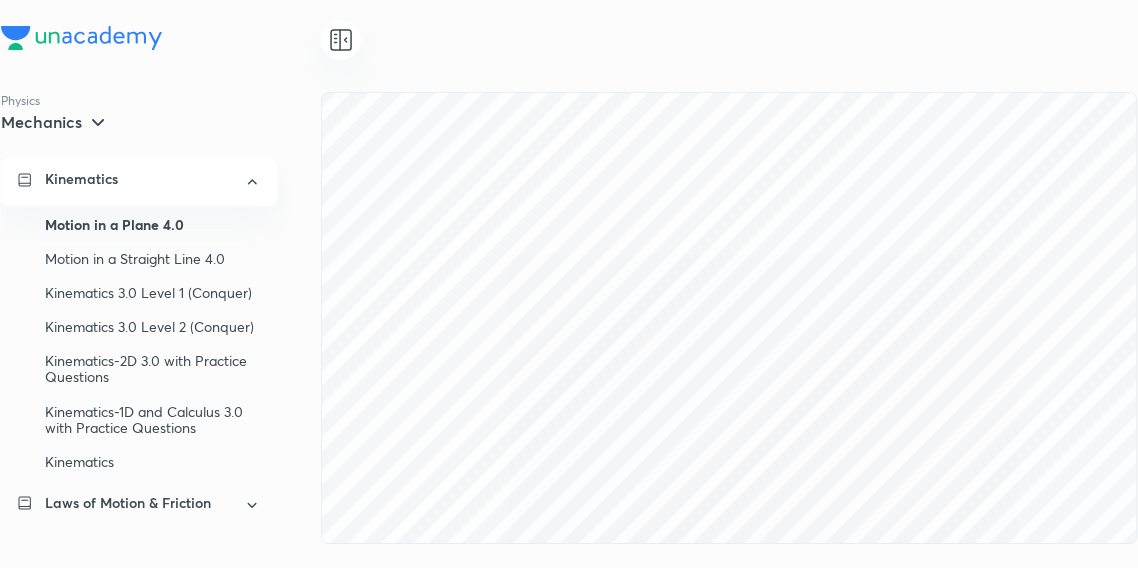 click on "Motion in a Plane 4.0" at bounding box center (153, 225) 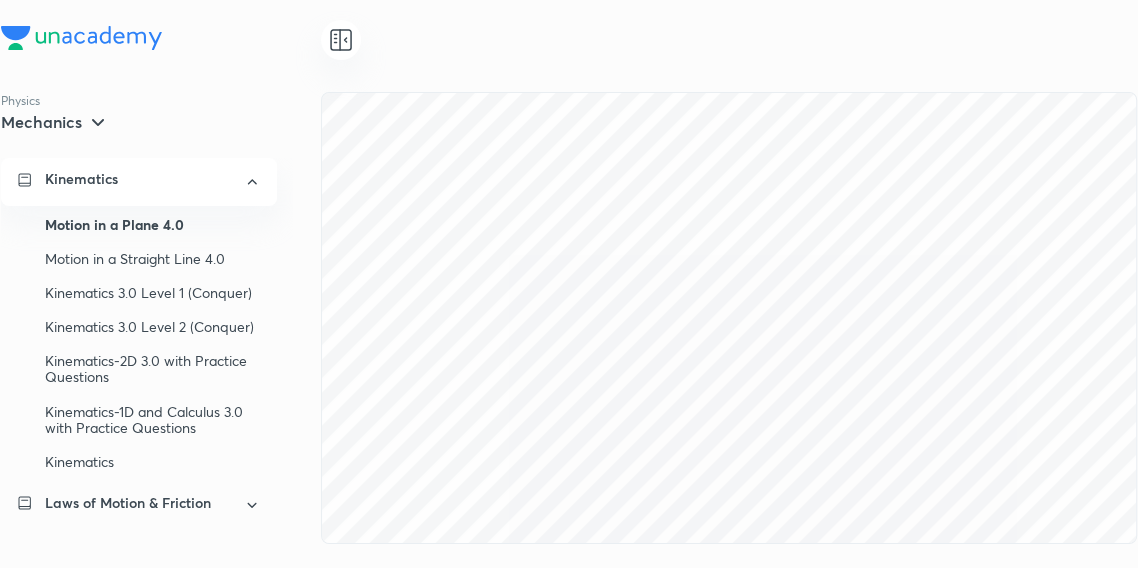 scroll, scrollTop: 0, scrollLeft: 0, axis: both 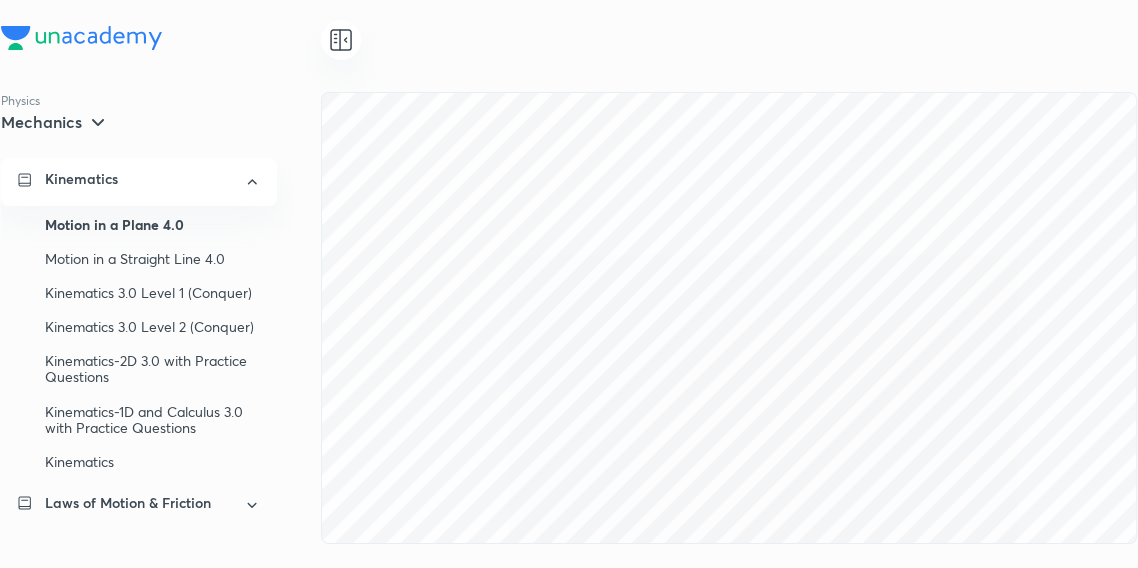 click 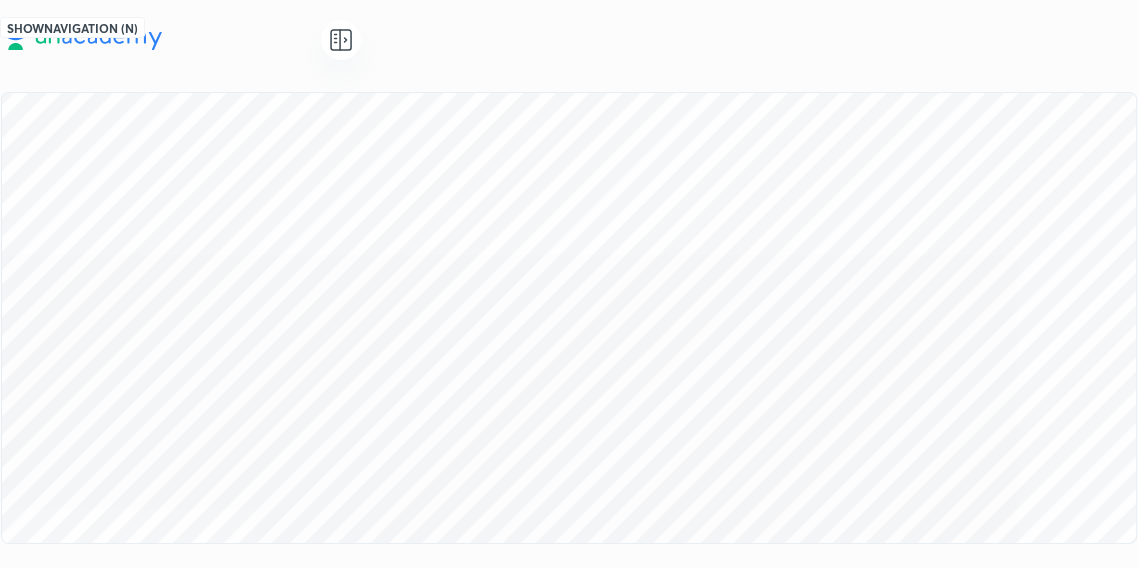 scroll, scrollTop: 66, scrollLeft: 0, axis: vertical 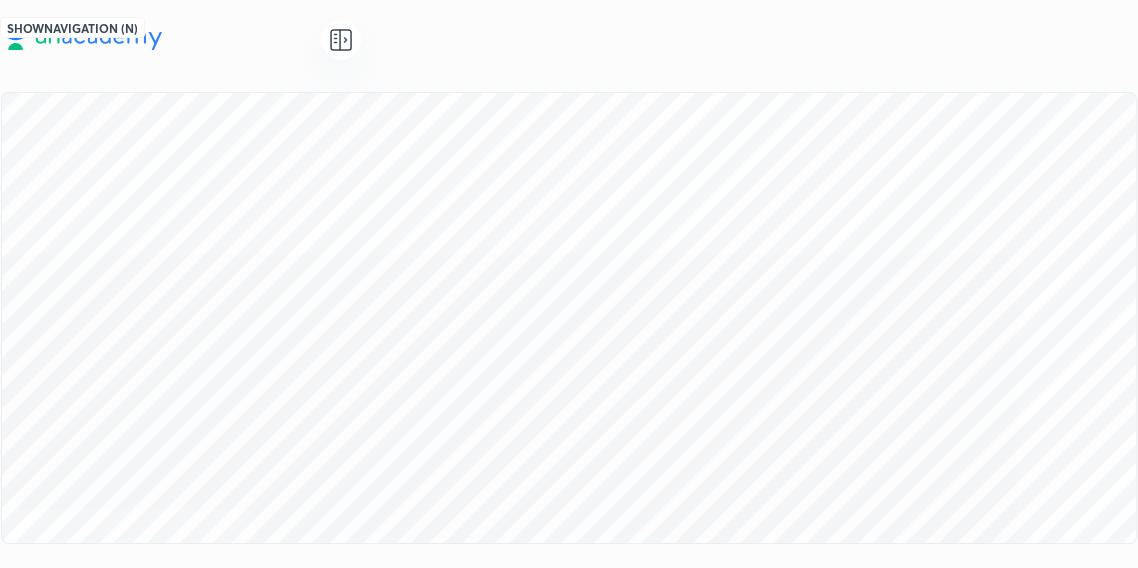 click at bounding box center [569, 40] 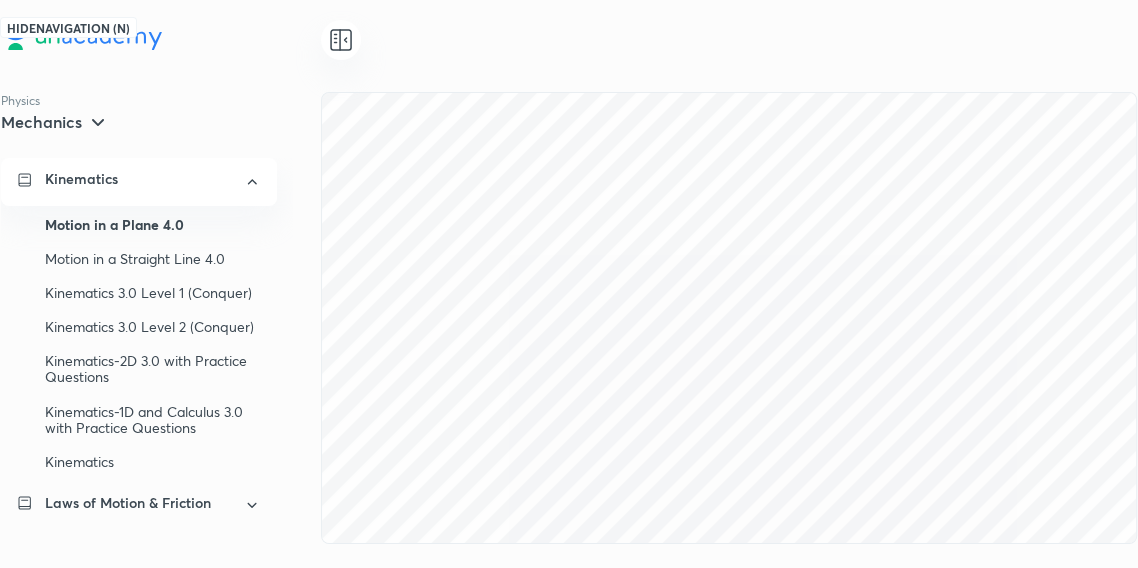 scroll, scrollTop: 199, scrollLeft: 0, axis: vertical 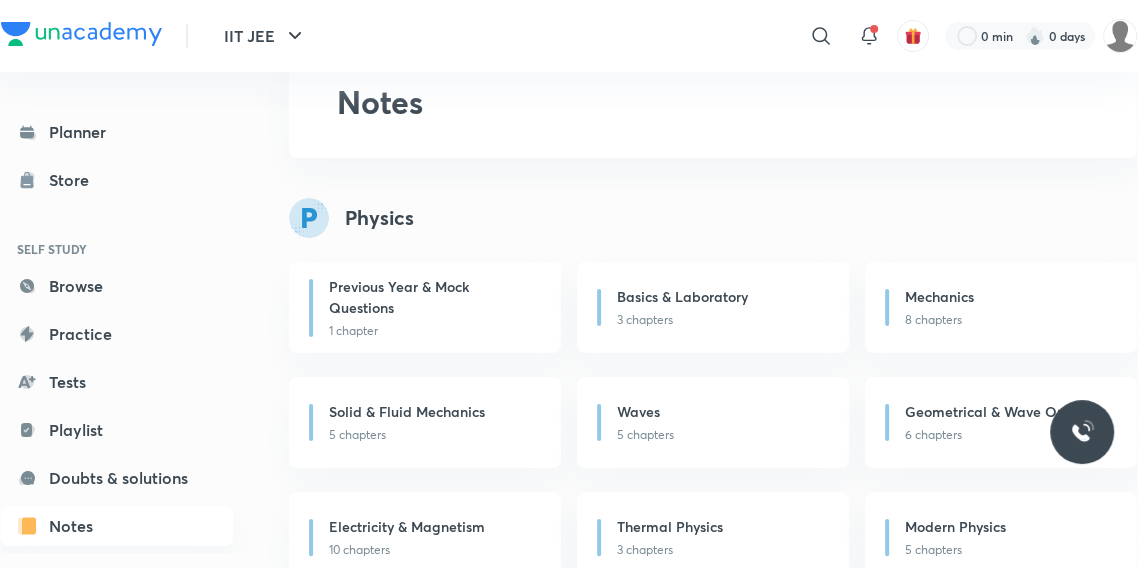 click on "Mechanics" at bounding box center (1009, 298) 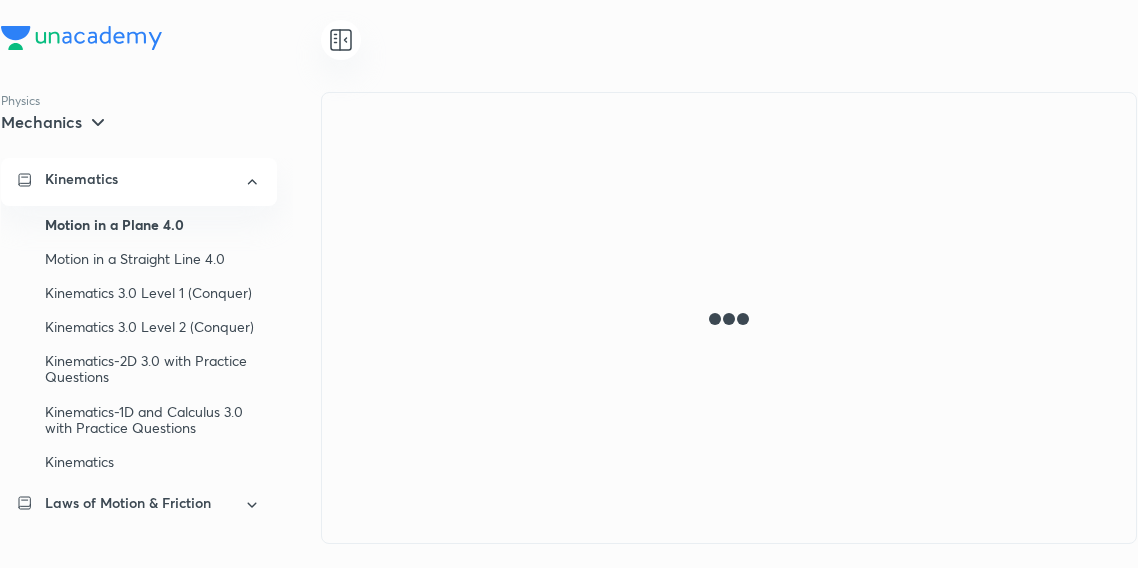 scroll, scrollTop: 0, scrollLeft: 0, axis: both 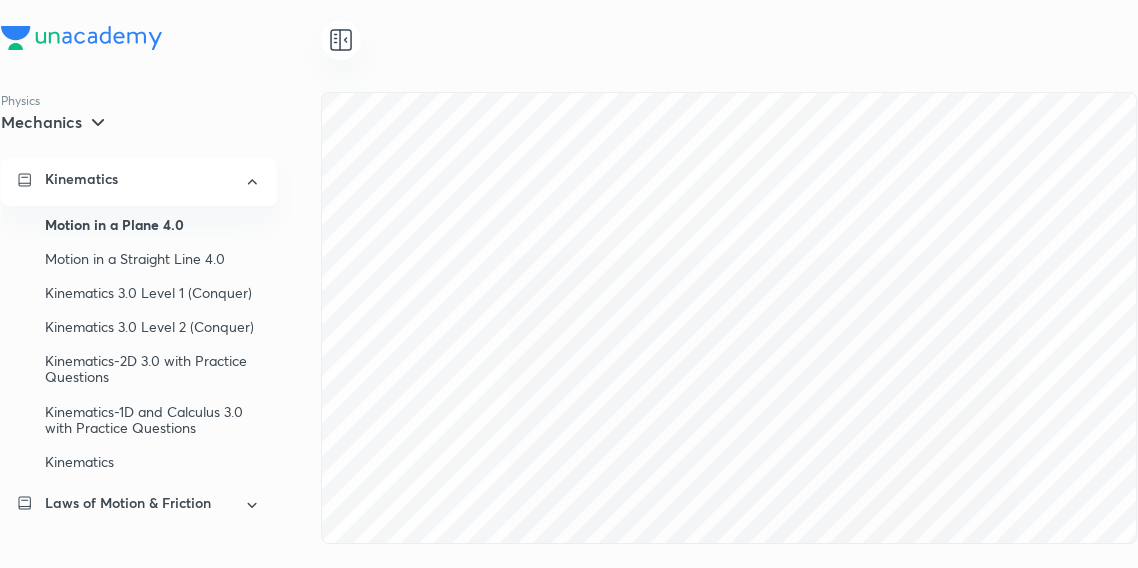click on "Kinematics	3.0	Level 1	(Conquer)" at bounding box center (153, 293) 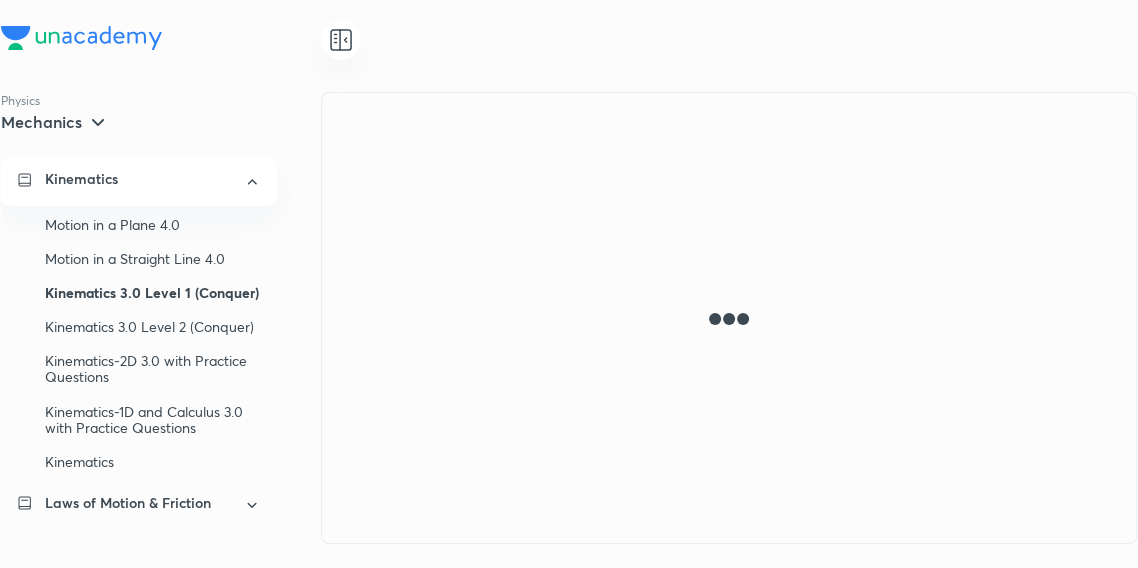 click on "Kinematics	3.0	Level 2	(Conquer)" at bounding box center [153, 327] 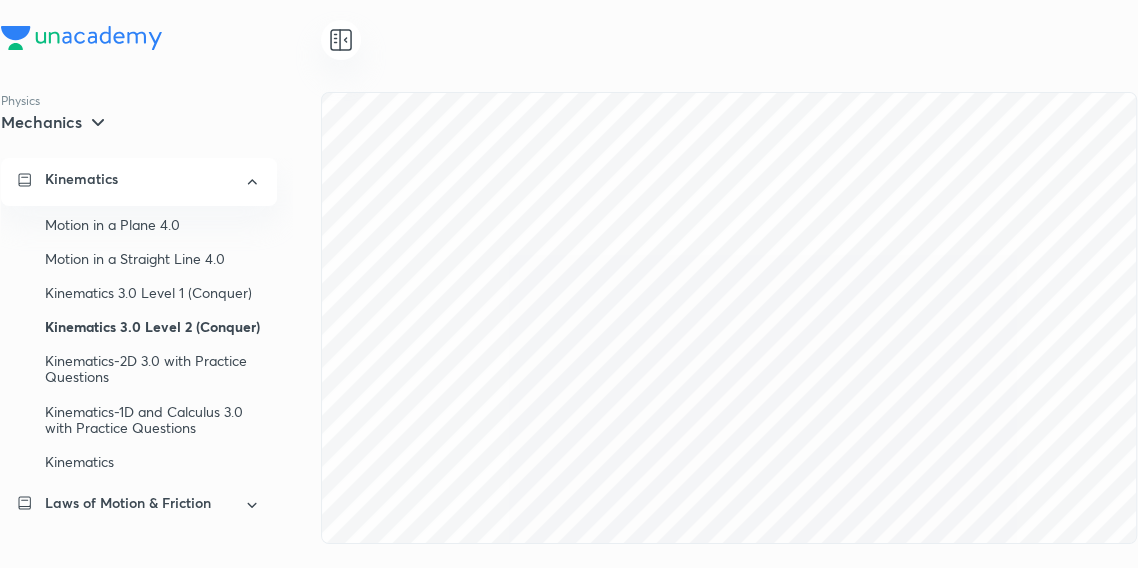 scroll, scrollTop: 1197, scrollLeft: 0, axis: vertical 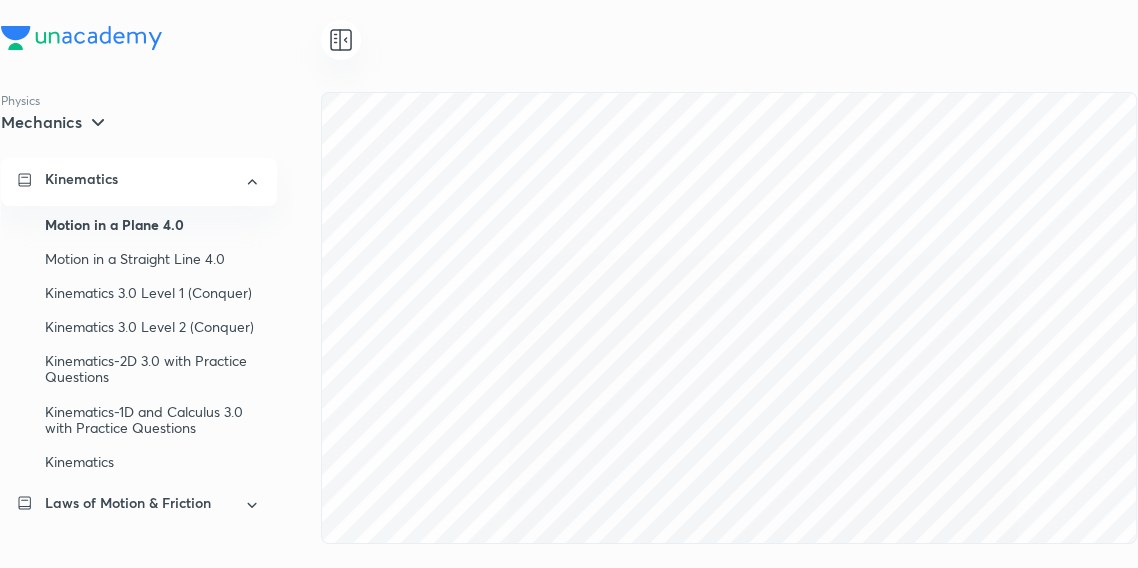 click on "Motion in a Straight Line 4.0" at bounding box center [153, 259] 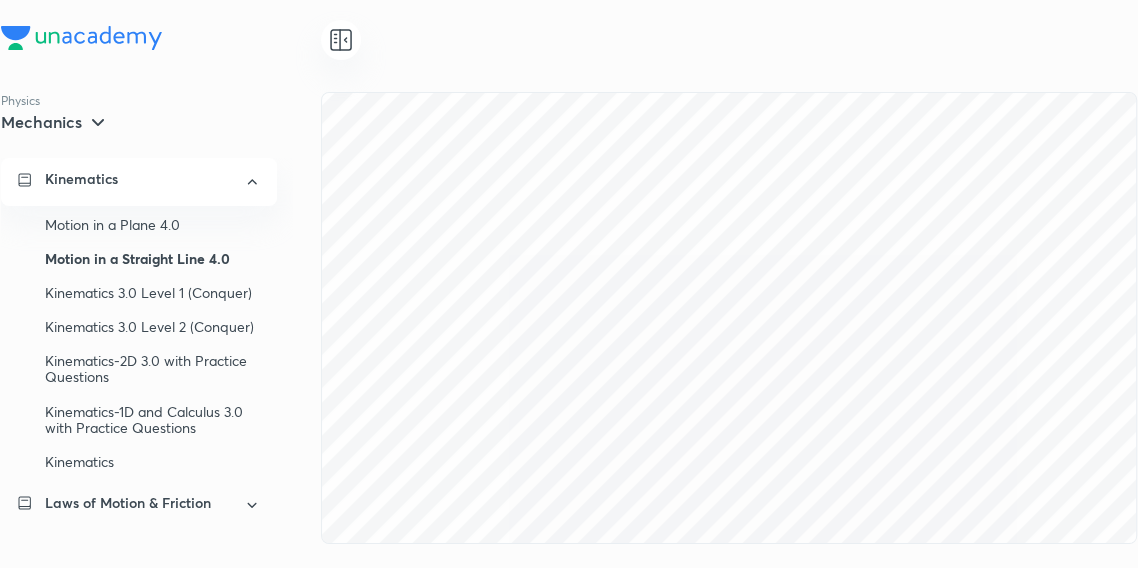 scroll, scrollTop: 4770, scrollLeft: 0, axis: vertical 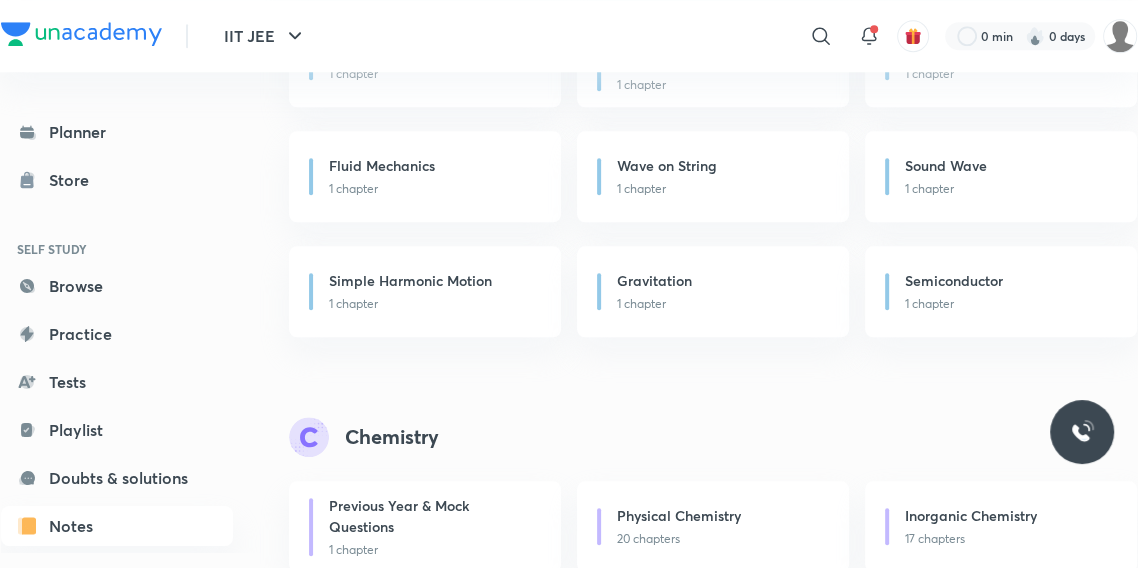 click on "Tests" at bounding box center (117, 382) 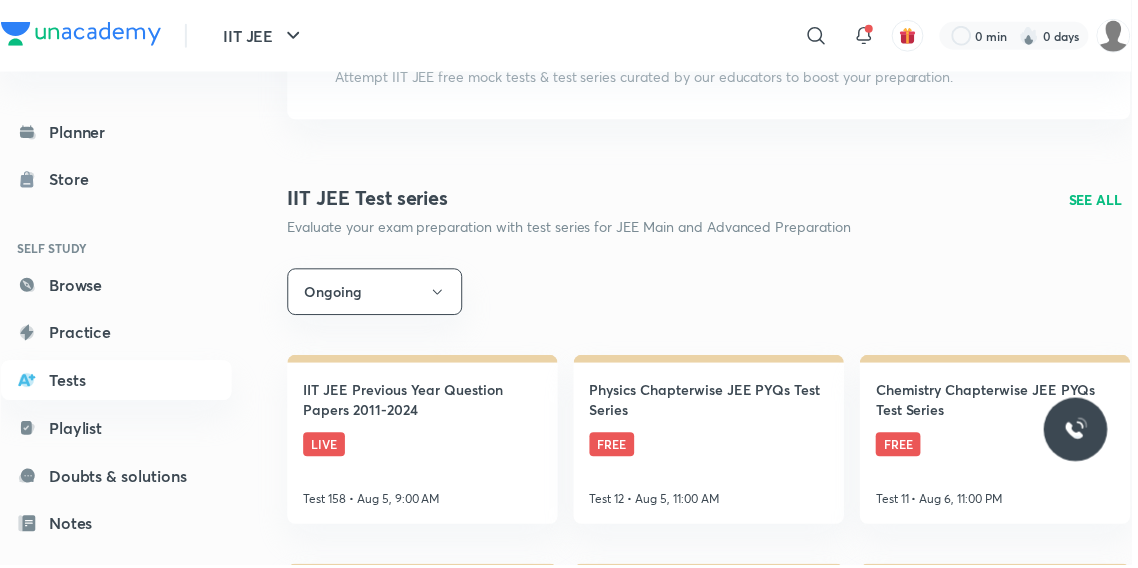 scroll, scrollTop: 173, scrollLeft: 0, axis: vertical 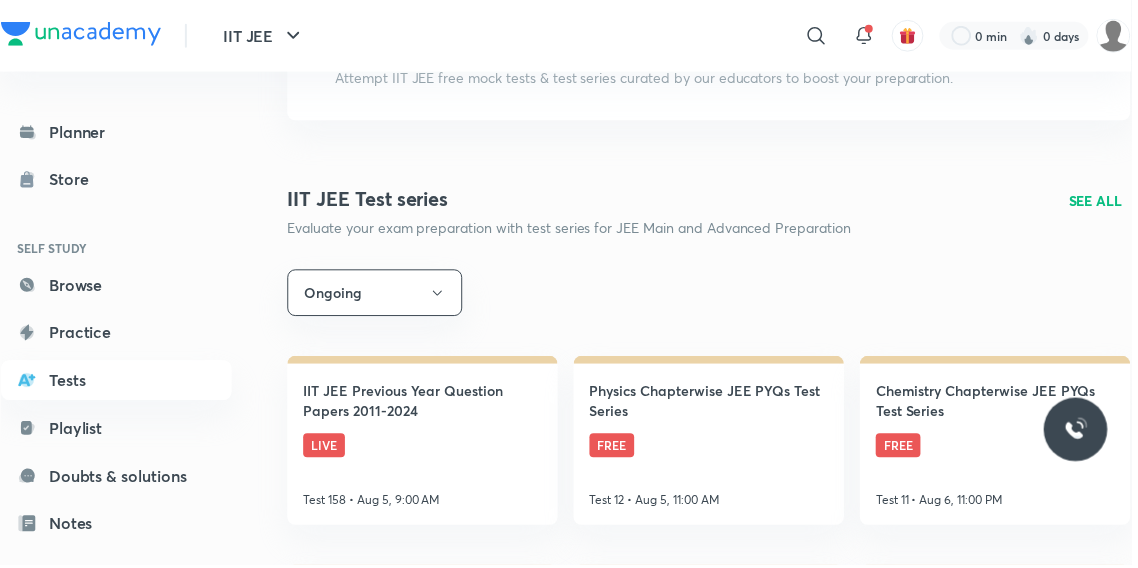 click on "Test 158 • Aug 5, 9:00 AM" at bounding box center [374, 503] 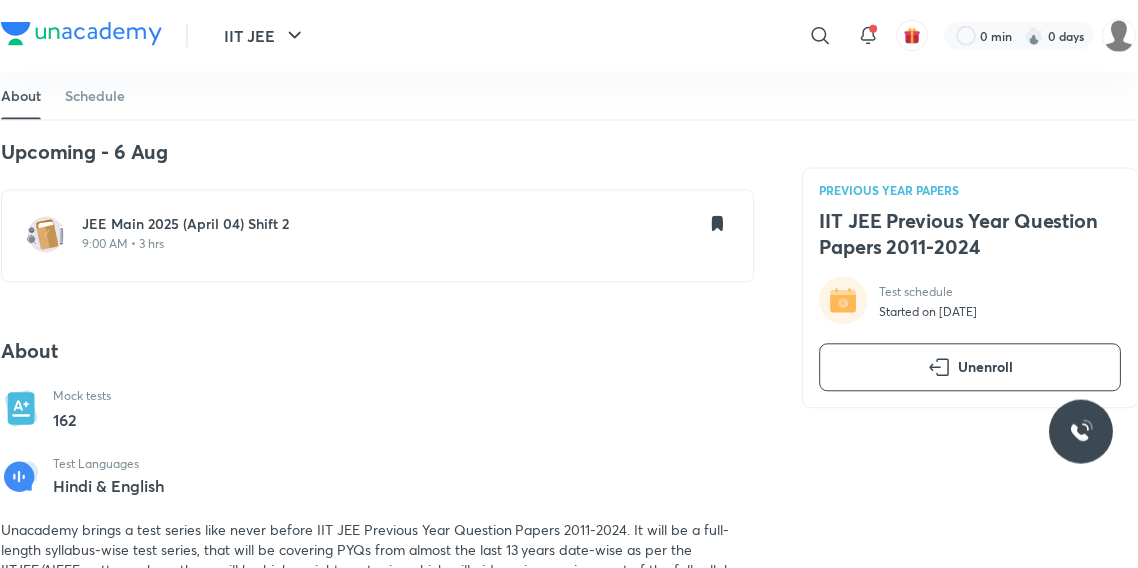 scroll, scrollTop: 418, scrollLeft: 0, axis: vertical 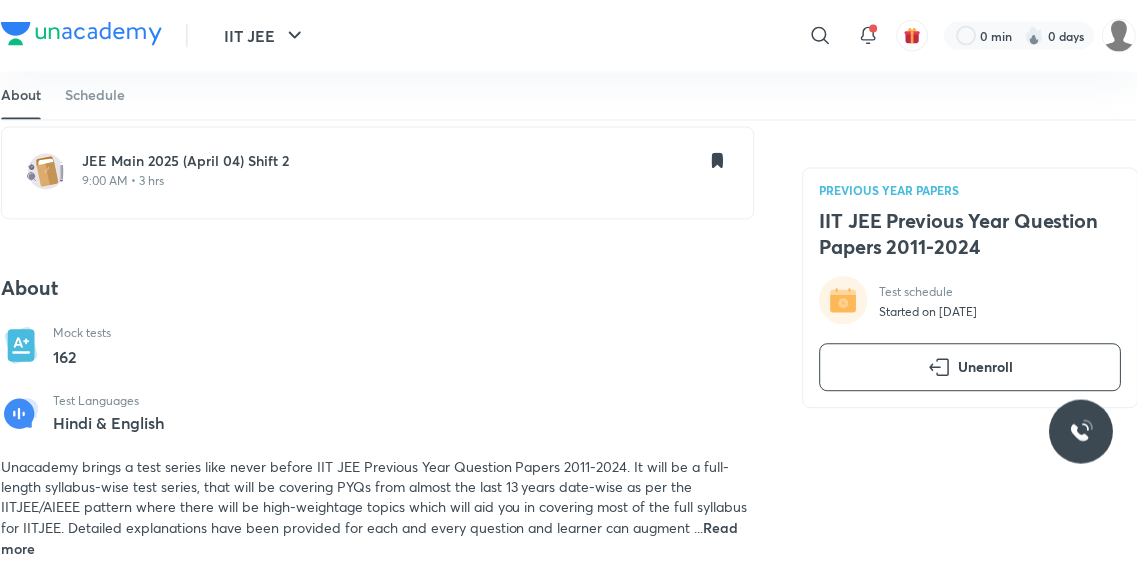 click on "JEE Main 2025 (April 04) Shift 2 9:00 AM • 3 hrs" at bounding box center (378, 173) 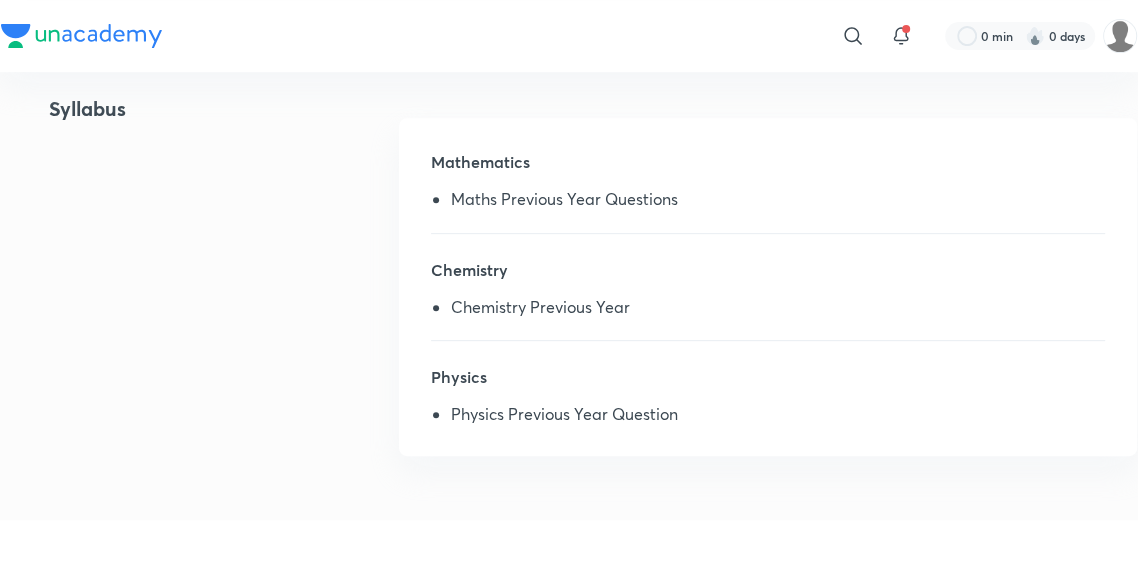 scroll, scrollTop: 525, scrollLeft: 0, axis: vertical 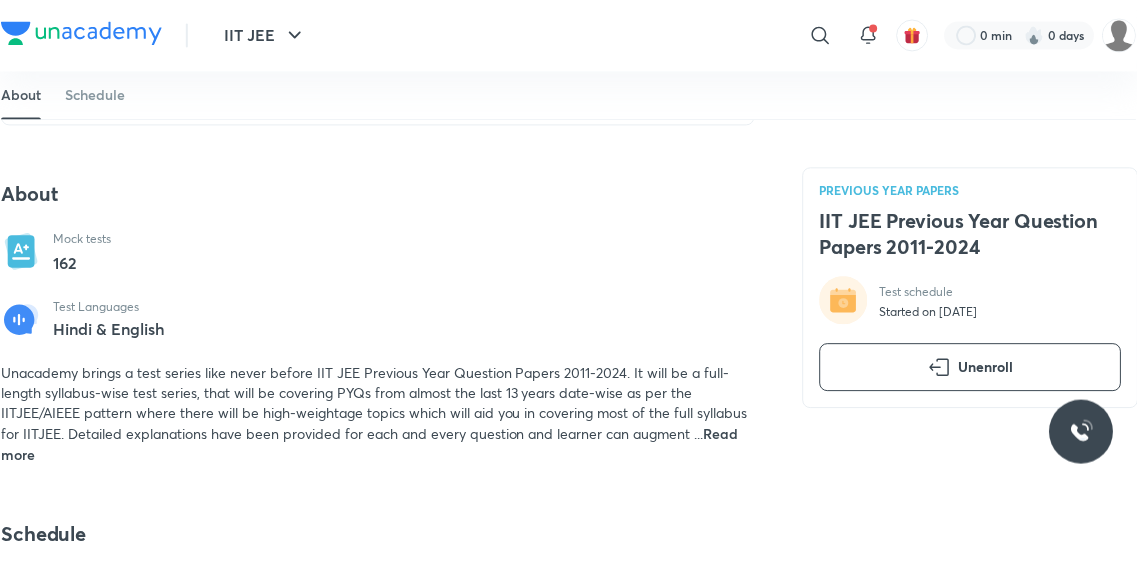 click on "Unacademy brings a test series like never before IIT JEE Previous Year Question Papers 2011-2024. It will be a full-length syllabus-wise test series, that will be covering PYQs from almost the last 13 years date-wise as per the IITJEE/AIEEE pattern where there will be high-weightage topics which will aid you in covering most of the full syllabus for IITJEE. Detailed explanations have been provided for each and every question and learner can augment ... Read more" at bounding box center (378, 415) 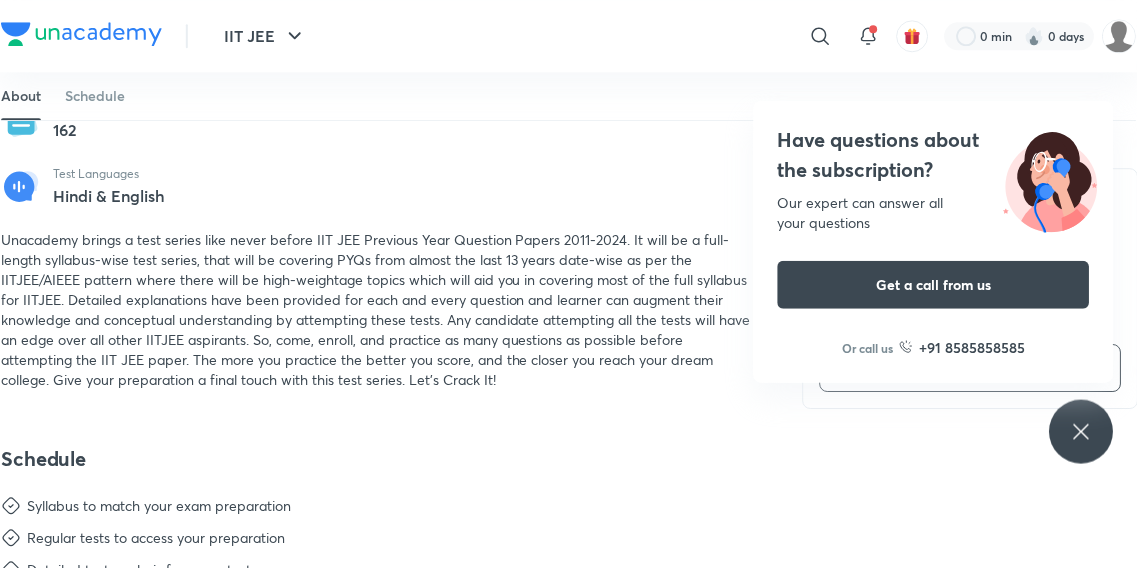 scroll, scrollTop: 669, scrollLeft: 0, axis: vertical 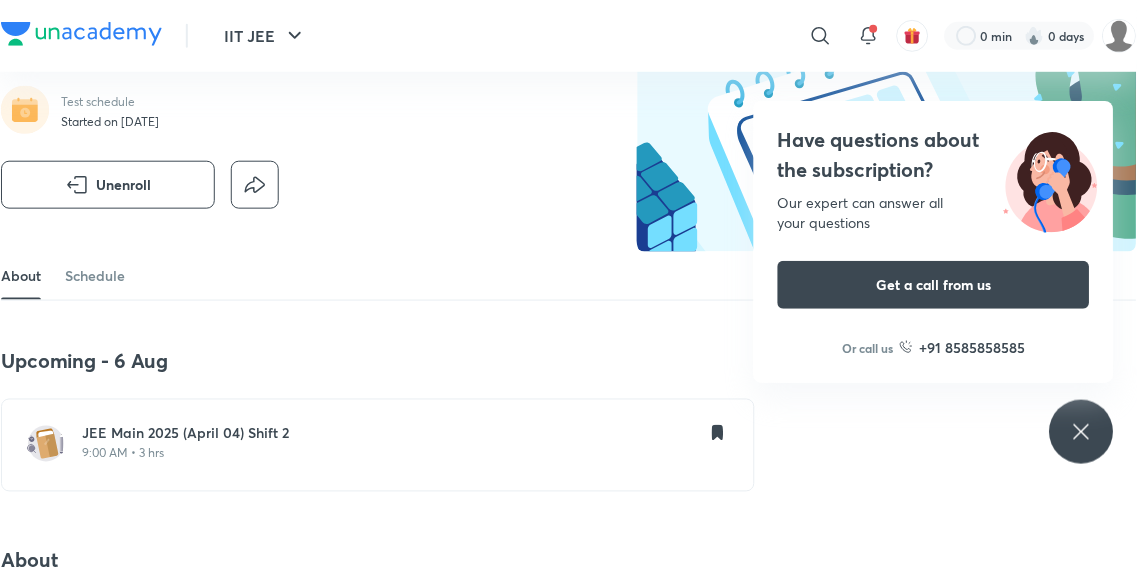 click on "Schedule" at bounding box center (95, 276) 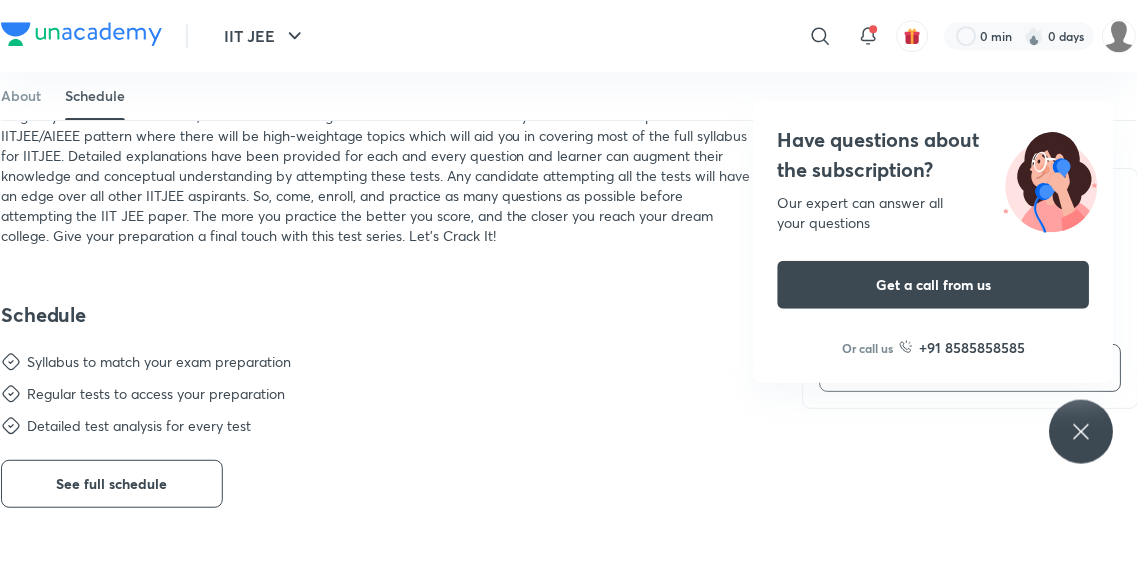 scroll, scrollTop: 951, scrollLeft: 0, axis: vertical 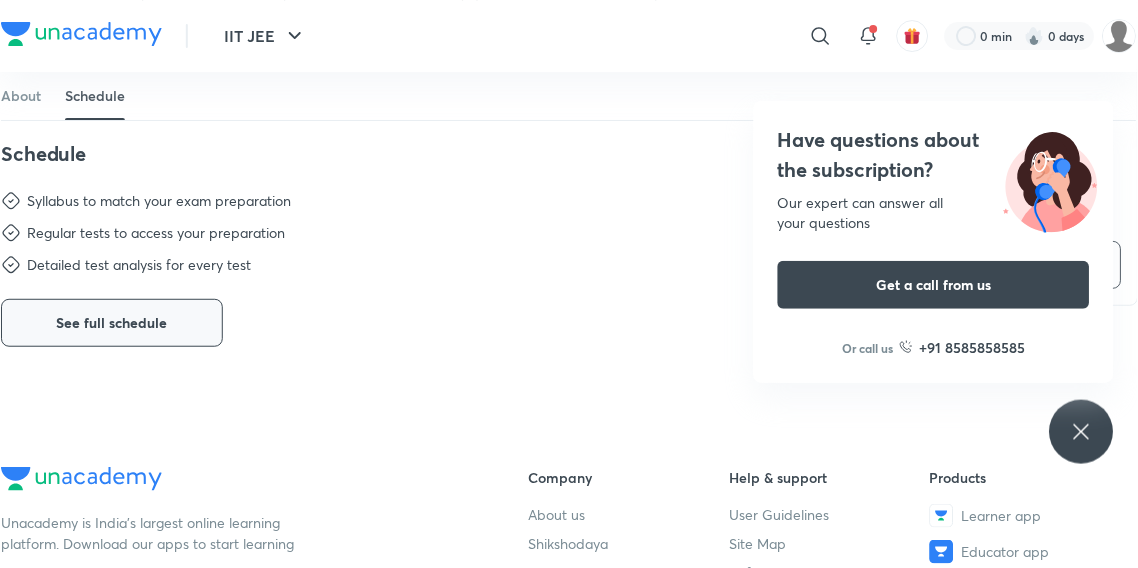click on "See full schedule" at bounding box center [112, 323] 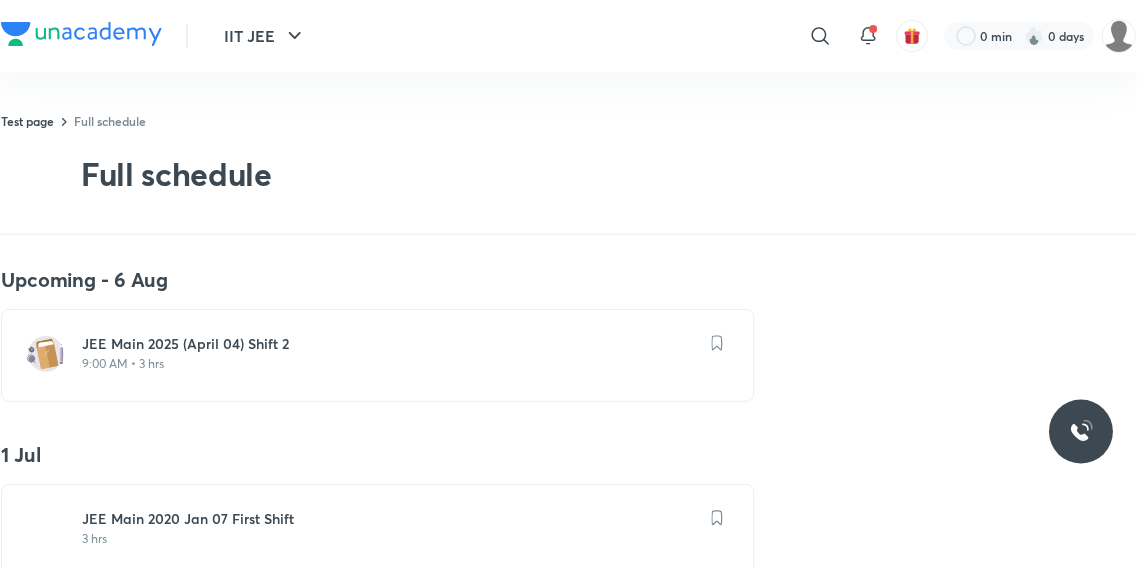 scroll, scrollTop: 0, scrollLeft: 0, axis: both 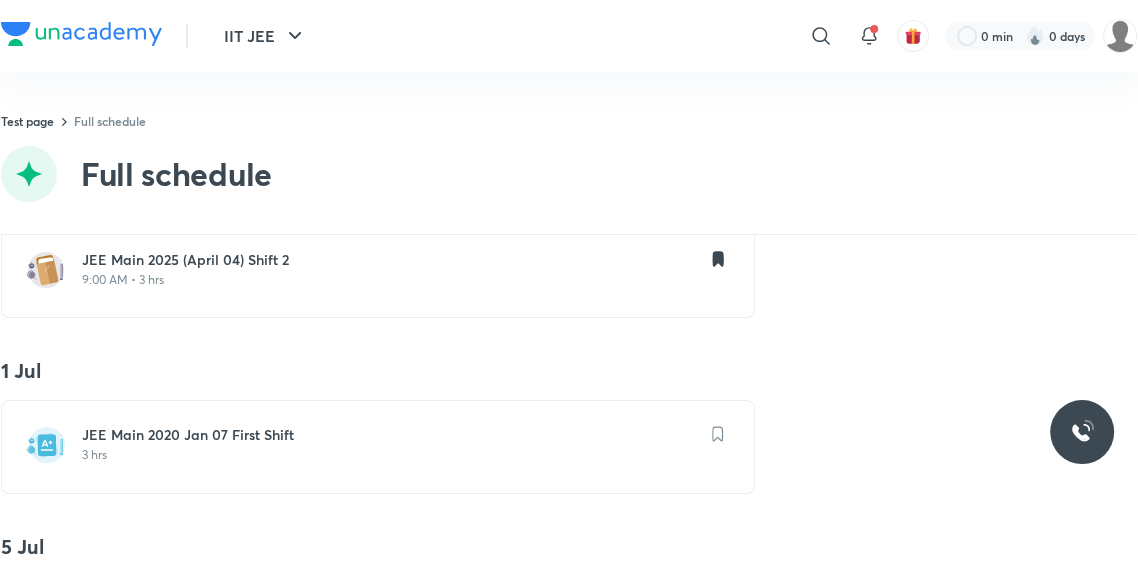 click on "JEE Main 2020 Jan 07 First Shift" at bounding box center (390, 435) 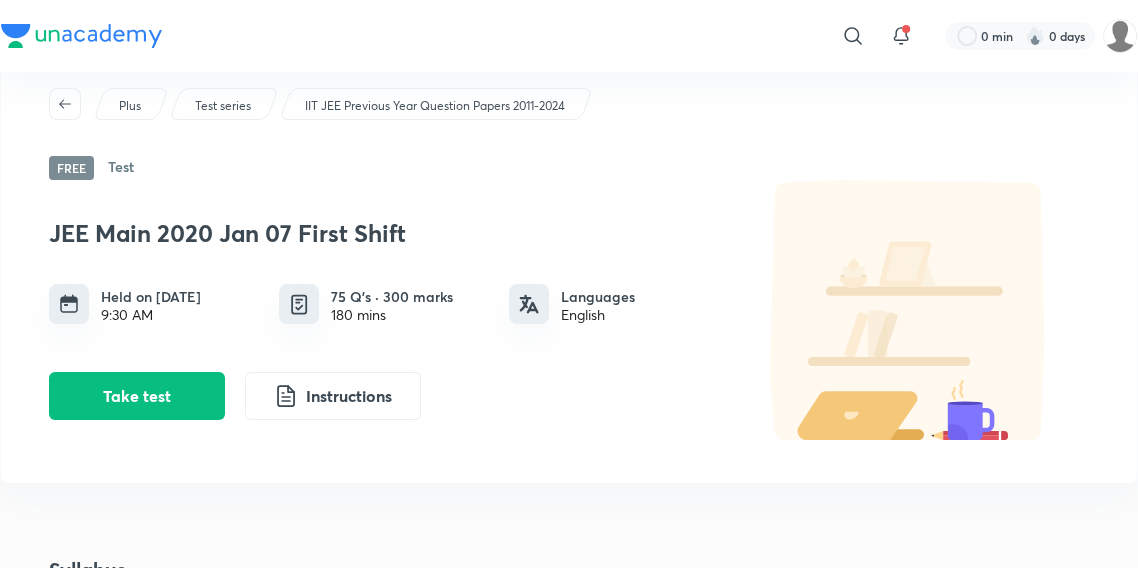 scroll, scrollTop: 61, scrollLeft: 0, axis: vertical 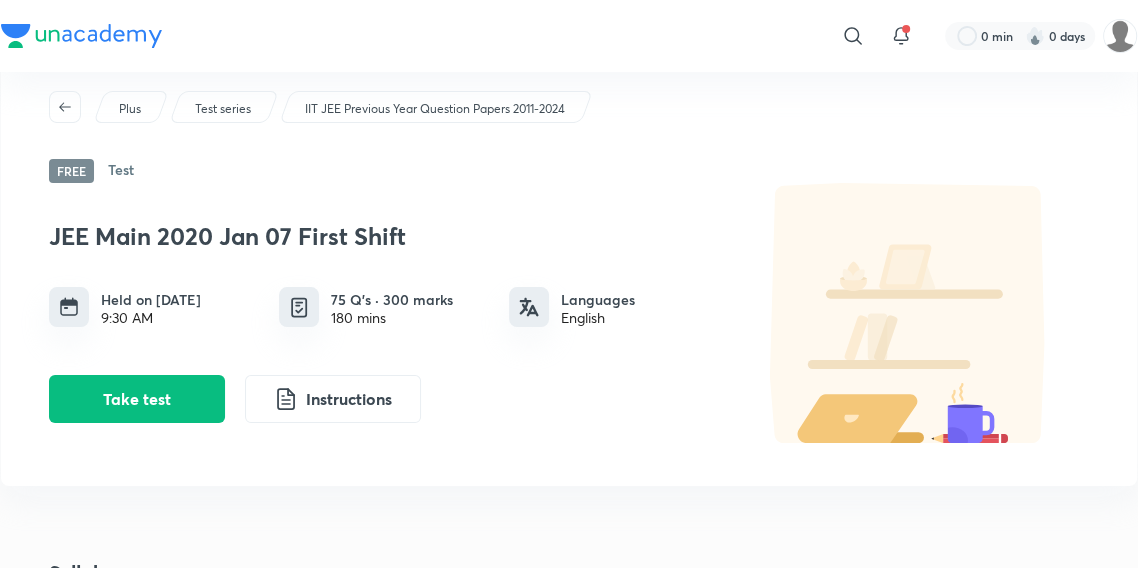 click on "Free" at bounding box center (71, 171) 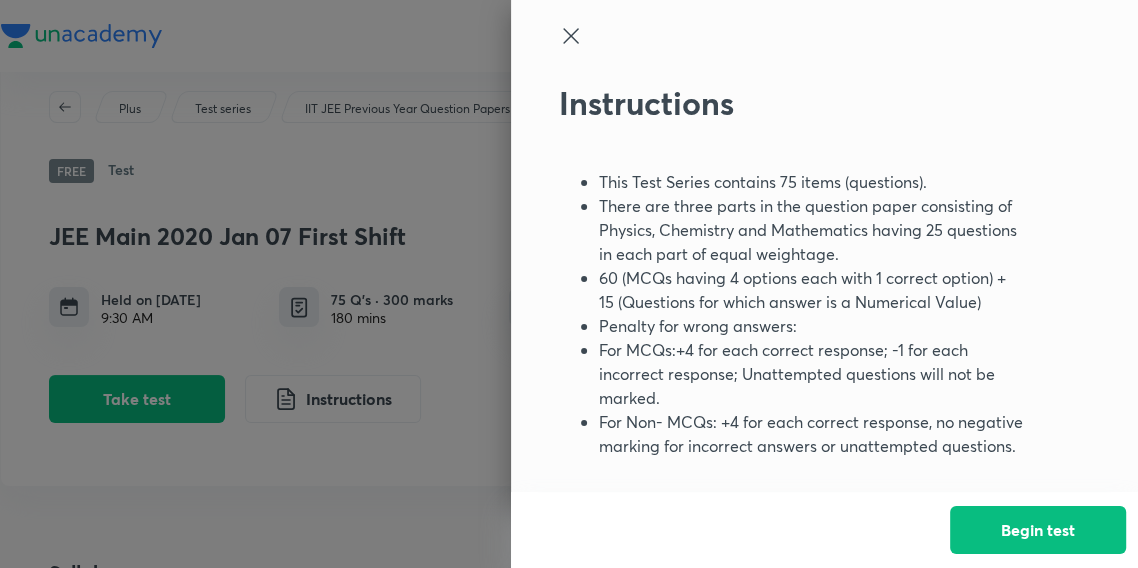 scroll, scrollTop: 14, scrollLeft: 0, axis: vertical 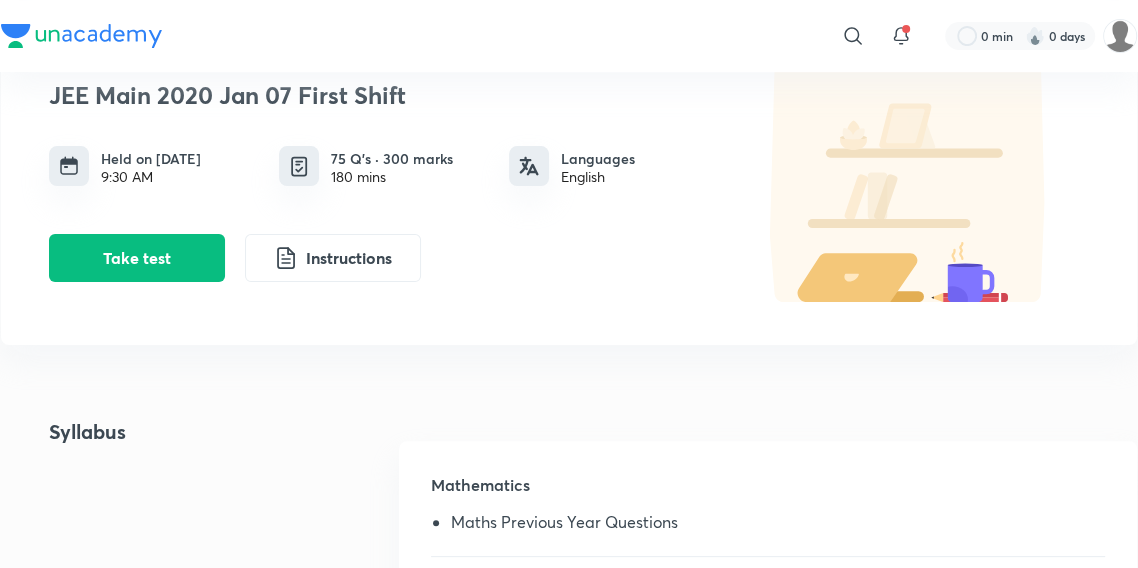 click on "Plus Test series IIT JEE Previous Year Question Papers 2011-2024 Free Test JEE Main 2020 Jan 07 First Shift Held on Jul 1, 2021 9:30 AM 75 Q’s · 300 marks 180 mins Languages English Take test Instructions Syllabus Mathematics Maths Previous Year Questions Chemistry Chemistry Previous Year Physics Physics Previous Year Question" at bounding box center [569, 356] 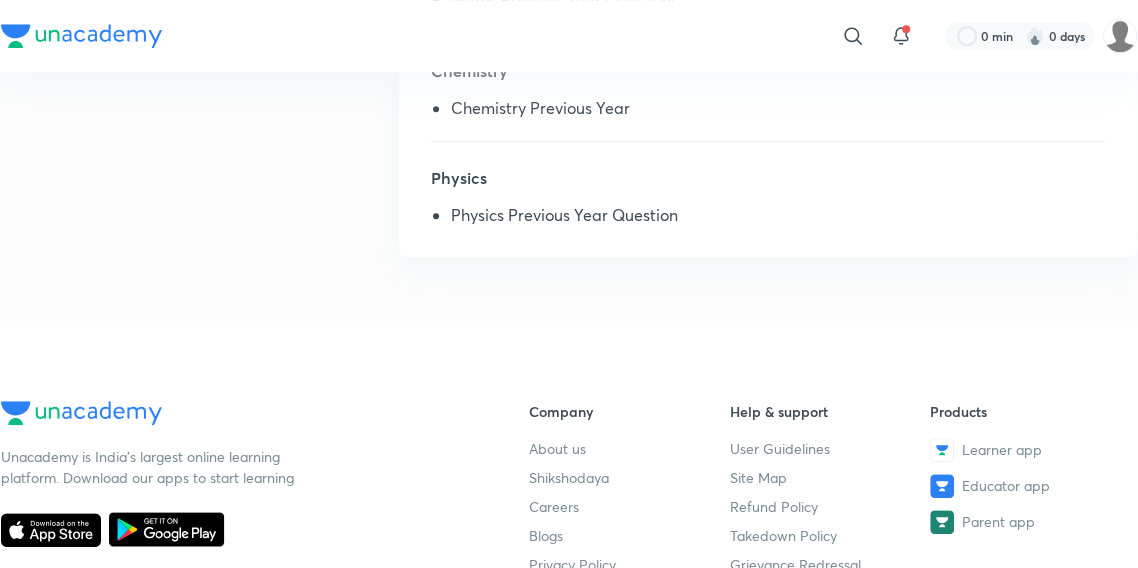 scroll, scrollTop: 740, scrollLeft: 0, axis: vertical 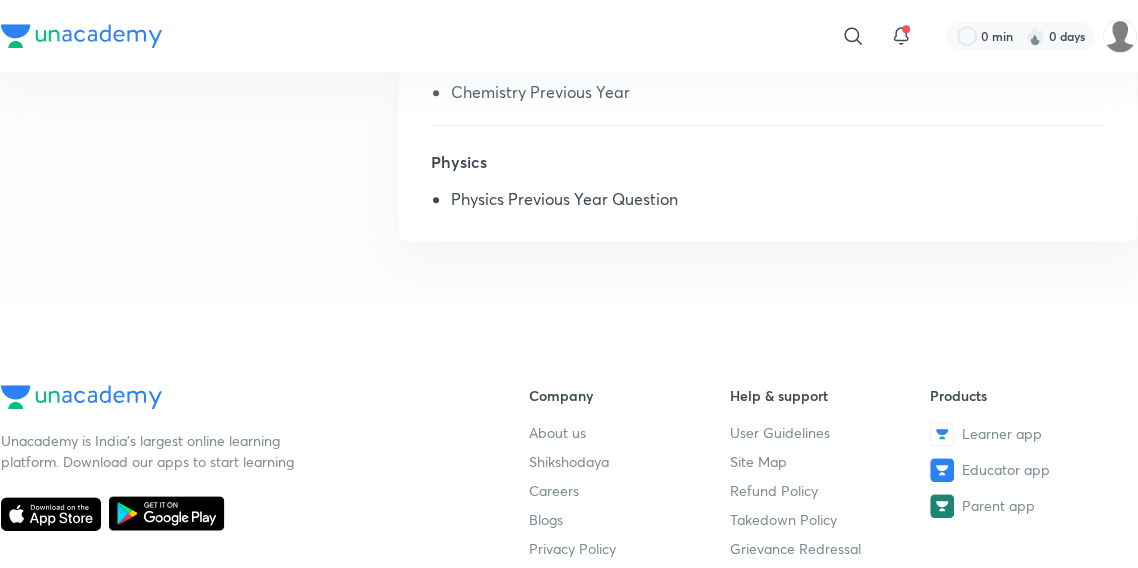 click on "Physics Previous Year Question" at bounding box center (778, 203) 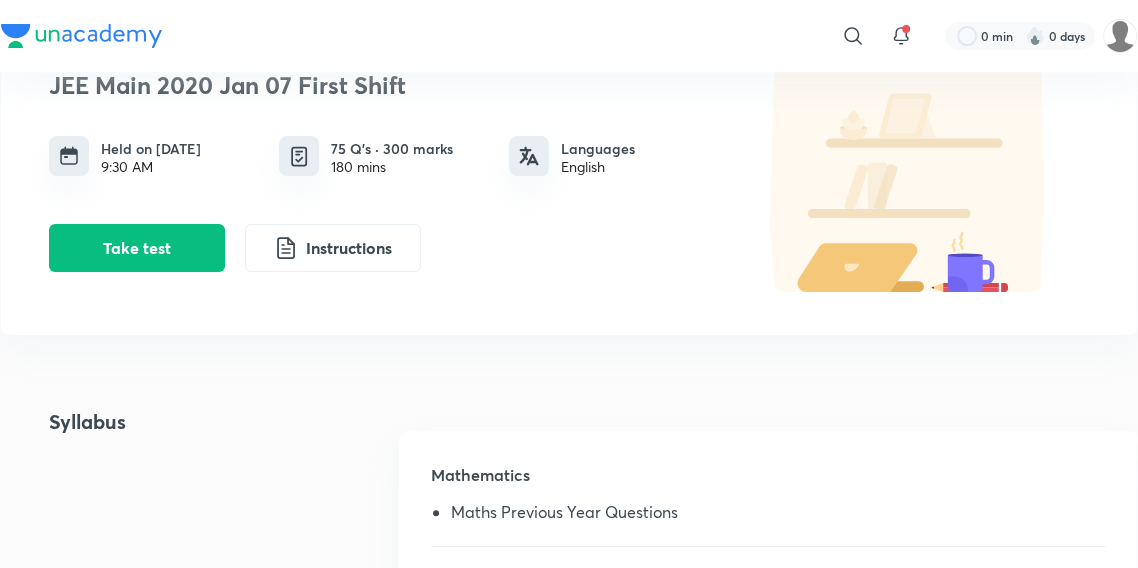 scroll, scrollTop: 0, scrollLeft: 0, axis: both 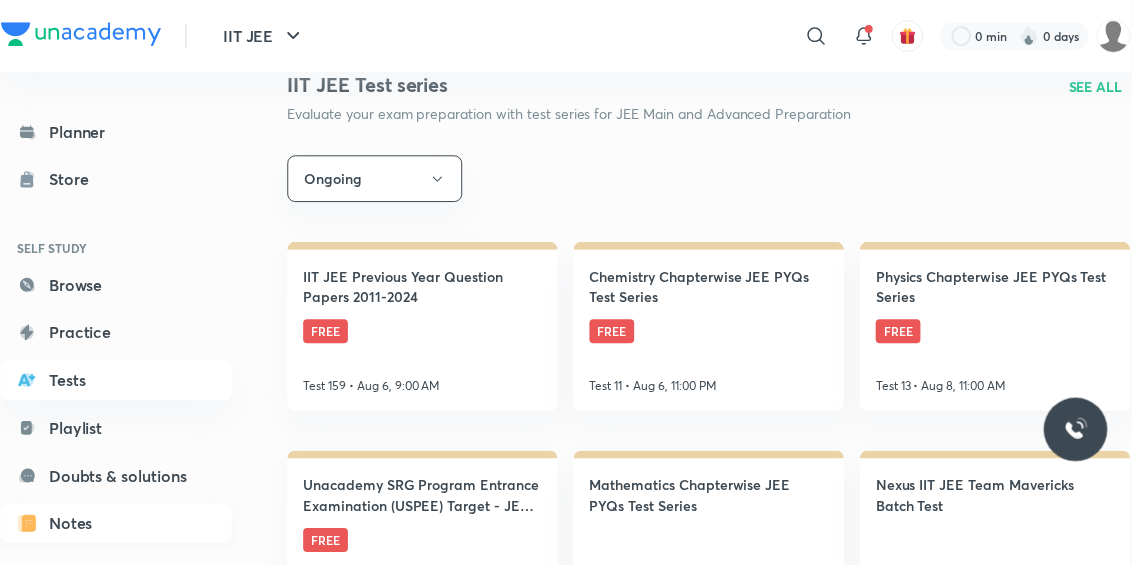click on "Notes" at bounding box center [117, 526] 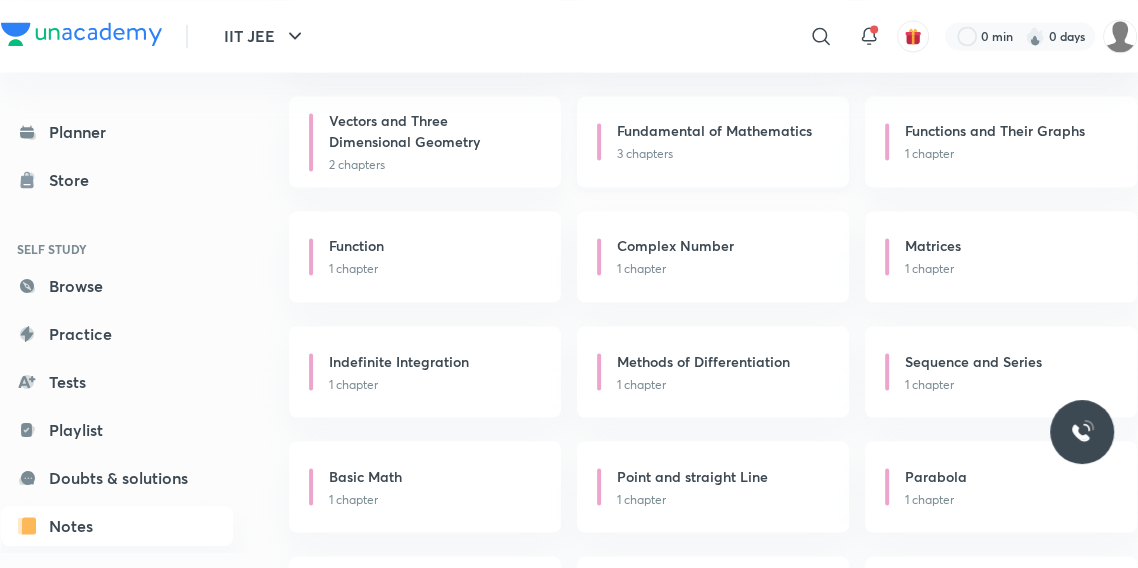 scroll, scrollTop: 2265, scrollLeft: 0, axis: vertical 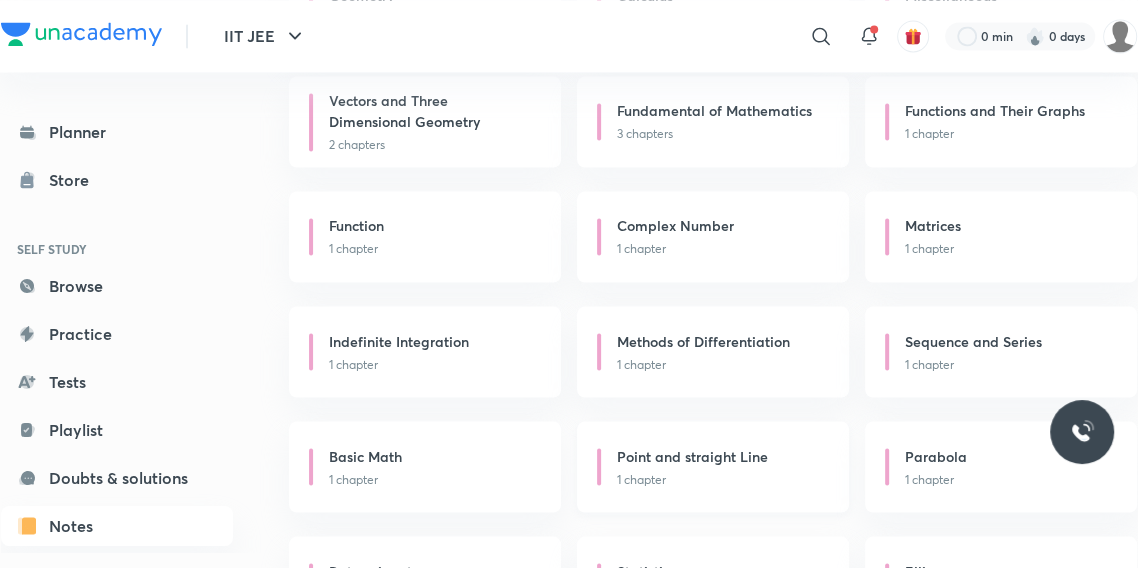 click on "1 chapter" at bounding box center (721, 479) 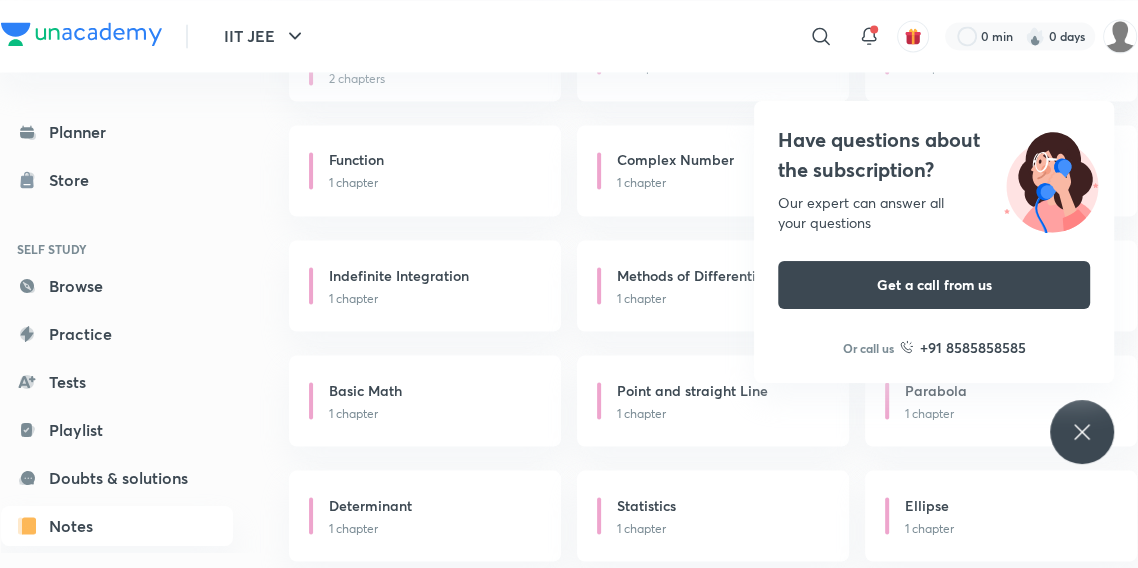 scroll, scrollTop: 2371, scrollLeft: 0, axis: vertical 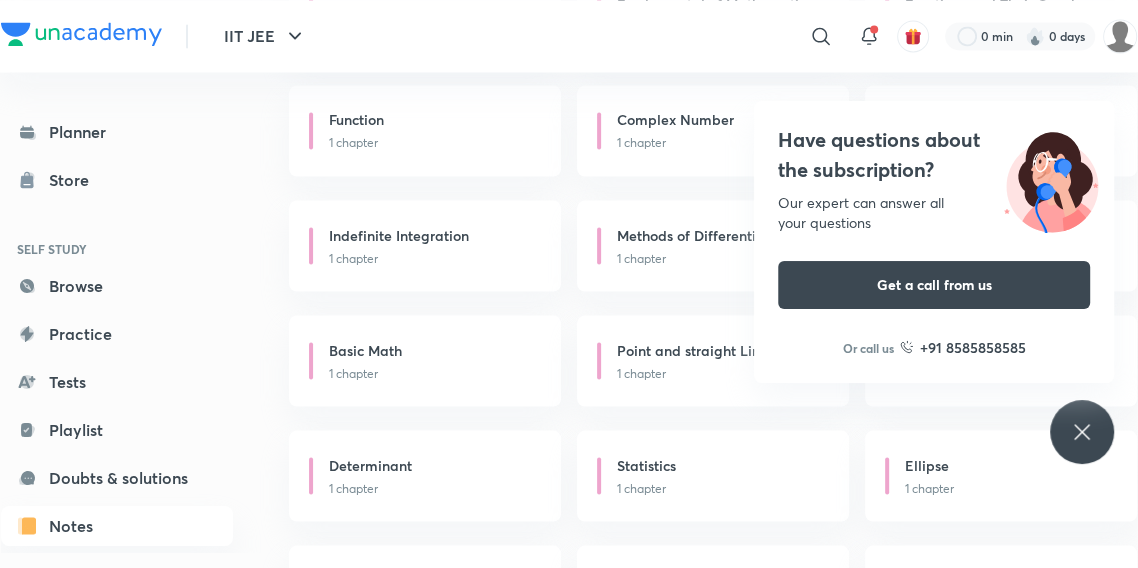 click on "Planner Store SELF STUDY Browse Practice Tests Playlist Doubts & solutions Notes Free live classes ME Enrollments Saved" at bounding box center (137, 312) 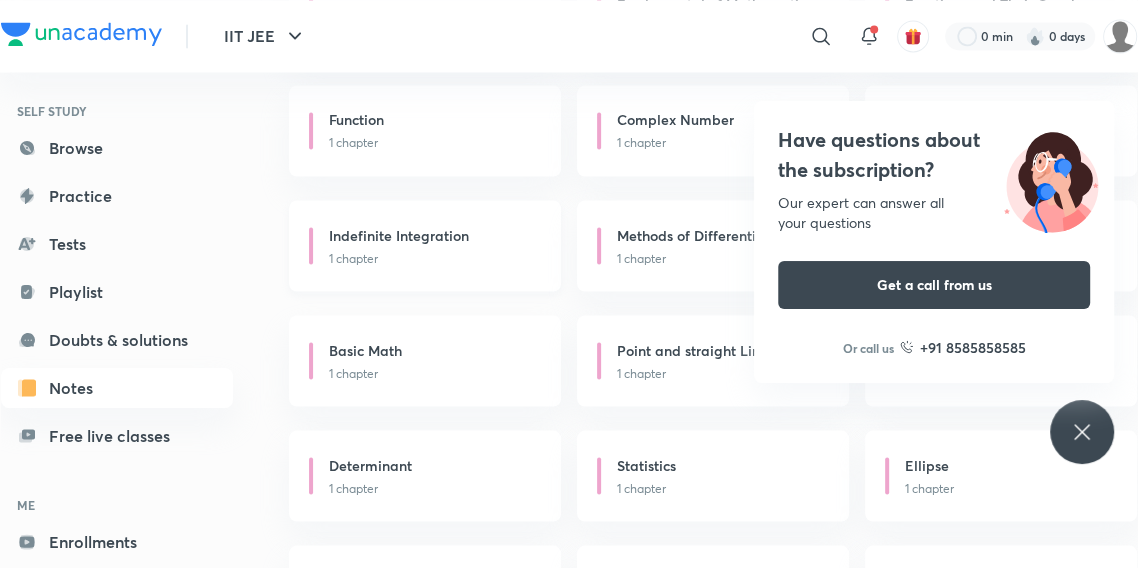 scroll, scrollTop: 136, scrollLeft: 0, axis: vertical 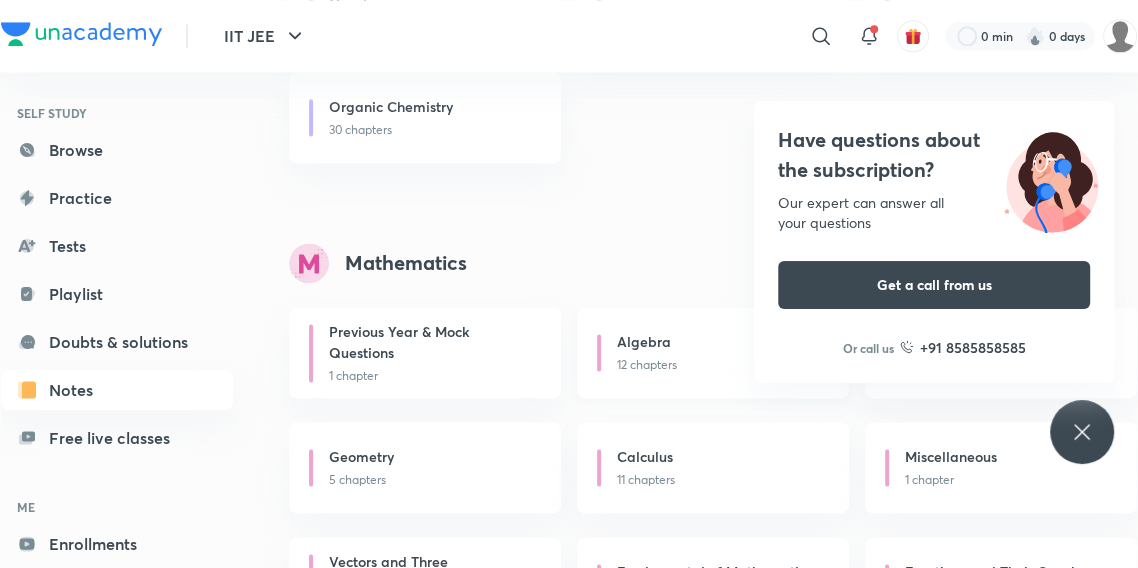 click on "12 chapters" at bounding box center (721, 365) 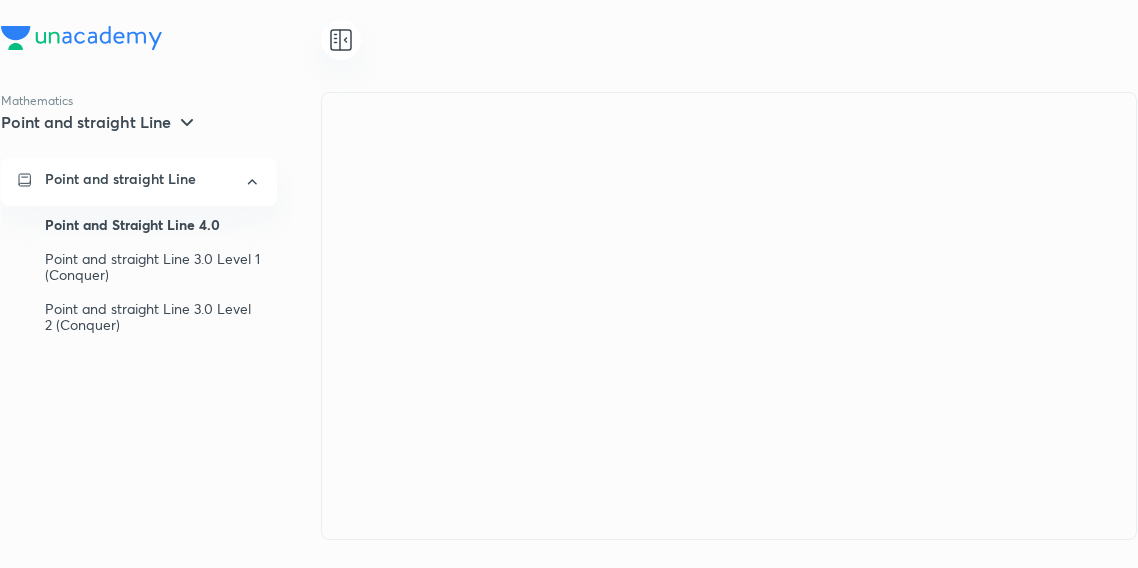 scroll, scrollTop: 0, scrollLeft: 0, axis: both 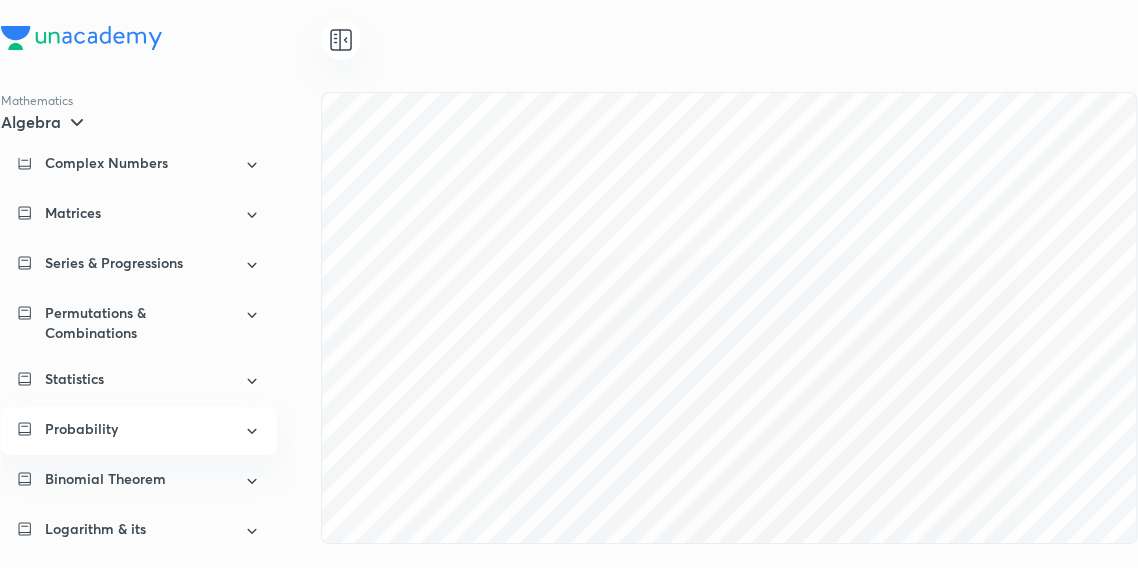 click on "Logarithm & its Applications" at bounding box center [139, 539] 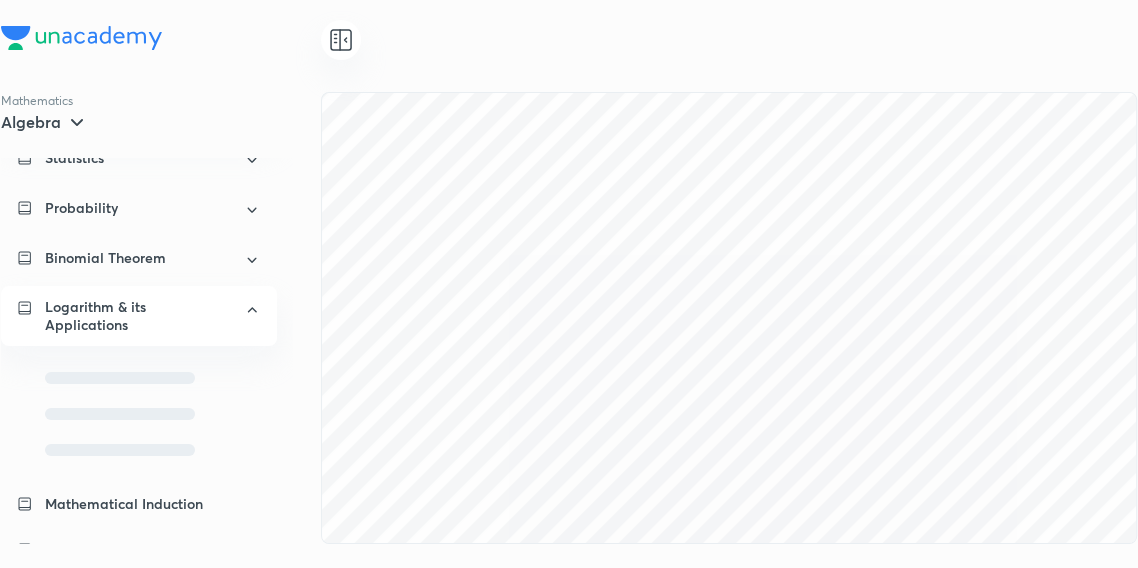 click on "Statistics" at bounding box center [139, 160] 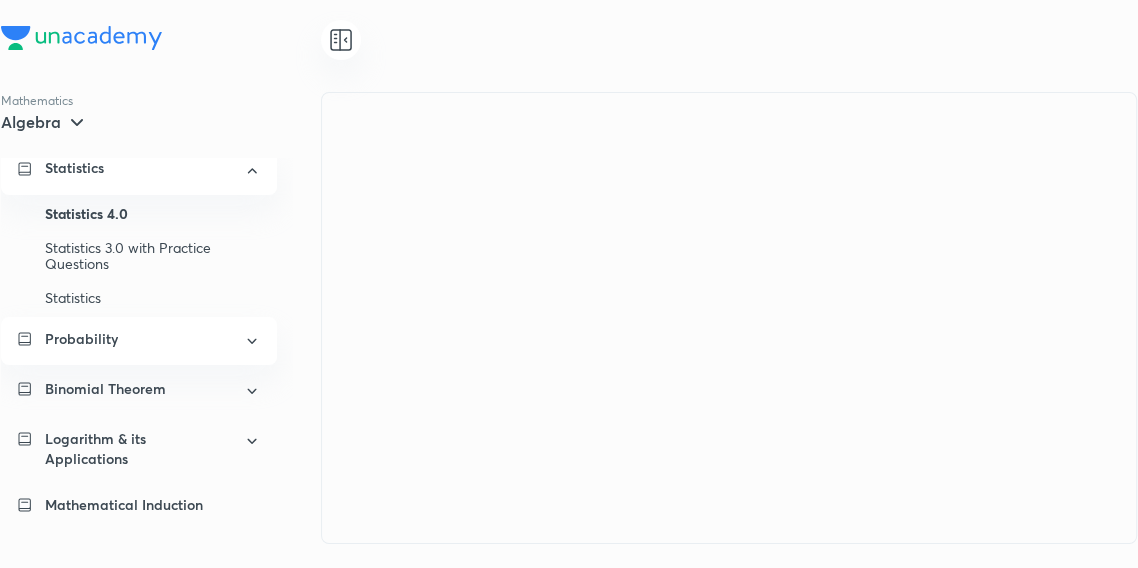 click on "Probability" at bounding box center [138, 339] 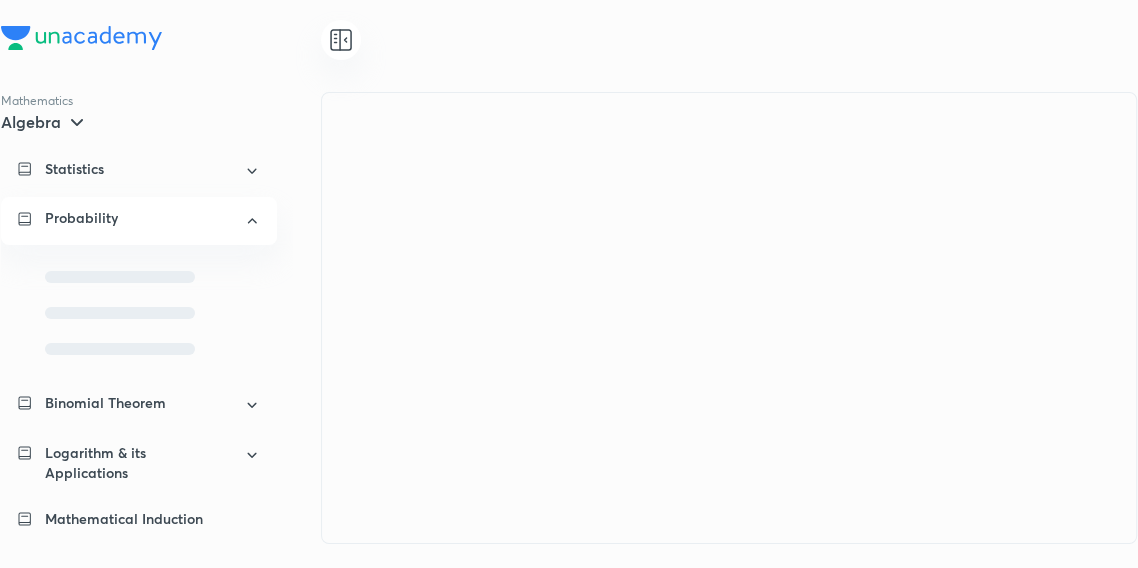 scroll, scrollTop: 277, scrollLeft: 0, axis: vertical 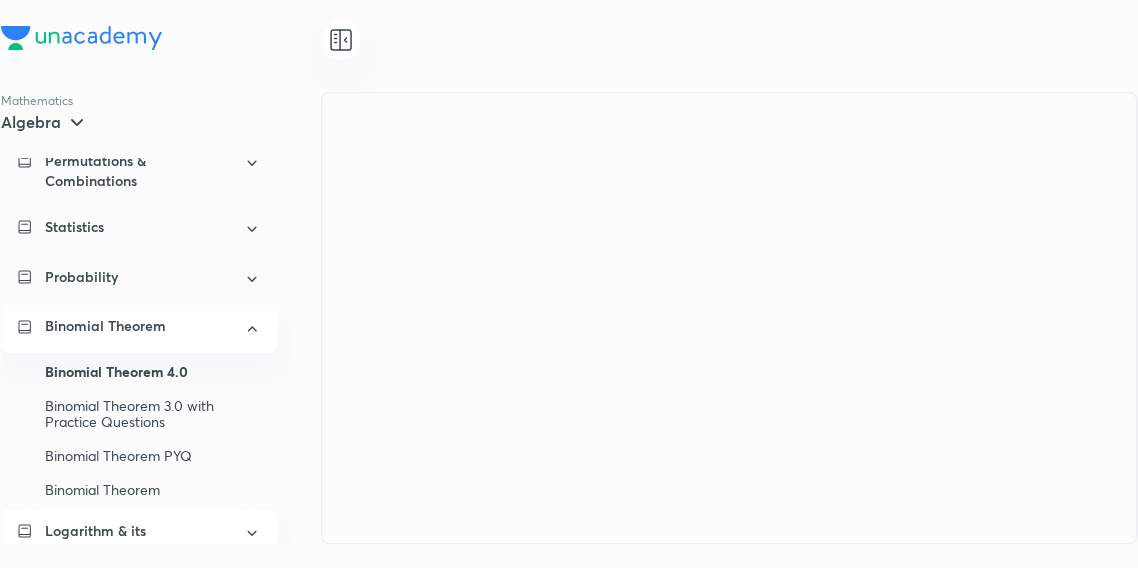 click on "Logarithm & its Applications" at bounding box center [139, 541] 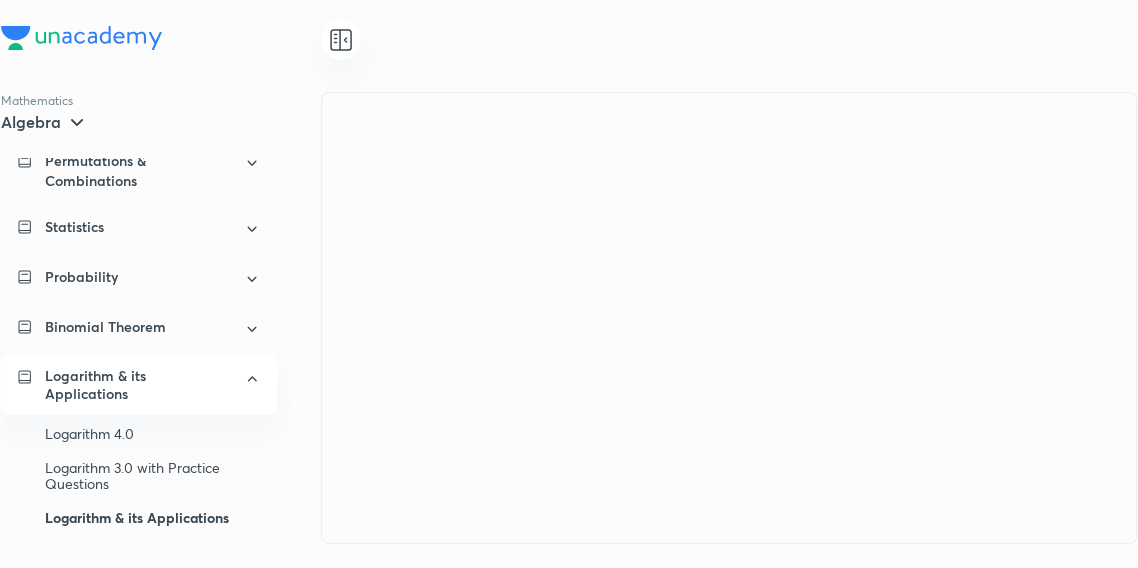 click on "Logarithm & its Applications" at bounding box center [153, 518] 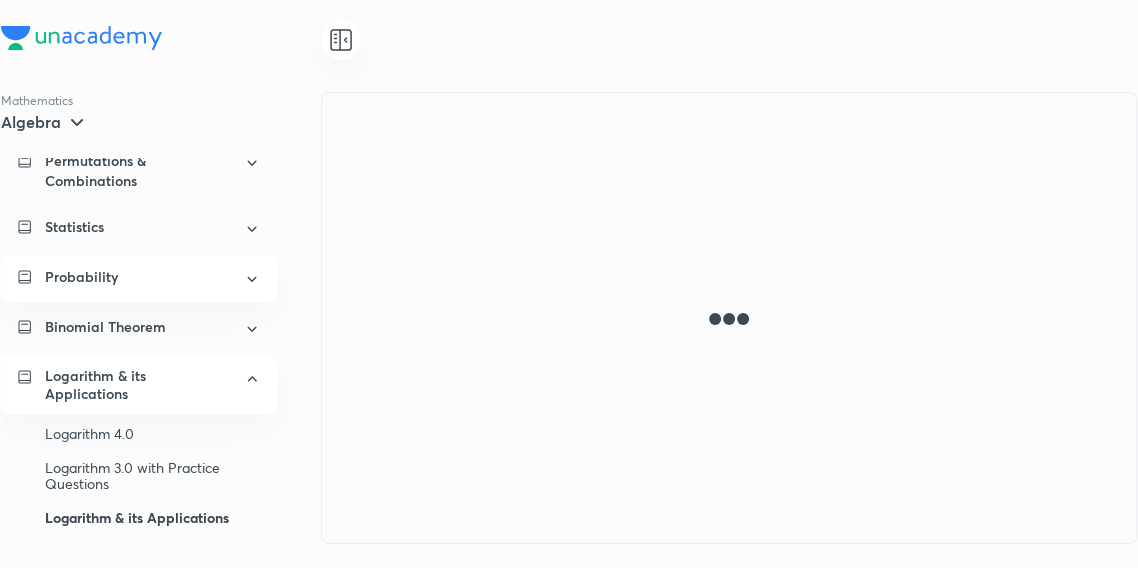 click on "Logarithm & its Applications" at bounding box center (138, 385) 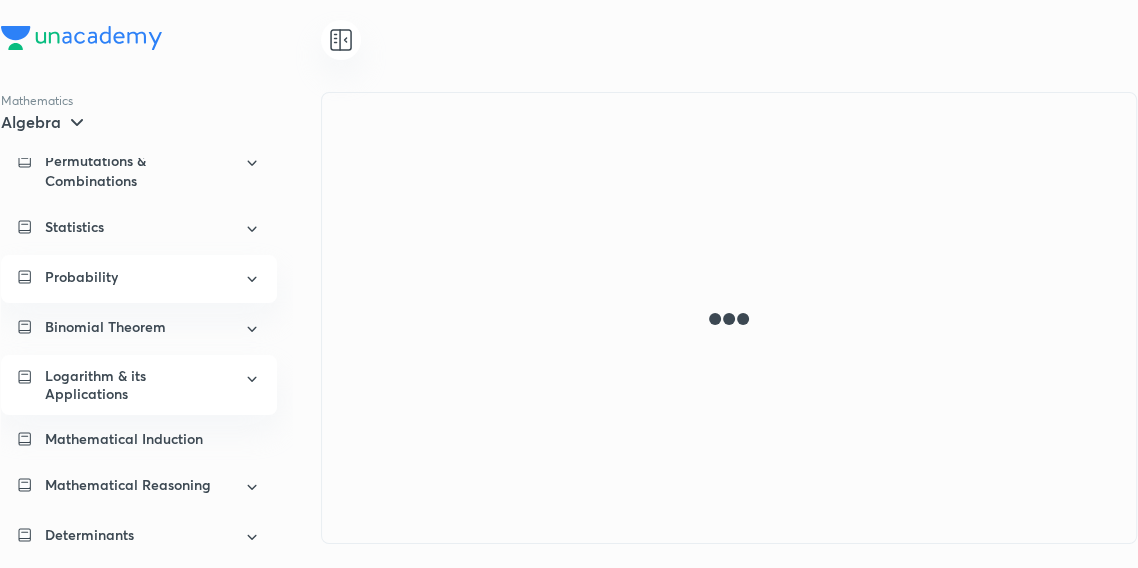 click on "Probability" at bounding box center (139, 279) 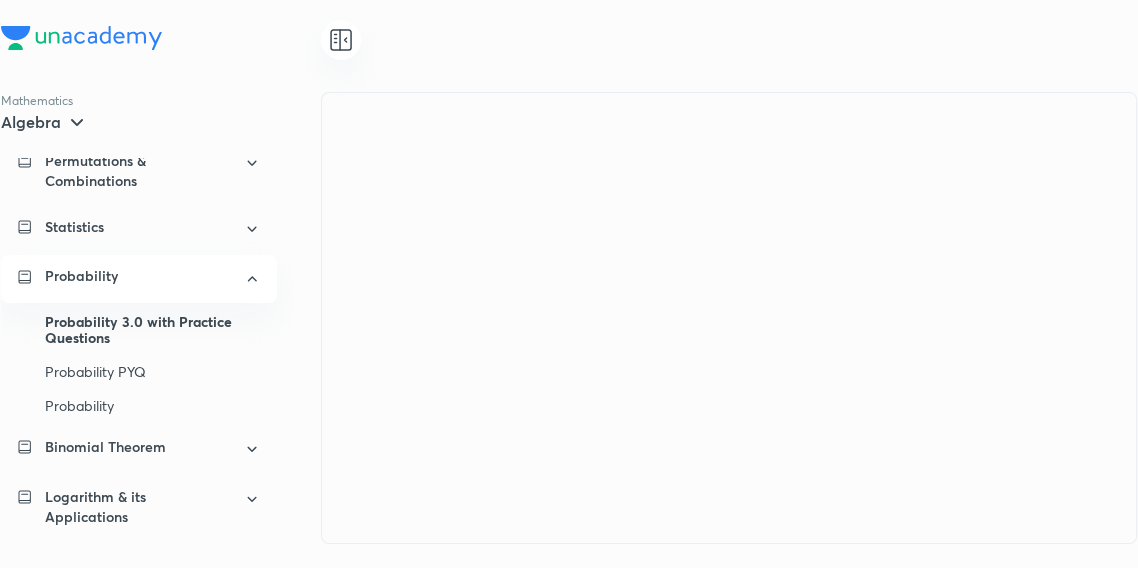 click on "Probability	3.0 with Practice Questions" at bounding box center [153, 330] 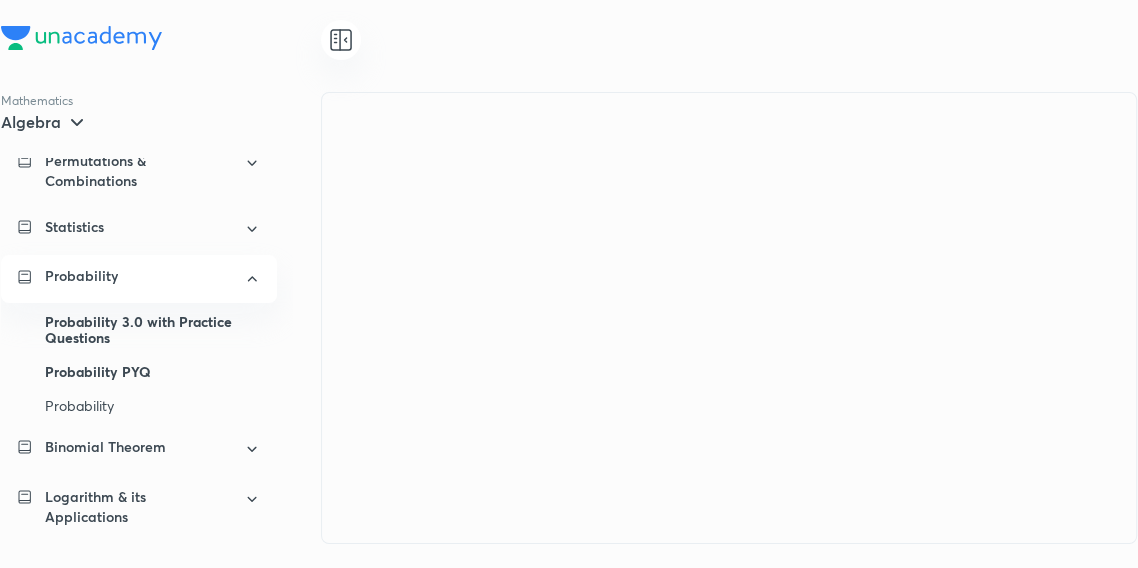 click on "Probability	3.0 with Practice Questions" at bounding box center (153, 330) 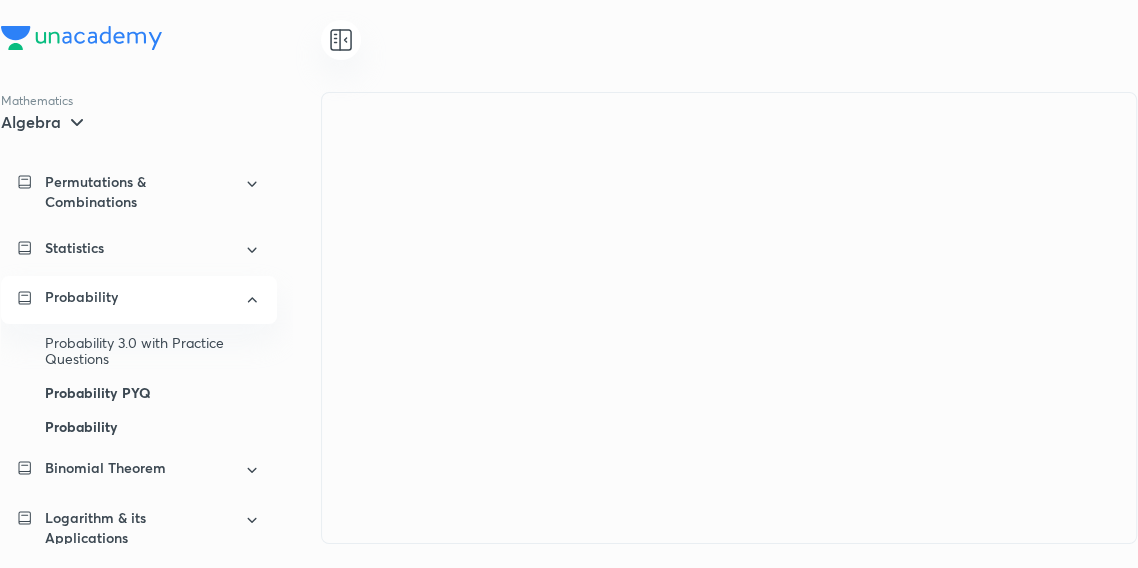 click on "Probability" at bounding box center (153, 427) 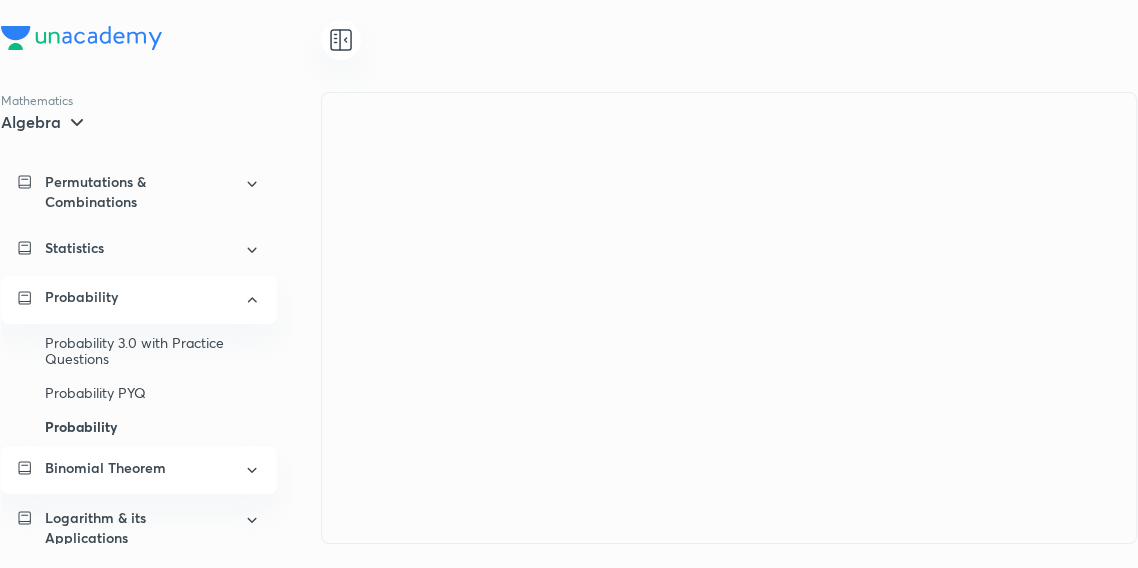 click on "Binomial Theorem" at bounding box center (139, 470) 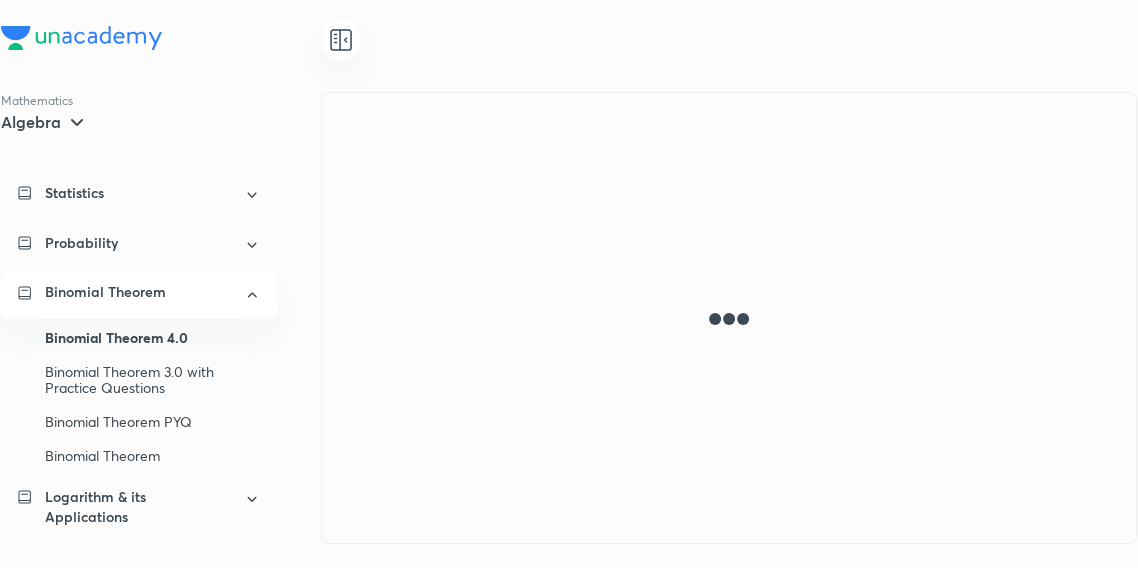 scroll, scrollTop: 268, scrollLeft: 0, axis: vertical 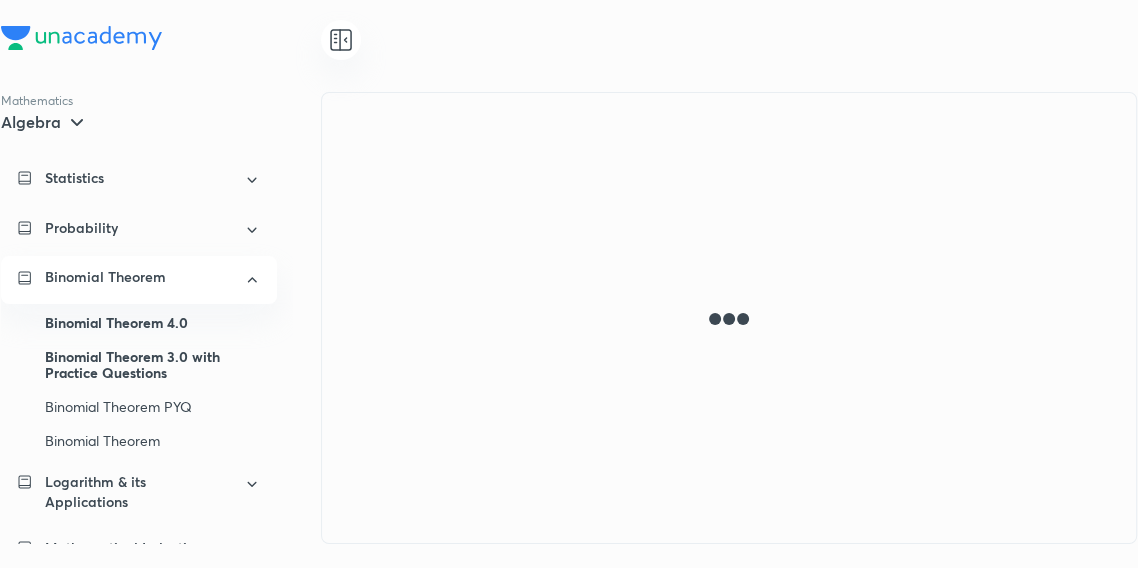 click on "Binomial Theorem 	3.0 with Practice Questions" at bounding box center (153, 365) 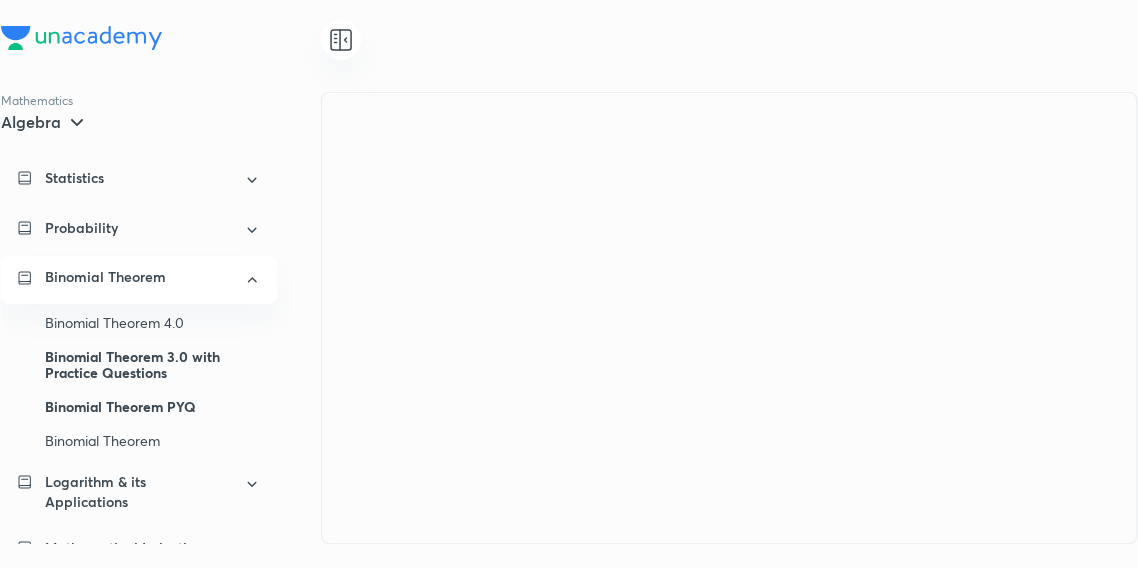 click on "Binomial Theorem 	3.0 with Practice Questions" at bounding box center [153, 365] 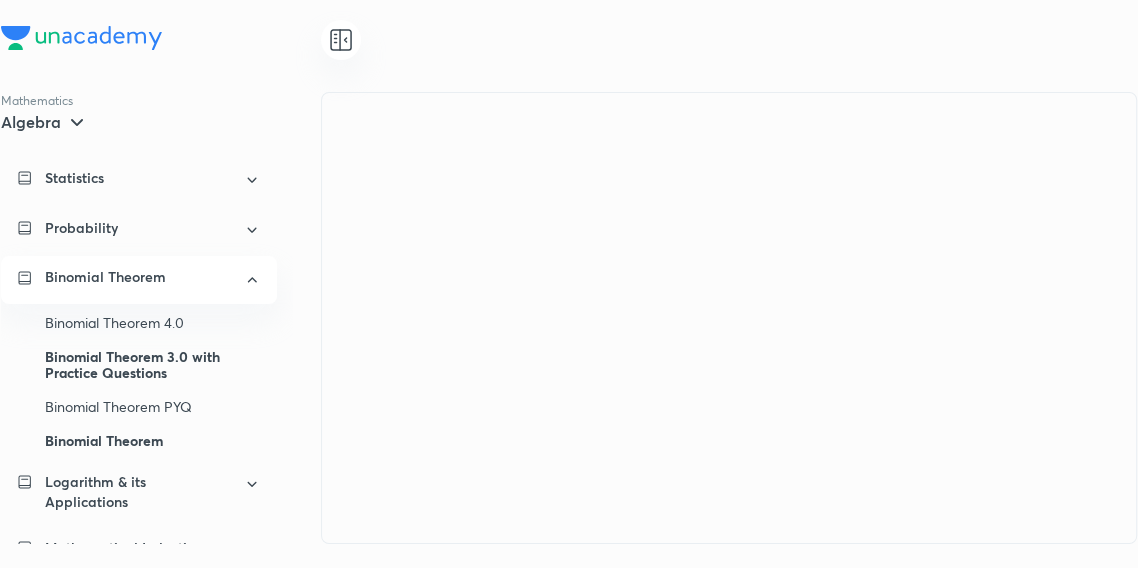 click on "Binomial Theorem" at bounding box center [153, 441] 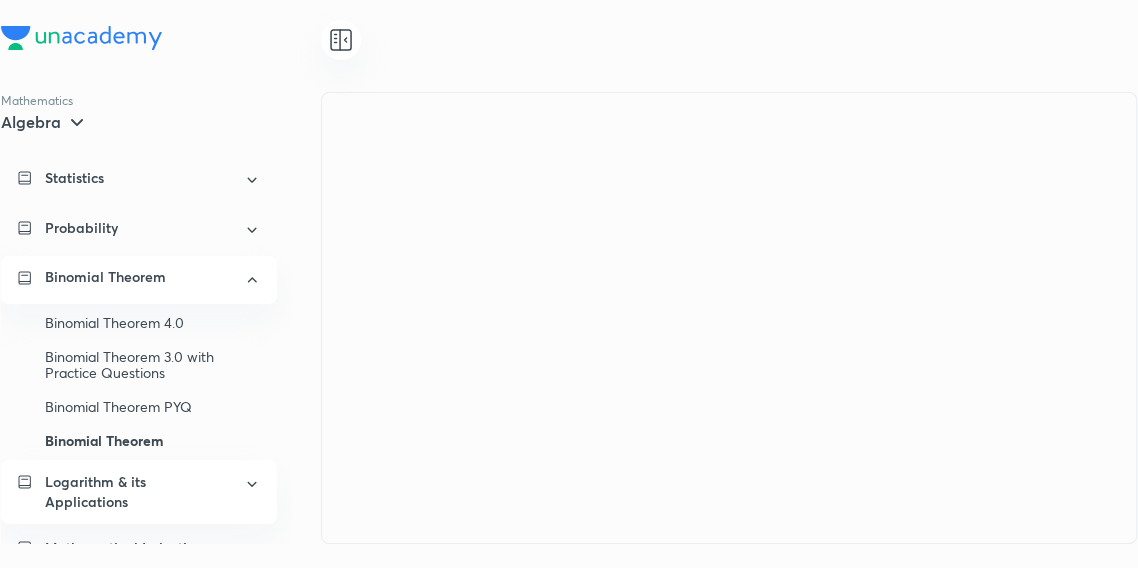 scroll, scrollTop: 253, scrollLeft: 0, axis: vertical 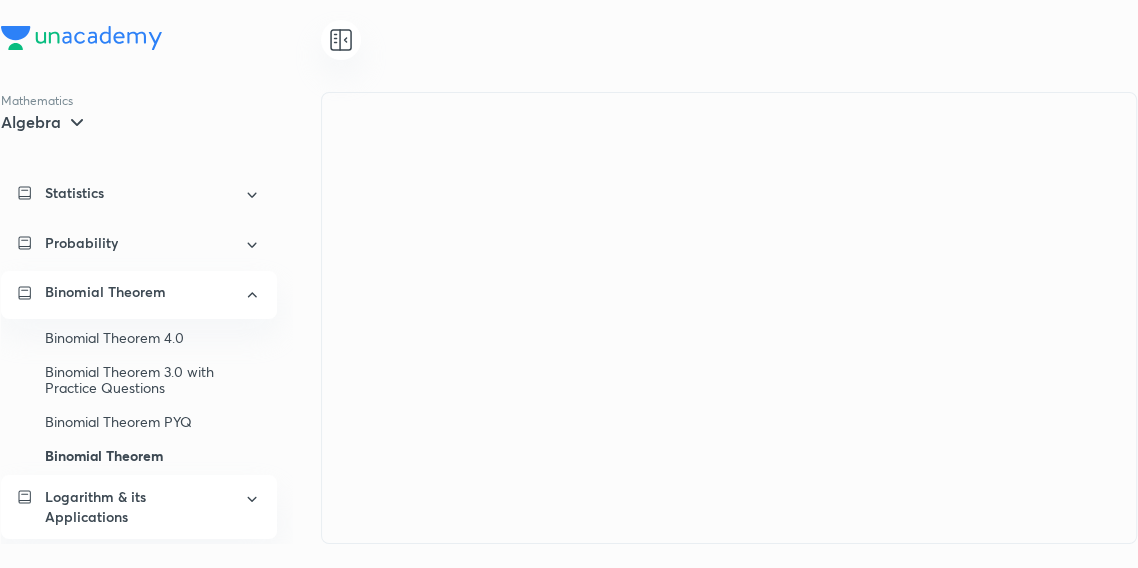 click on "Logarithm & its Applications" at bounding box center (138, 507) 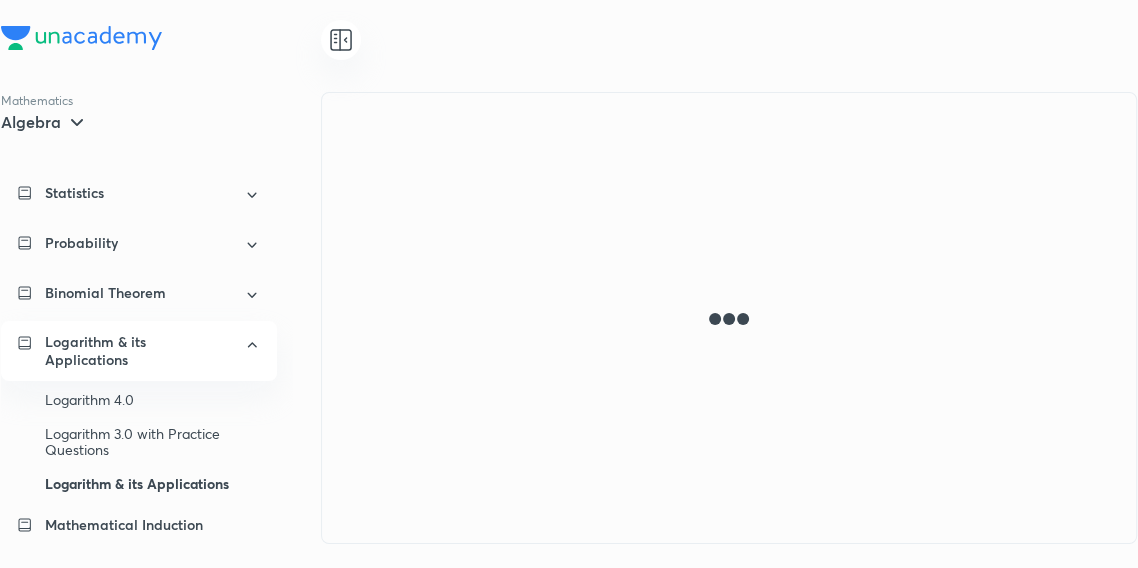 click on "Logarithm & its Applications" at bounding box center [153, 484] 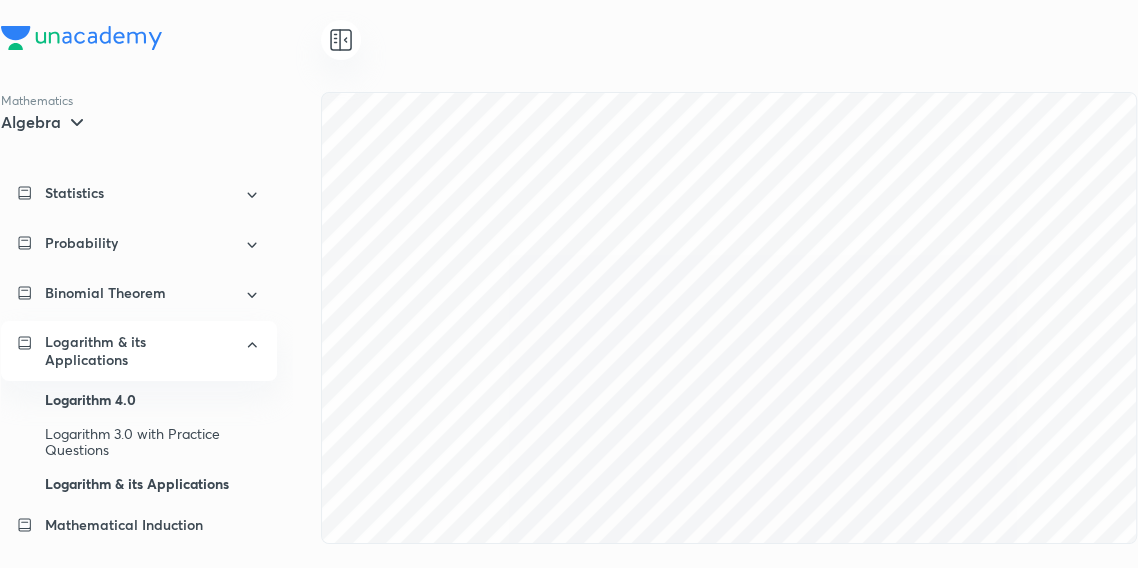 click on "Logarithm 4.0" at bounding box center [153, 400] 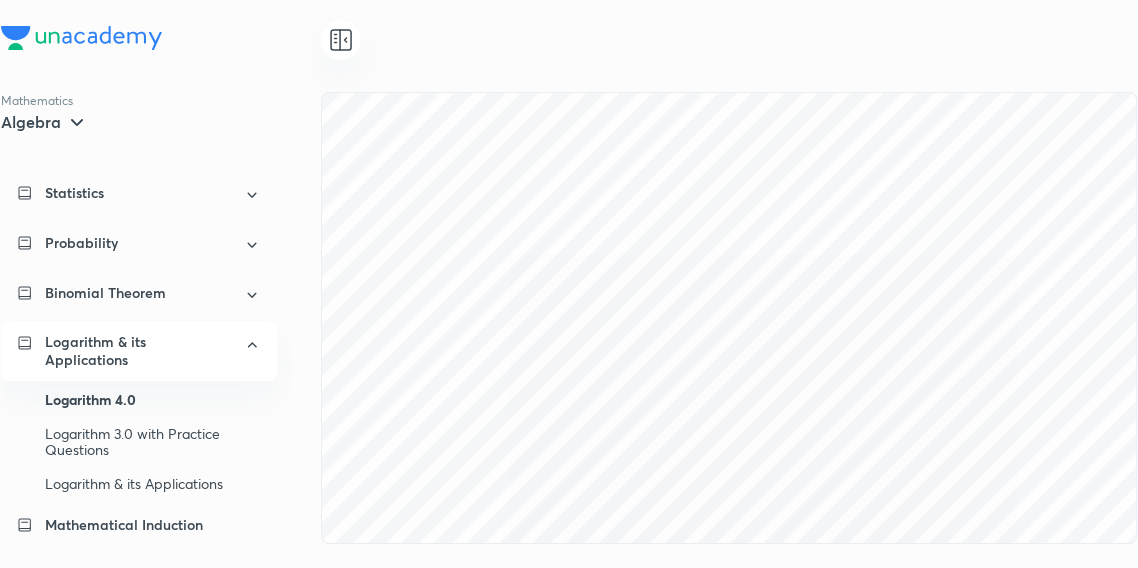 click on "Logarithm & its Applications" at bounding box center [138, 351] 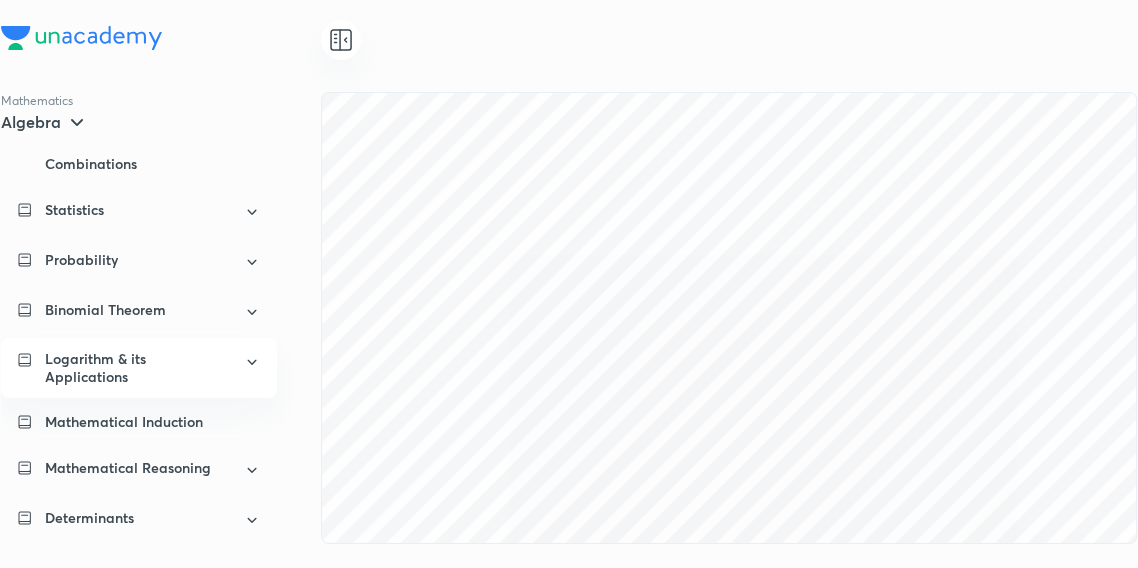 click on "Logarithm & its Applications" at bounding box center (138, 368) 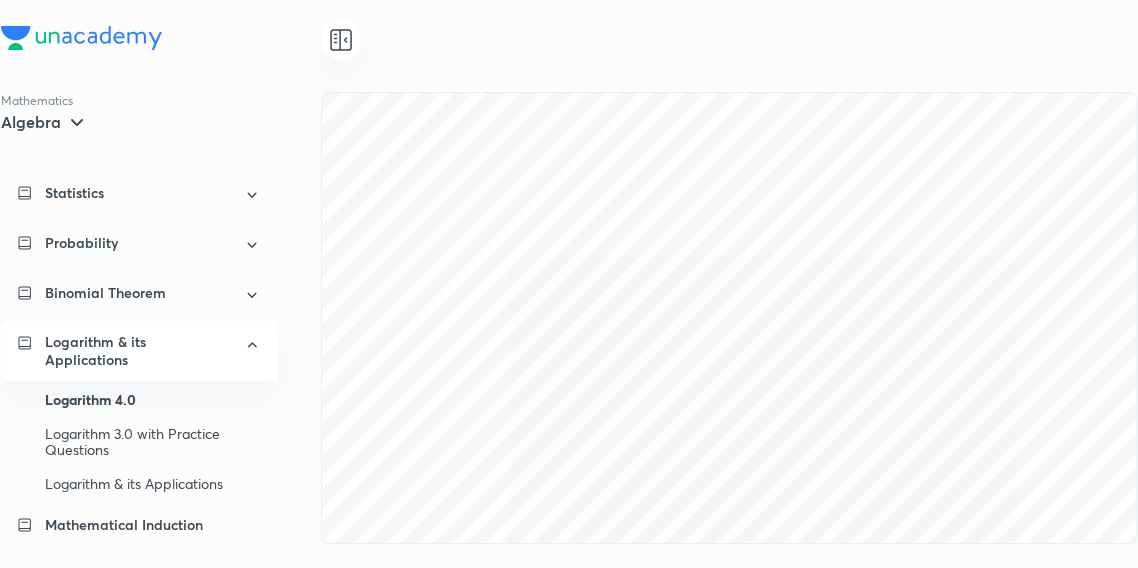 scroll, scrollTop: 240, scrollLeft: 0, axis: vertical 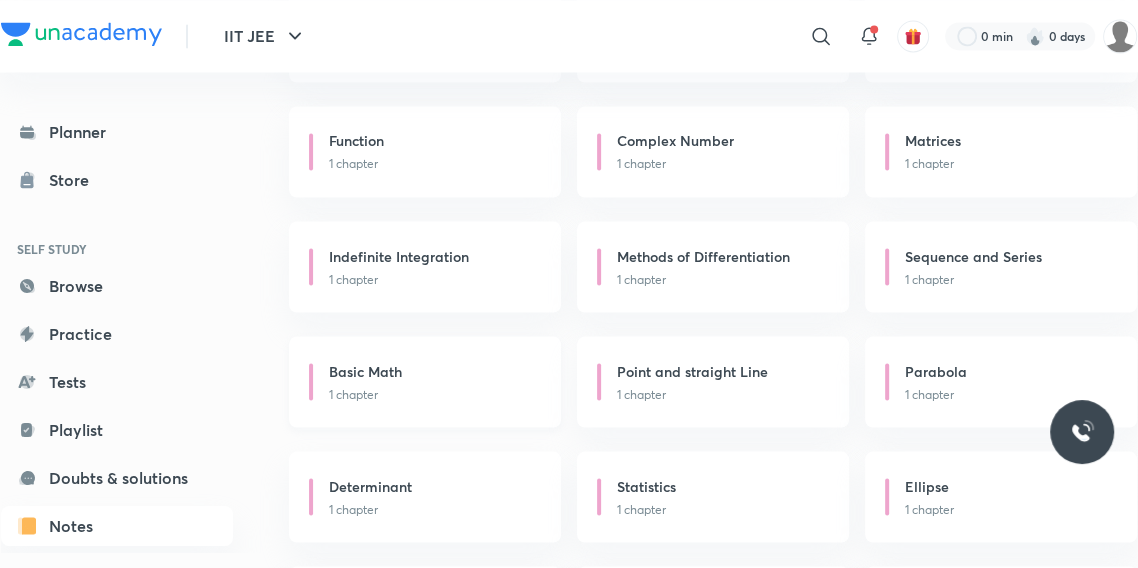 click on "Basic Math" at bounding box center (365, 370) 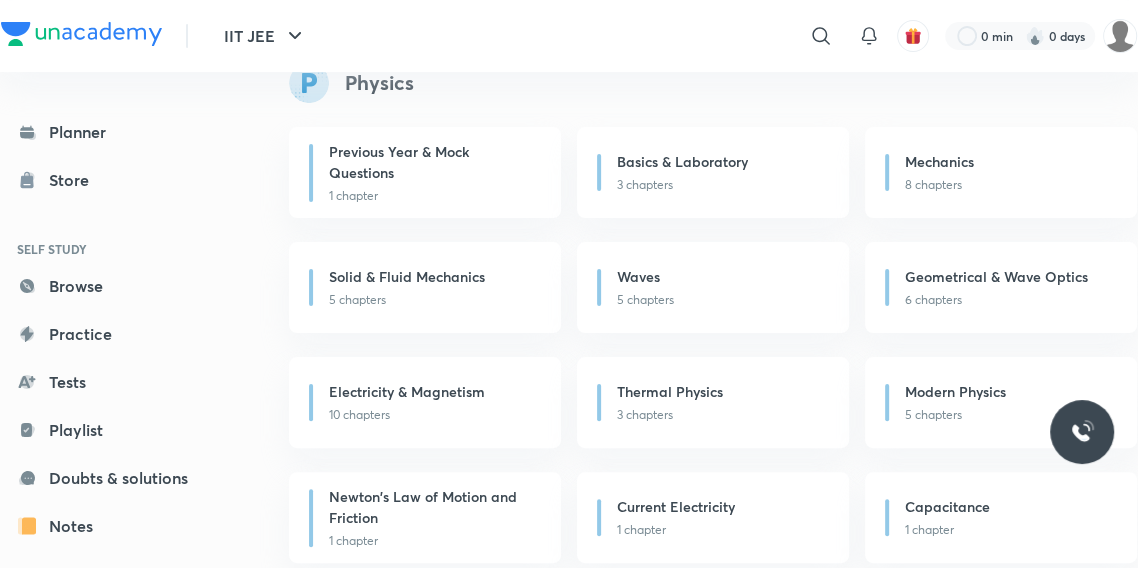 scroll, scrollTop: 0, scrollLeft: 0, axis: both 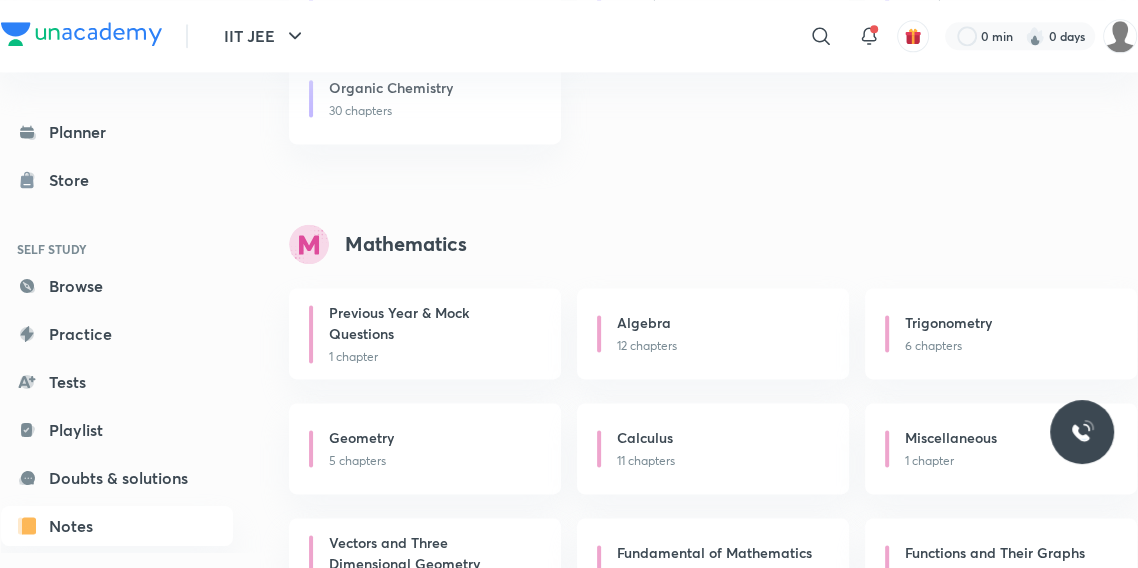 click on "Mathematics" at bounding box center [406, 244] 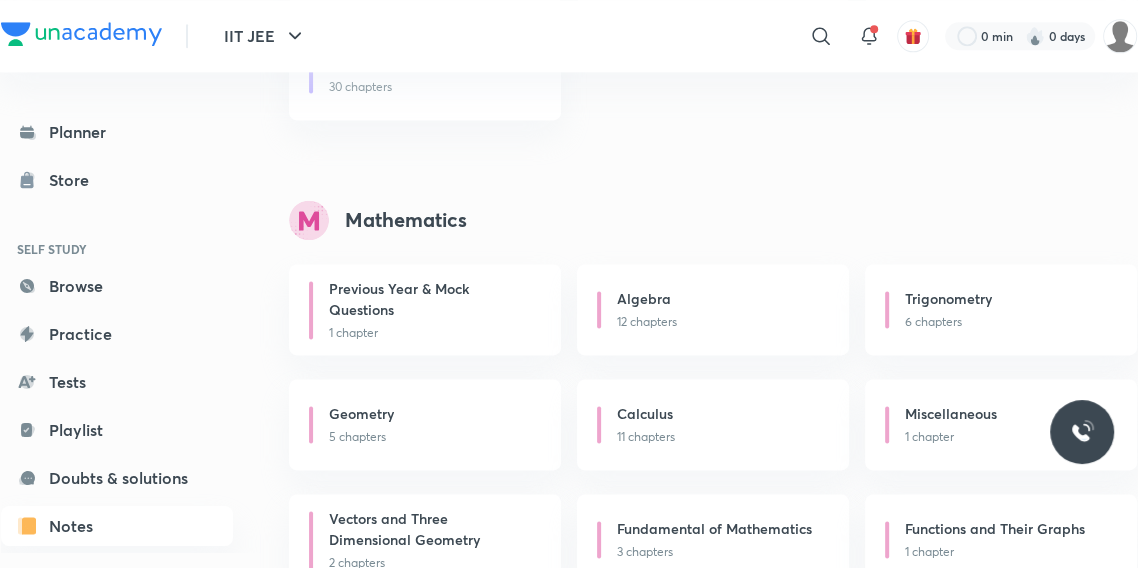 scroll, scrollTop: 1848, scrollLeft: 0, axis: vertical 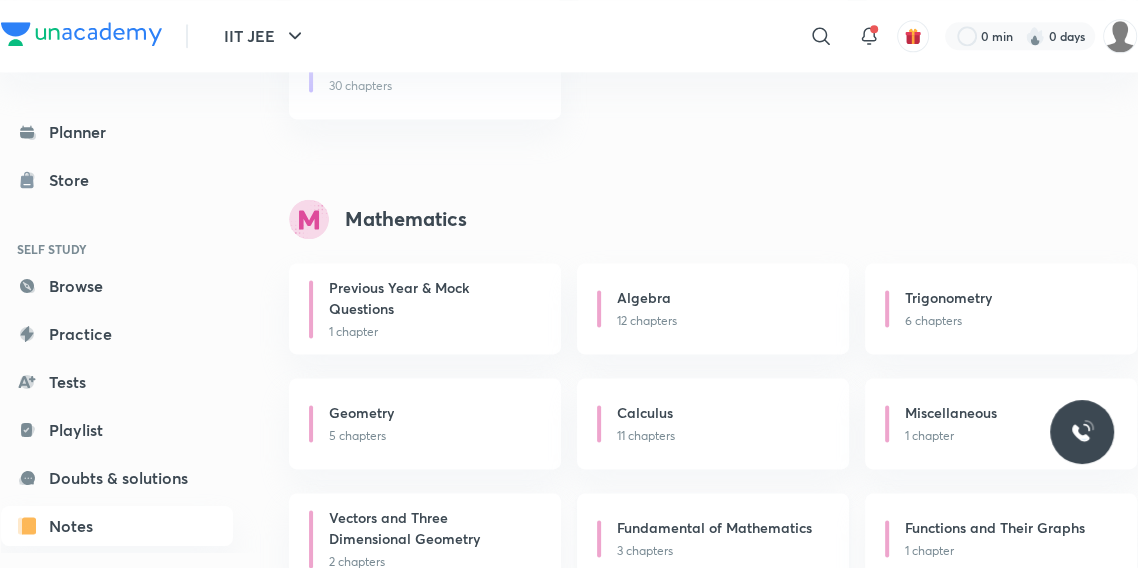 click on "Fundamental of Mathematics" at bounding box center (721, 529) 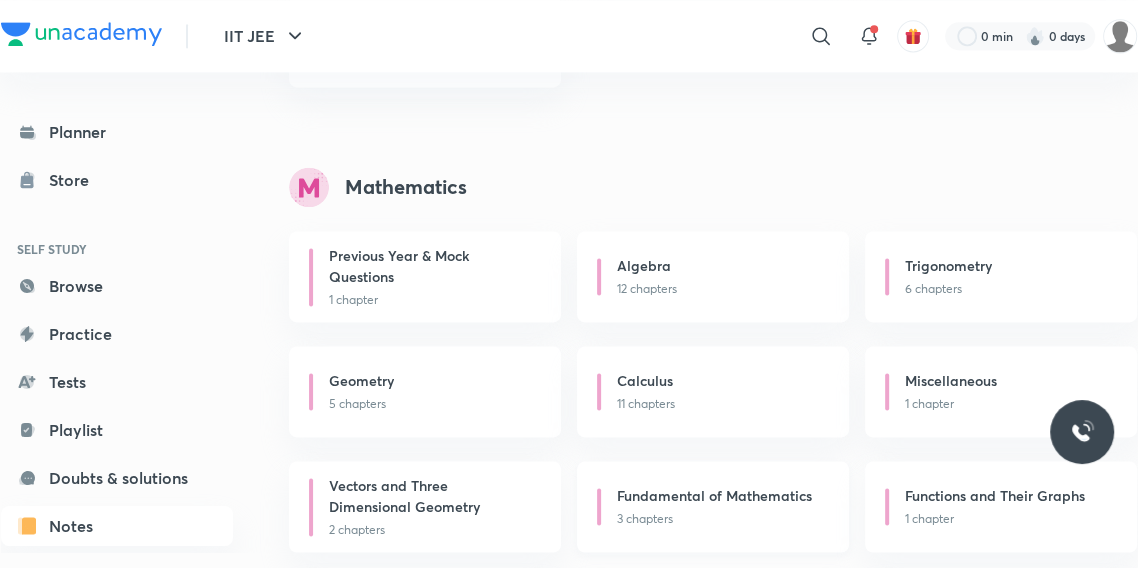 scroll, scrollTop: 1875, scrollLeft: 0, axis: vertical 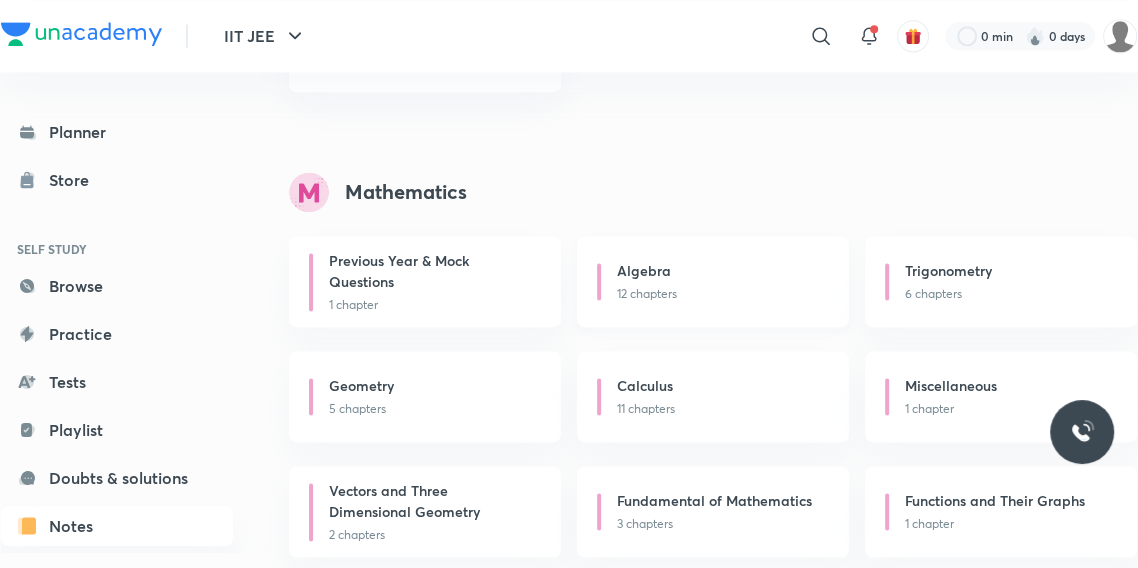 click on "12 chapters" at bounding box center (721, 294) 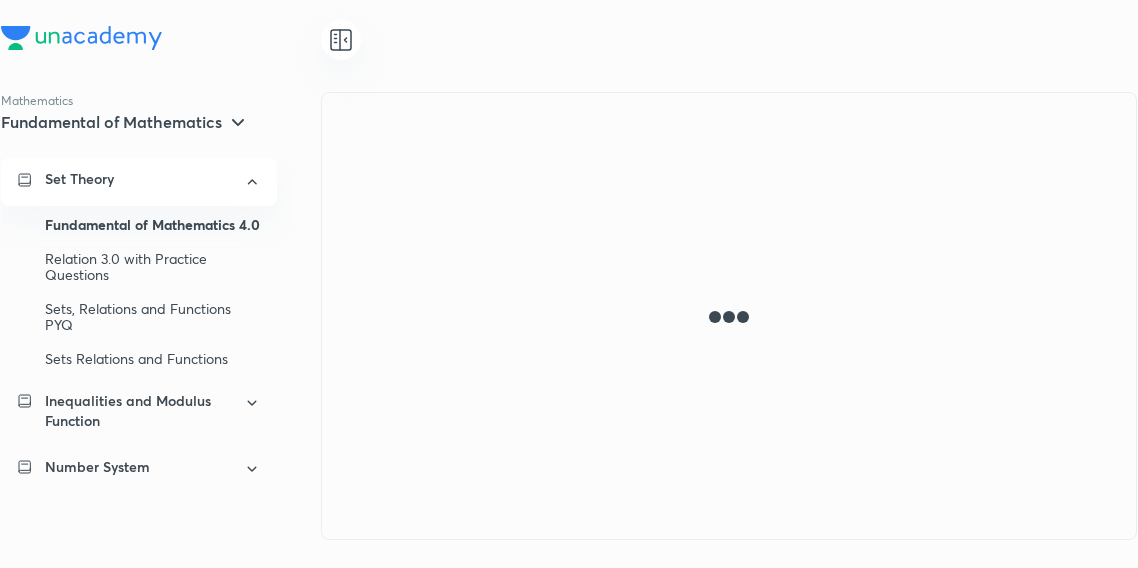 scroll, scrollTop: 0, scrollLeft: 0, axis: both 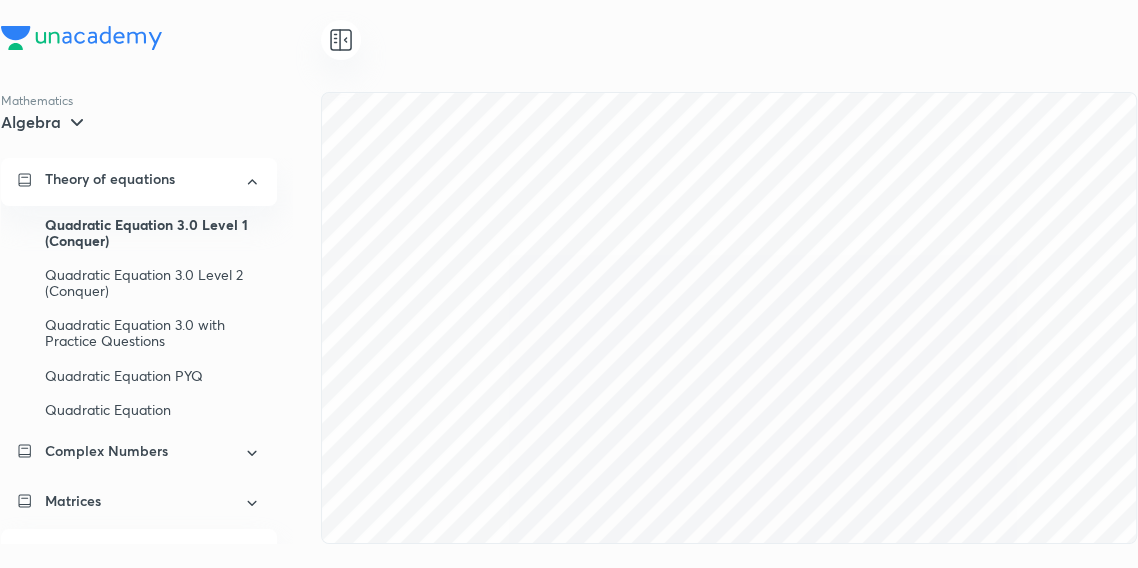 click on "Series & Progressions" at bounding box center (114, 551) 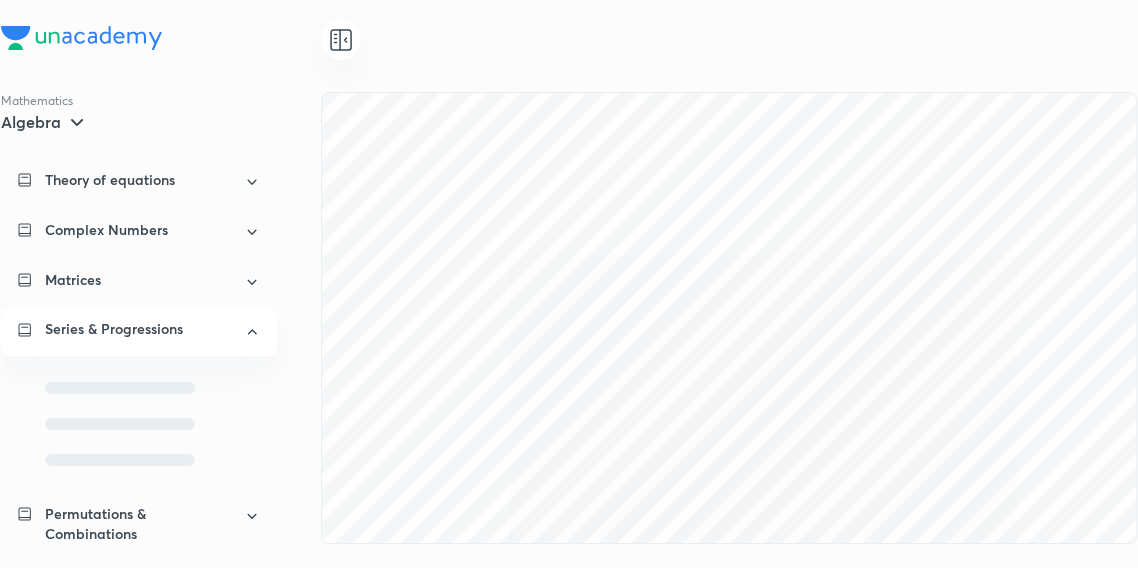 click on "Logarithm & its Applications" at bounding box center (138, 740) 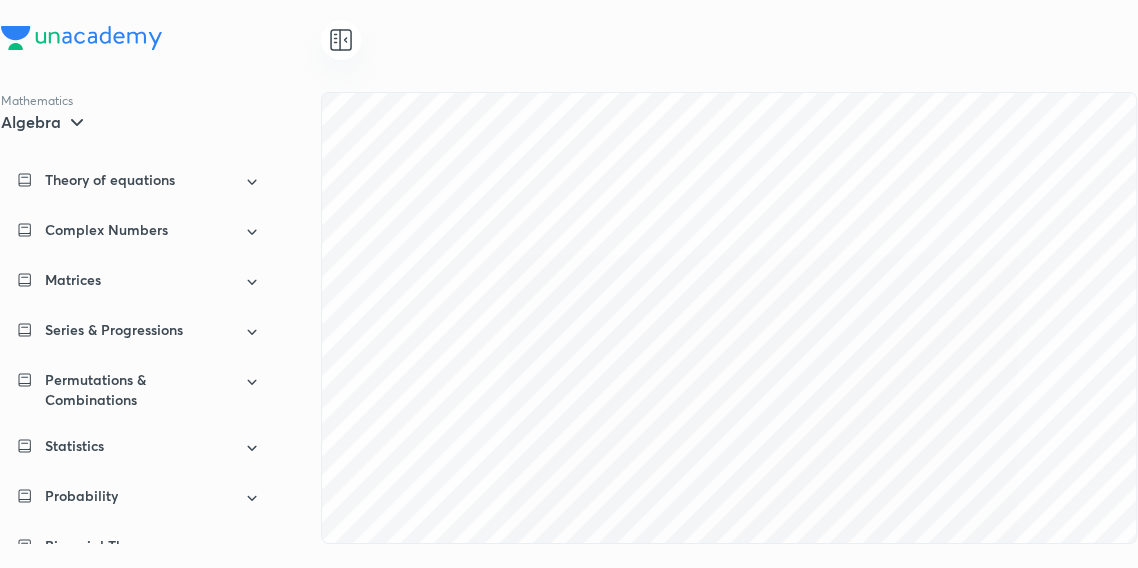 scroll, scrollTop: 96, scrollLeft: 0, axis: vertical 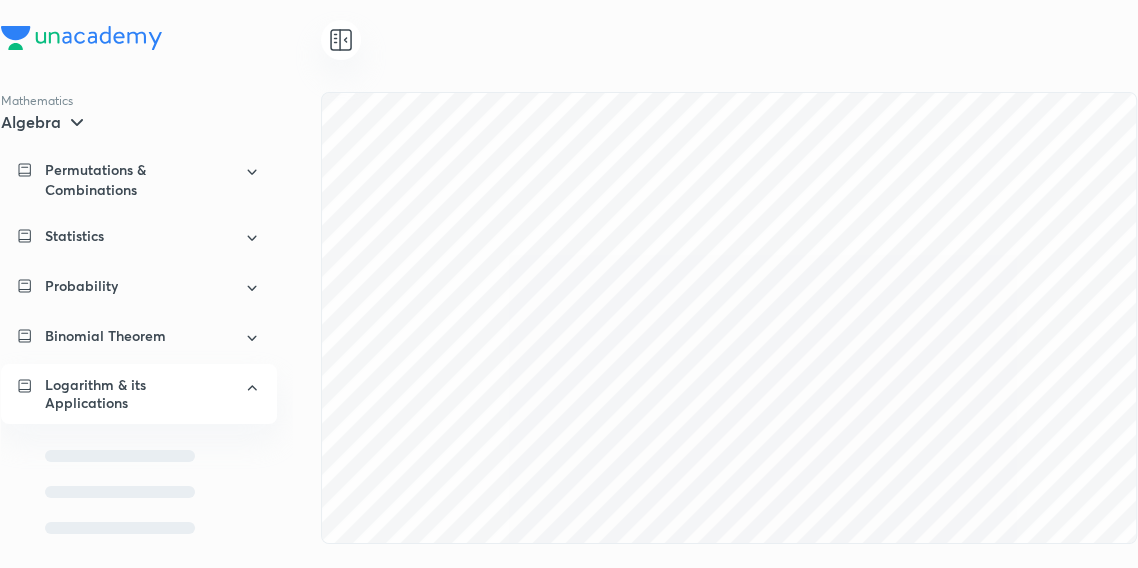 click on "Logarithm & its Applications" at bounding box center (138, 394) 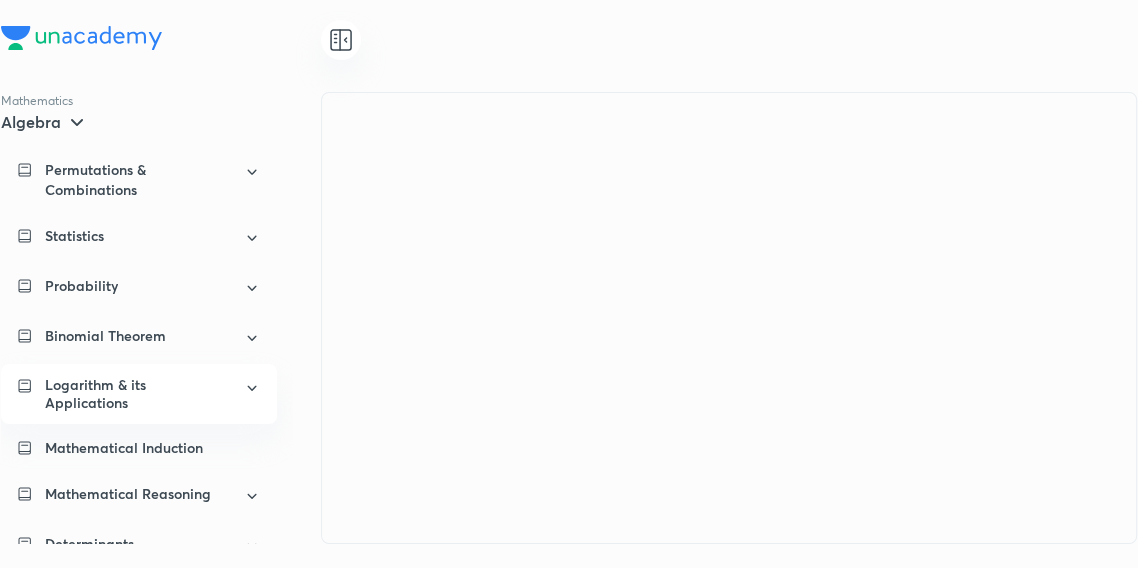 scroll, scrollTop: 0, scrollLeft: 0, axis: both 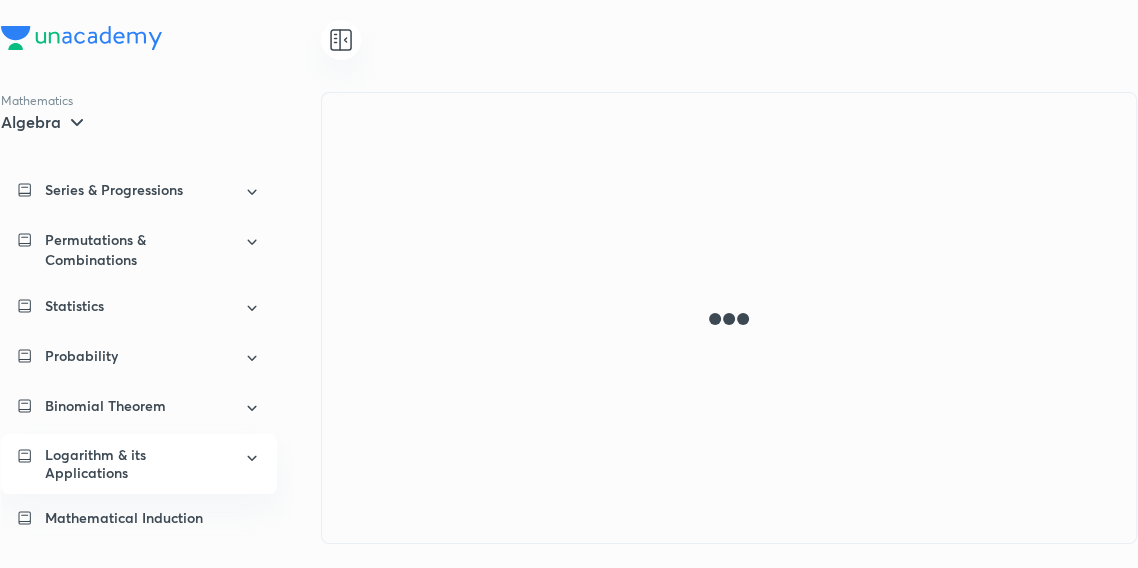 click on "Logarithm & its Applications" at bounding box center (138, 464) 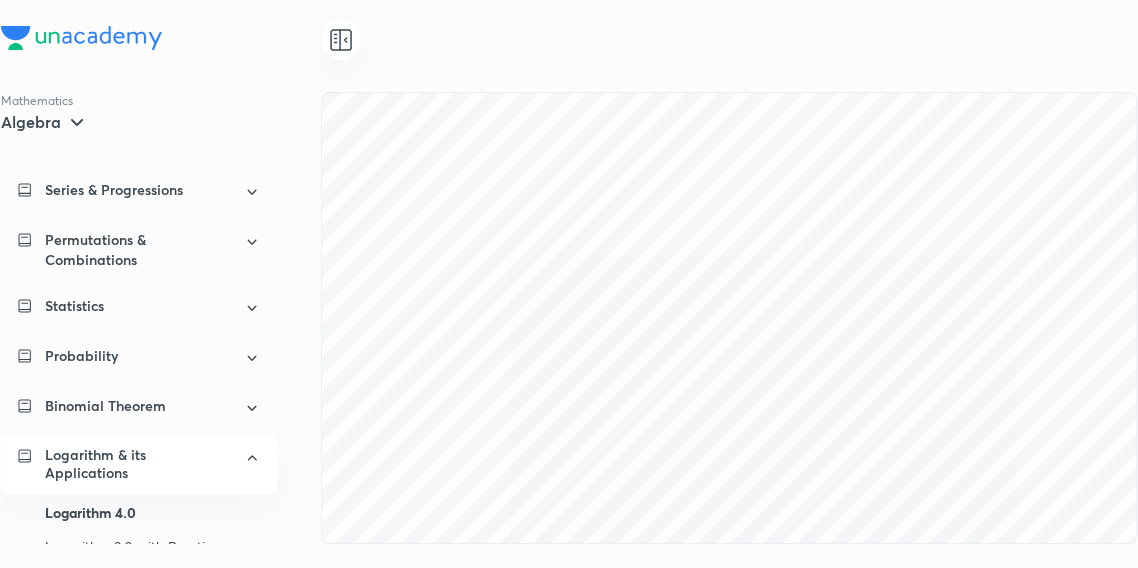 scroll, scrollTop: 210, scrollLeft: 0, axis: vertical 